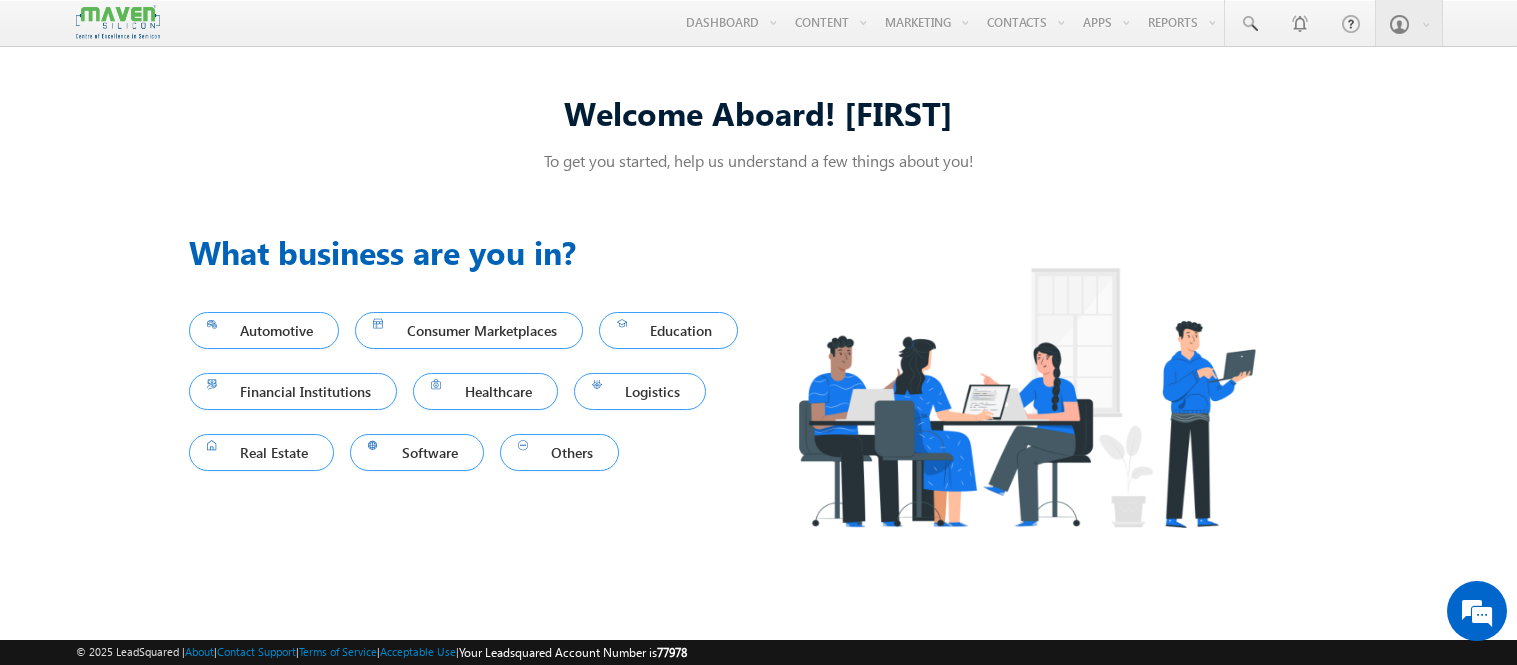 scroll, scrollTop: 0, scrollLeft: 0, axis: both 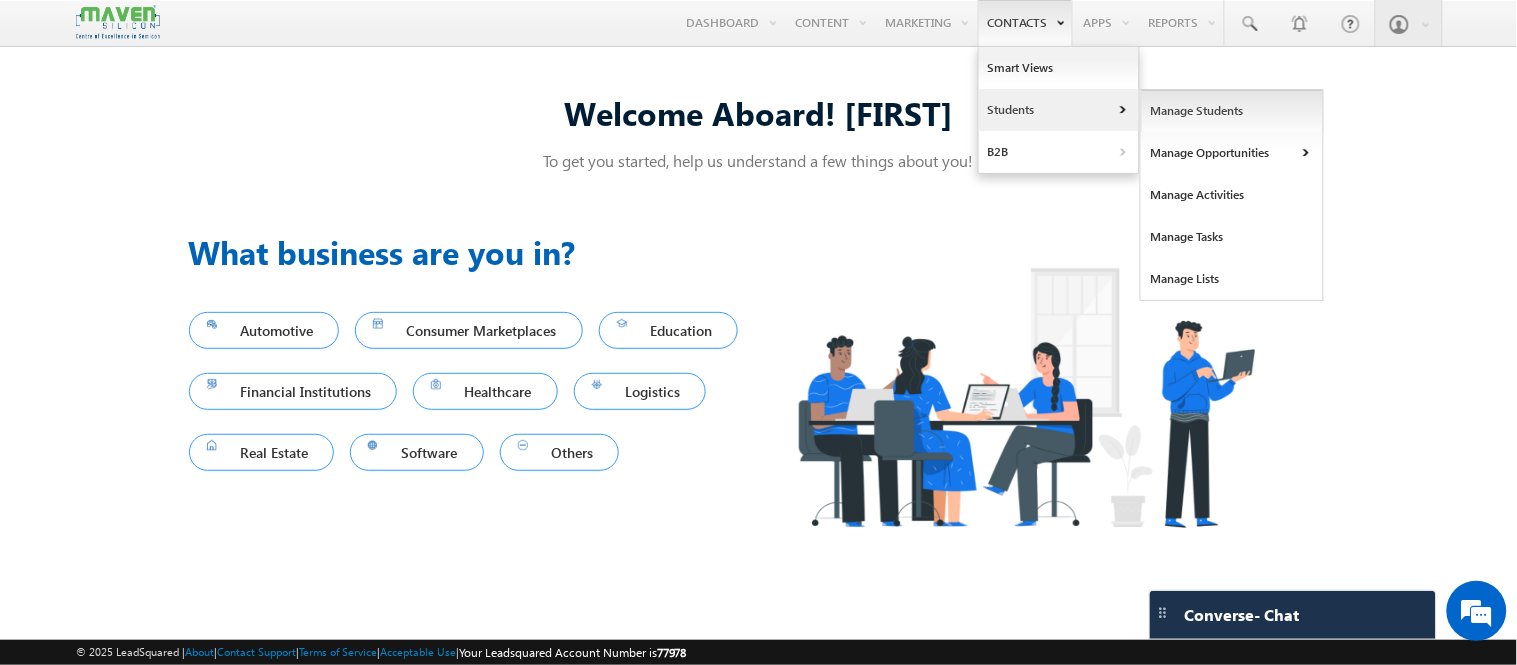 click on "Manage Students" at bounding box center [1232, 111] 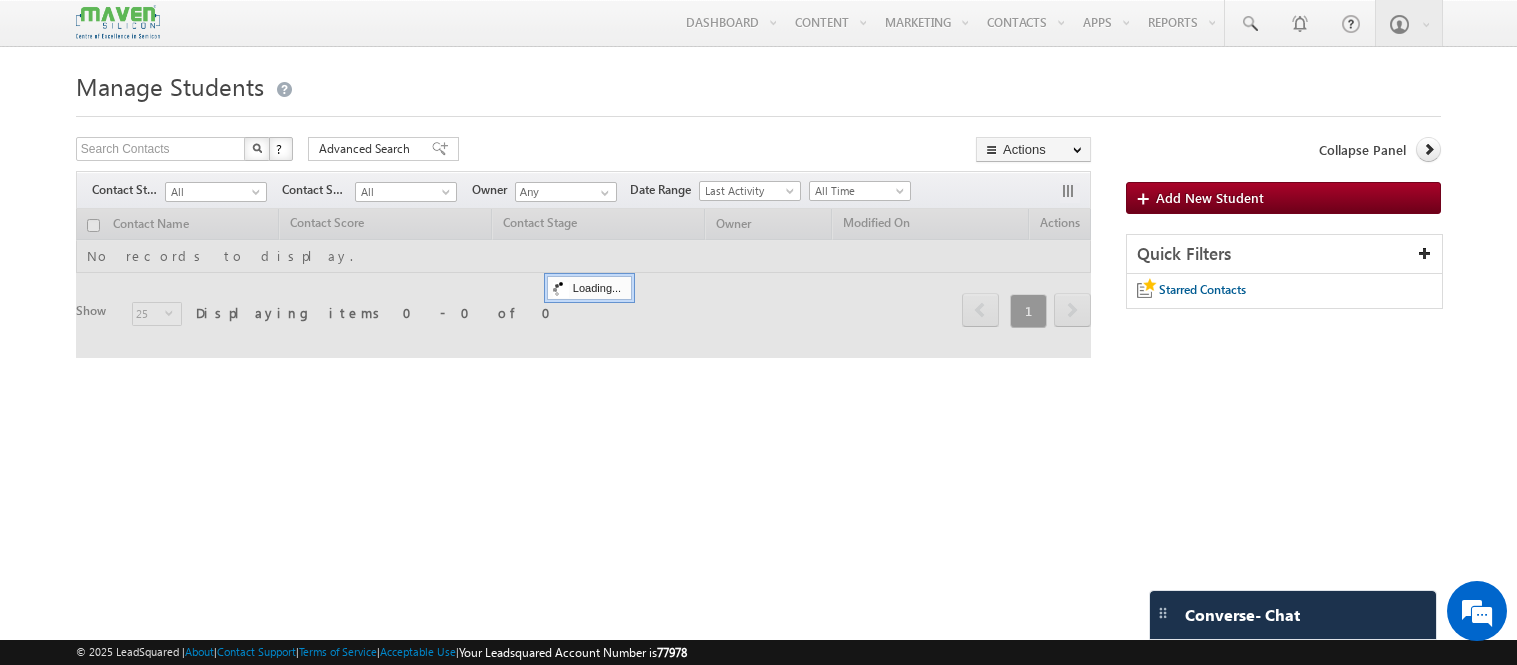 scroll, scrollTop: 0, scrollLeft: 0, axis: both 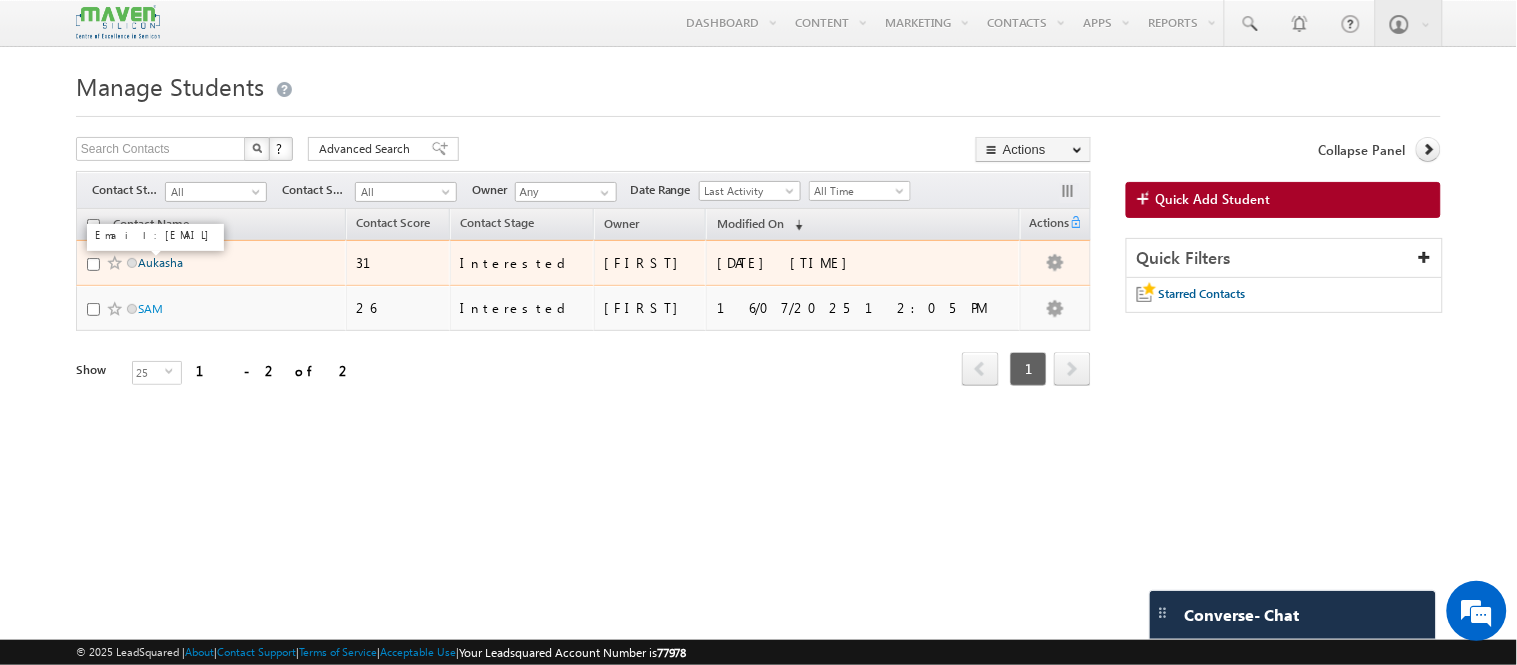 click on "Aukasha" at bounding box center [160, 262] 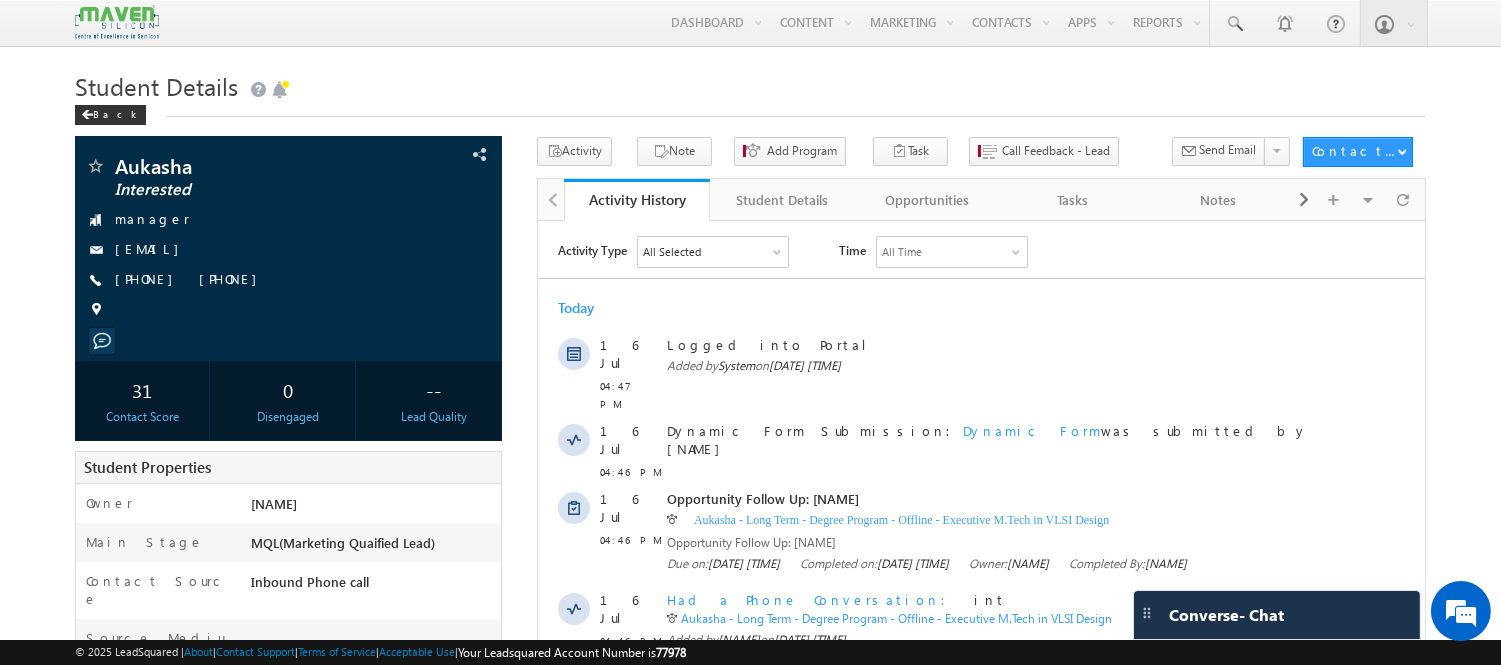 scroll, scrollTop: 0, scrollLeft: 0, axis: both 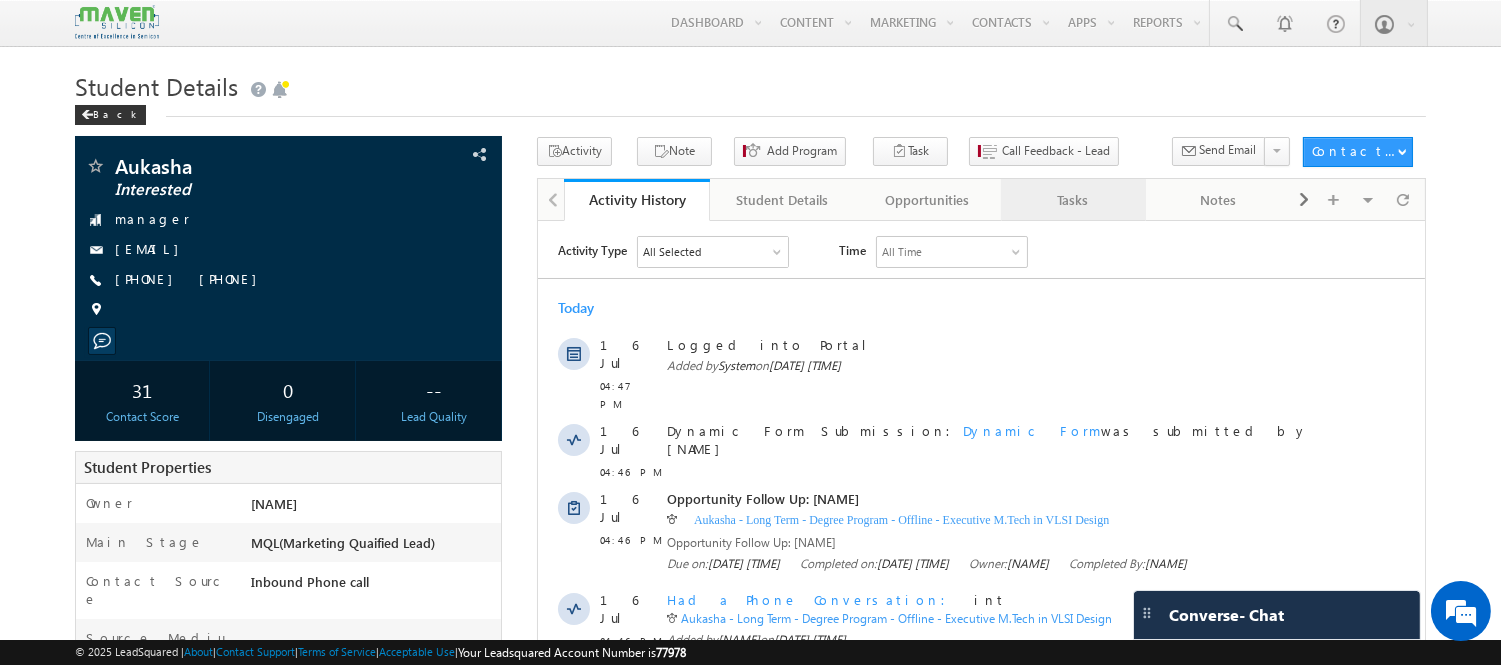 click on "Tasks" at bounding box center [1072, 200] 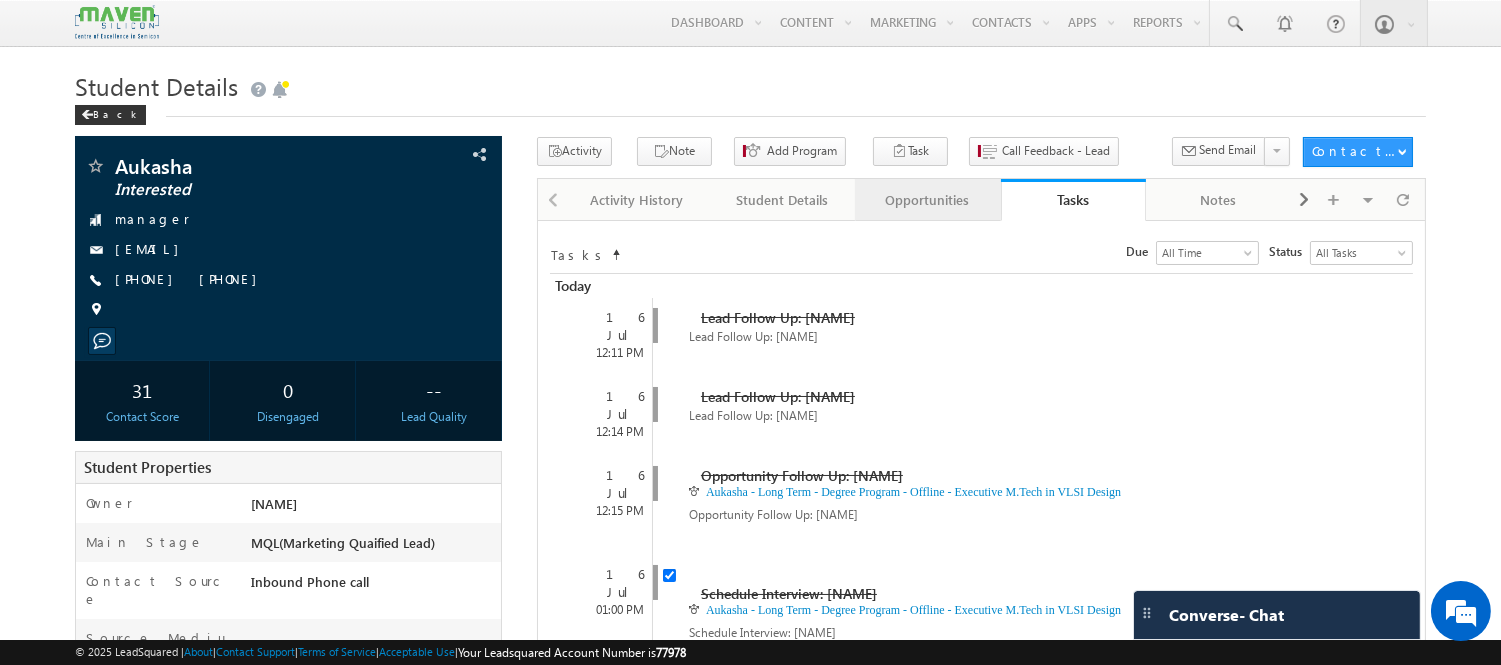 click on "Opportunities" at bounding box center [926, 200] 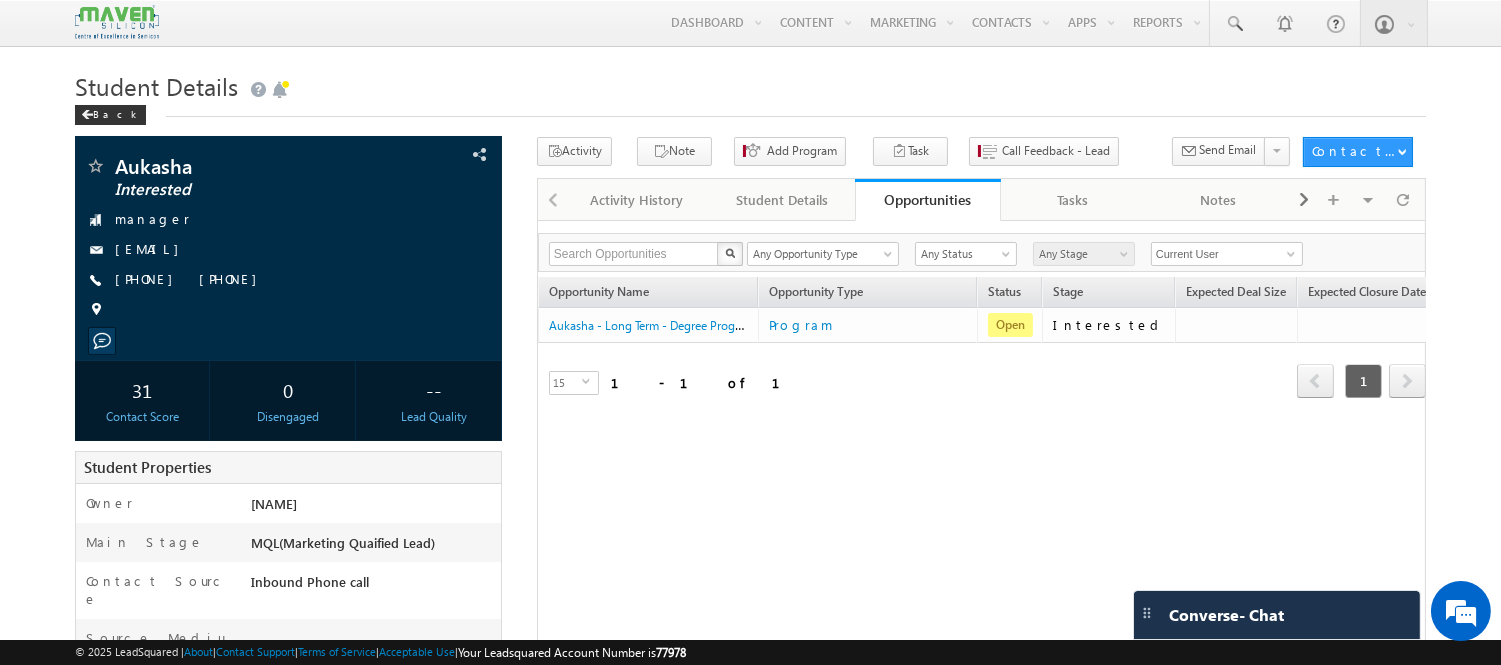 scroll, scrollTop: 0, scrollLeft: 0, axis: both 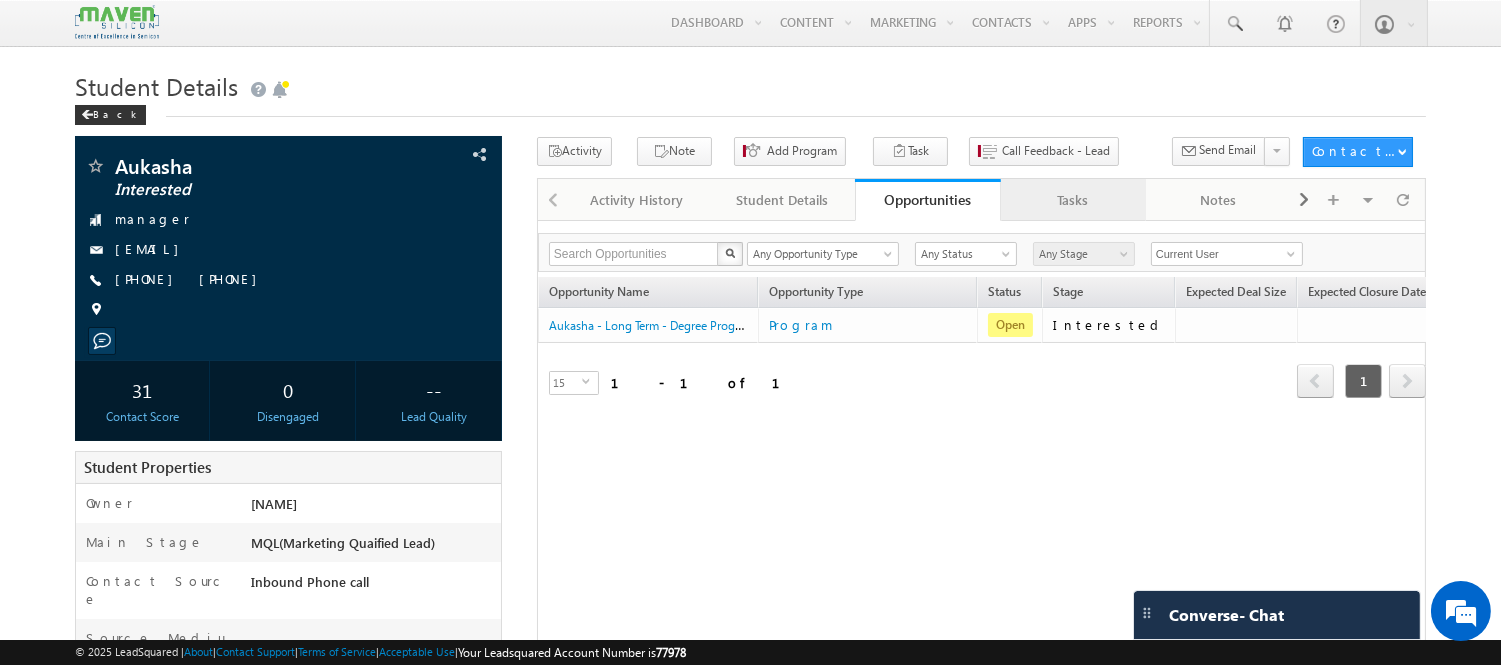 click on "Tasks" at bounding box center [1072, 200] 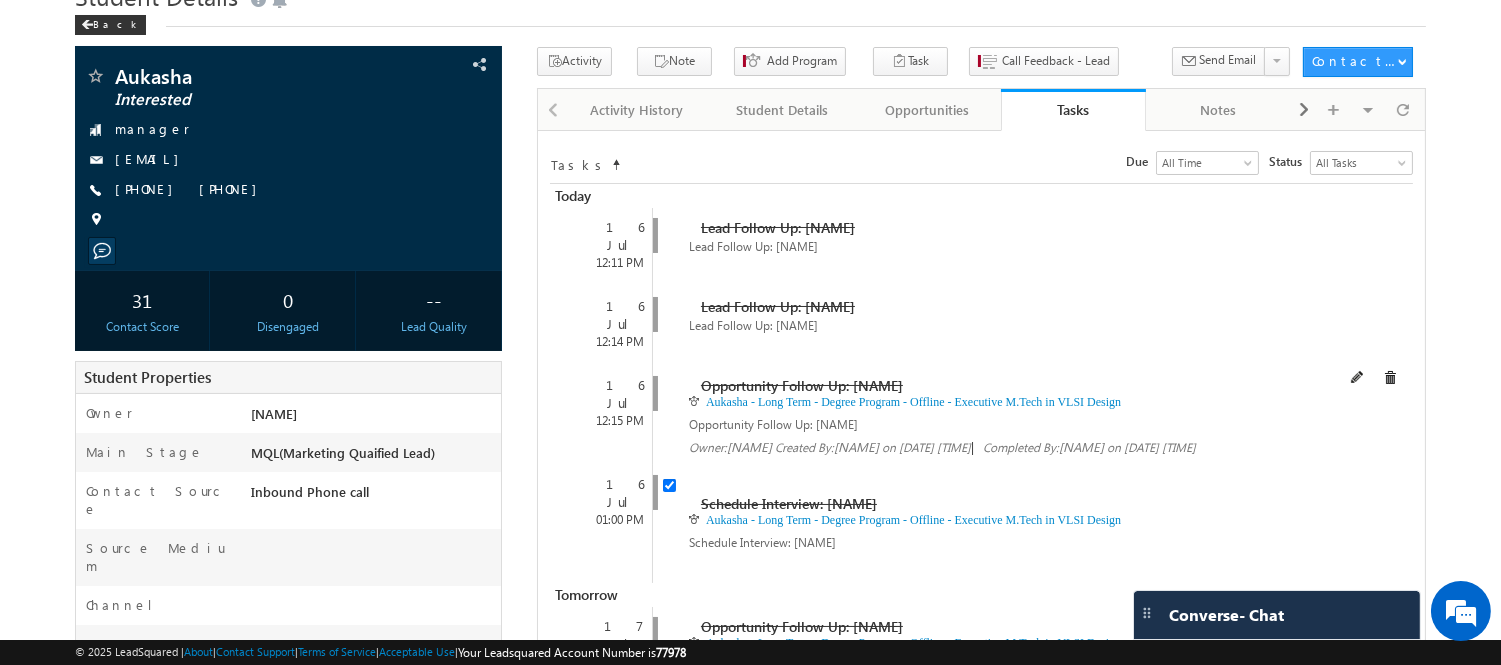 scroll, scrollTop: 0, scrollLeft: 0, axis: both 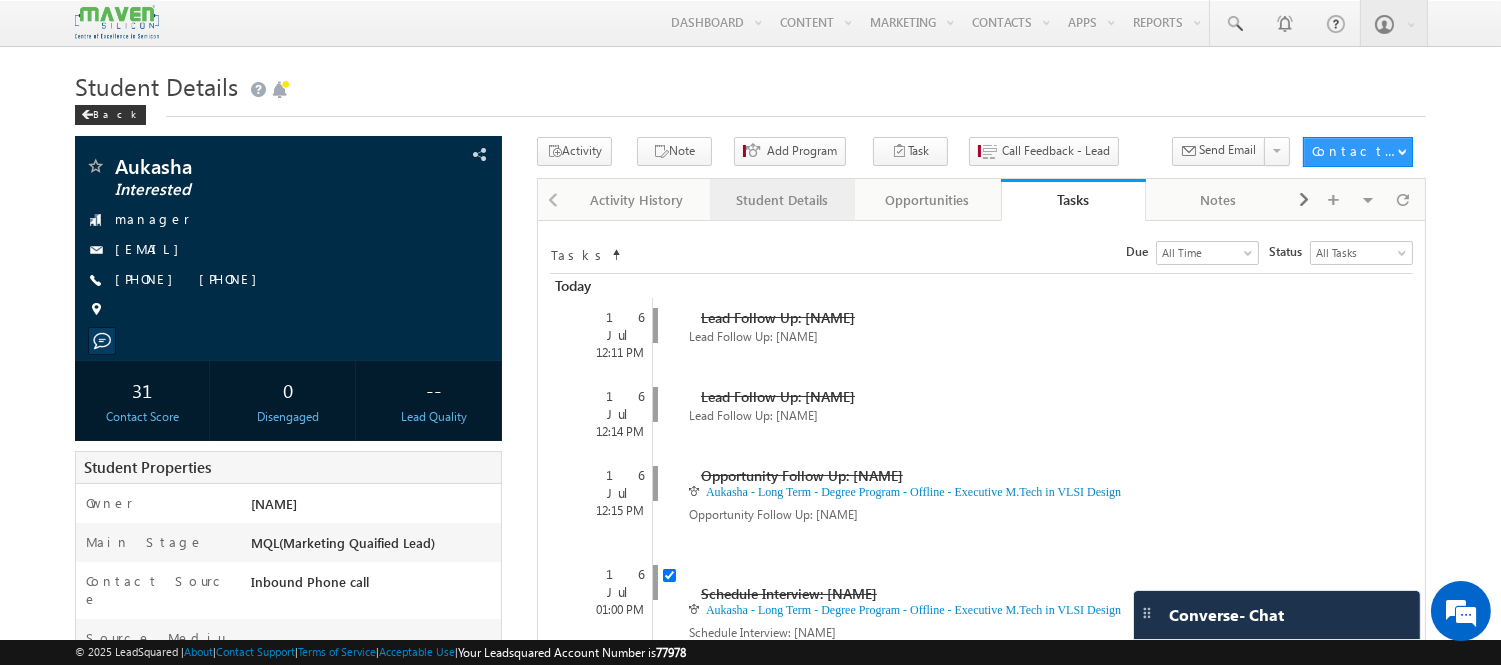 click on "Student Details" at bounding box center (781, 200) 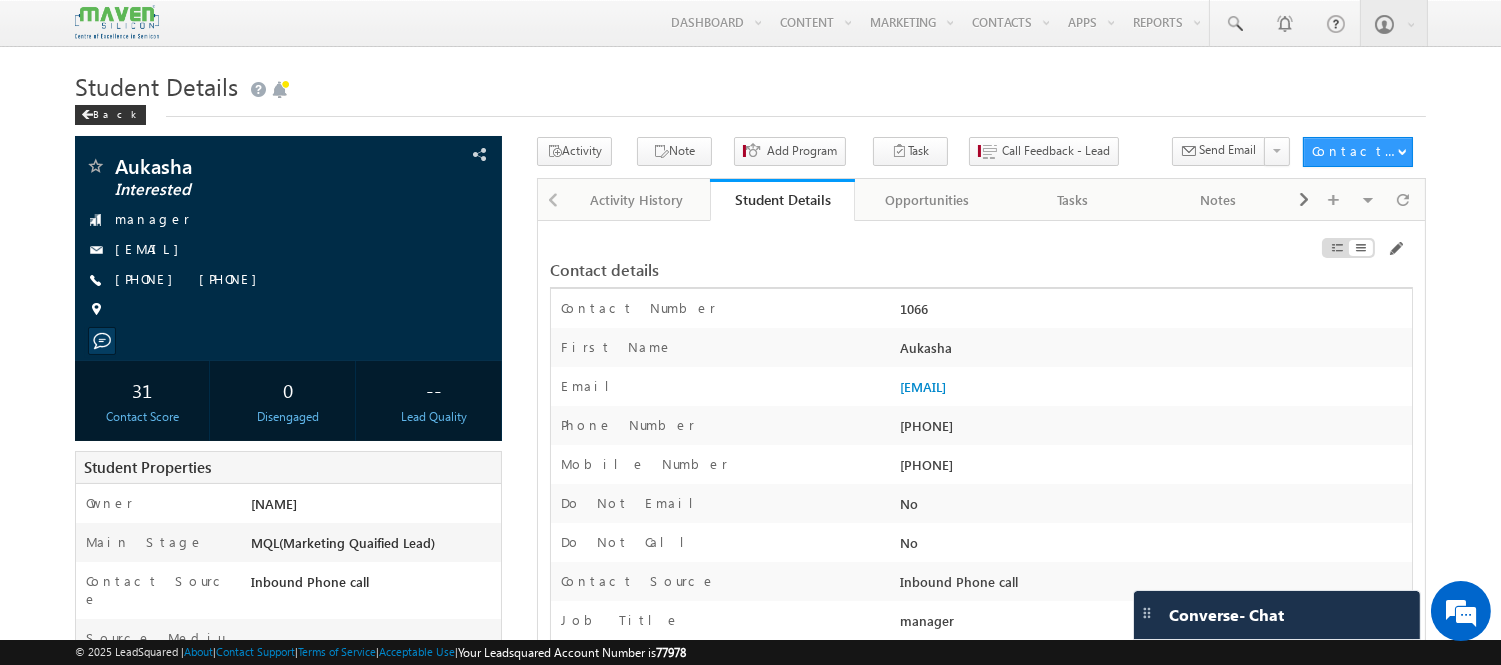 drag, startPoint x: 550, startPoint y: 107, endPoint x: 670, endPoint y: 128, distance: 121.82365 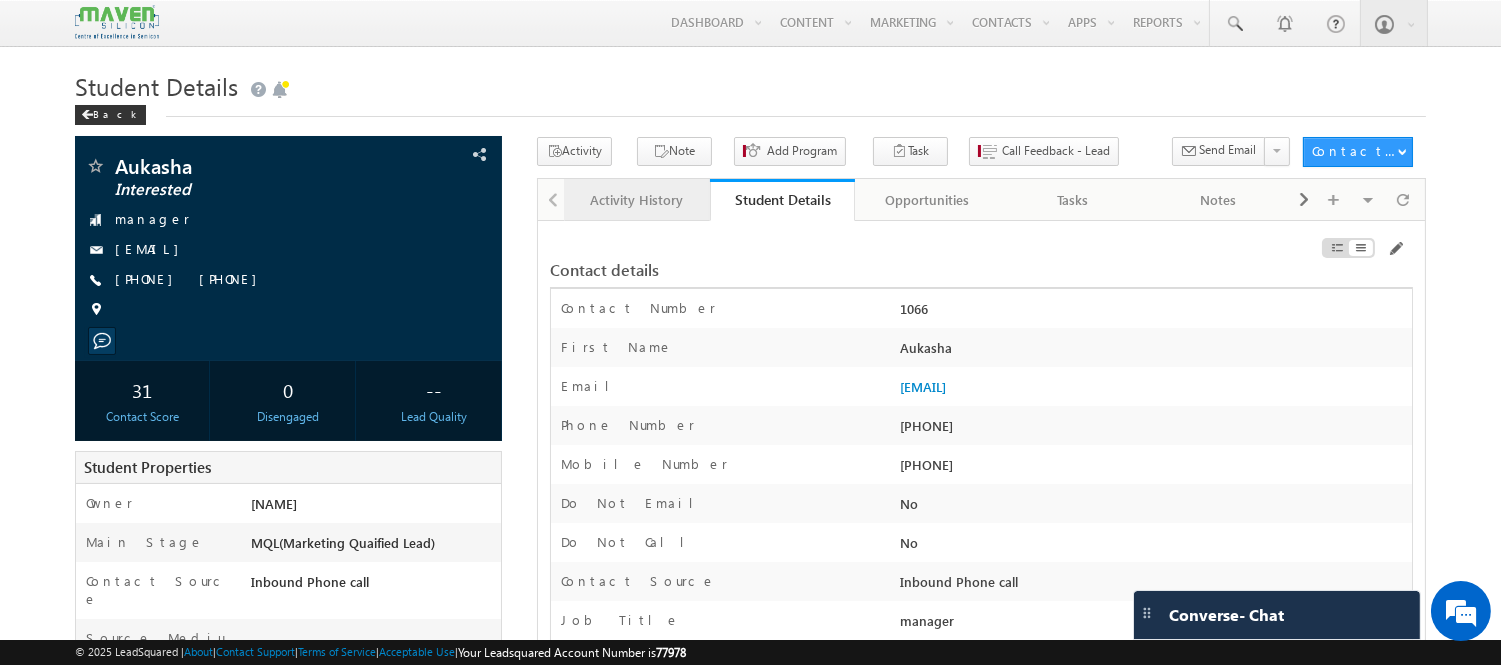 click on "Activity History" at bounding box center [635, 200] 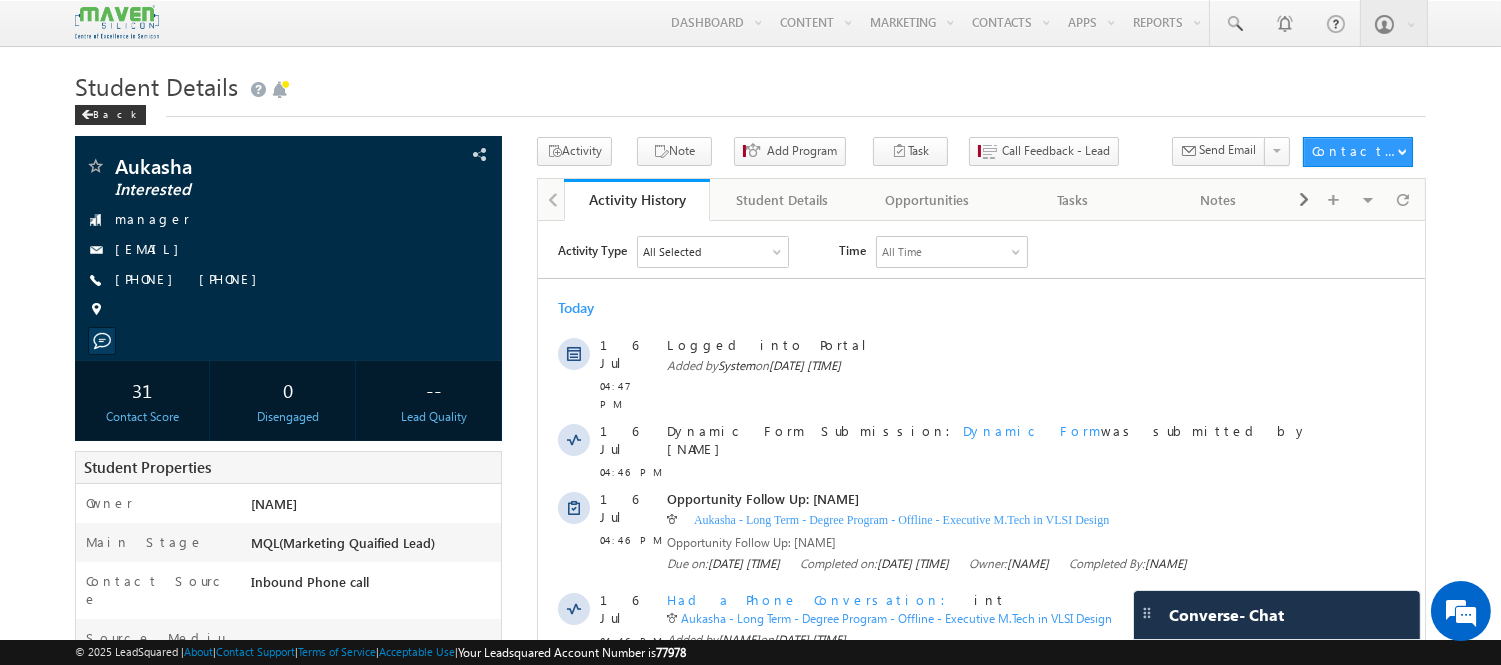 click on "Menu
Shubham
shubh amtra ilhea d10@g mail. com" at bounding box center (750, 708) 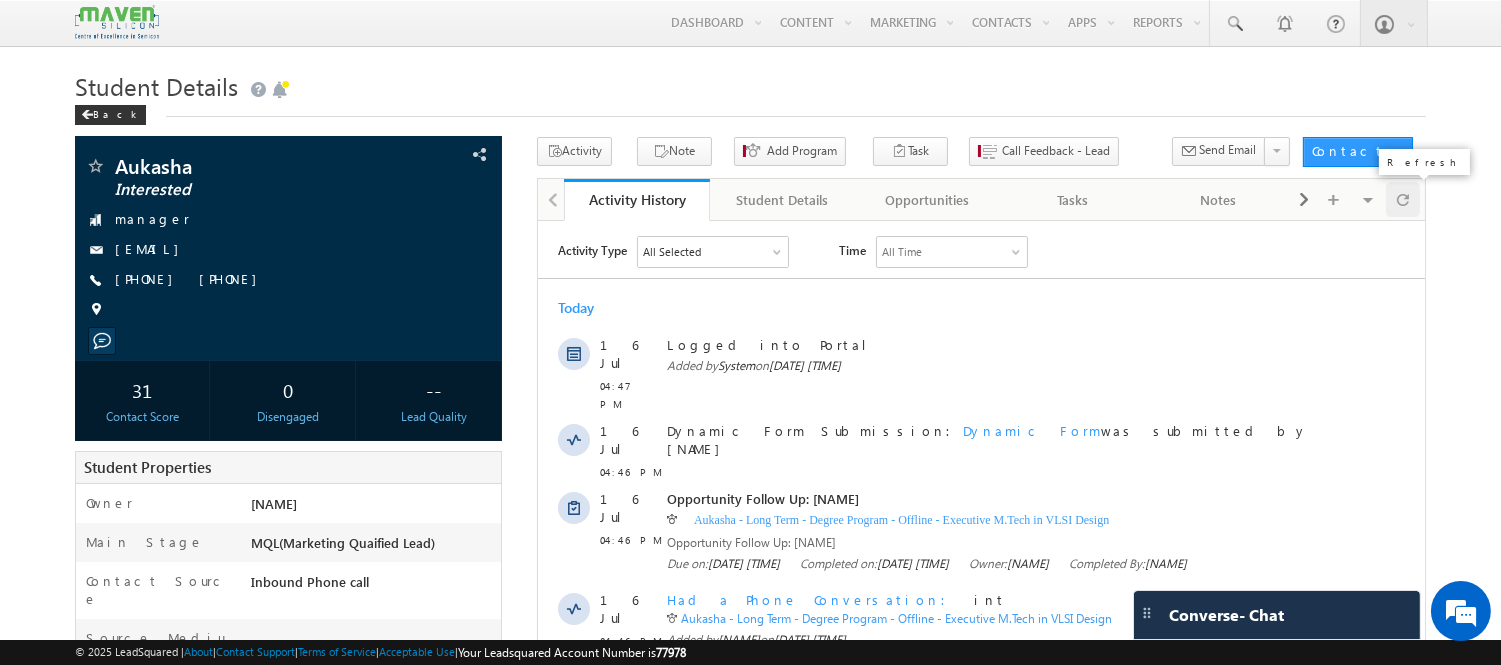 click at bounding box center (1403, 199) 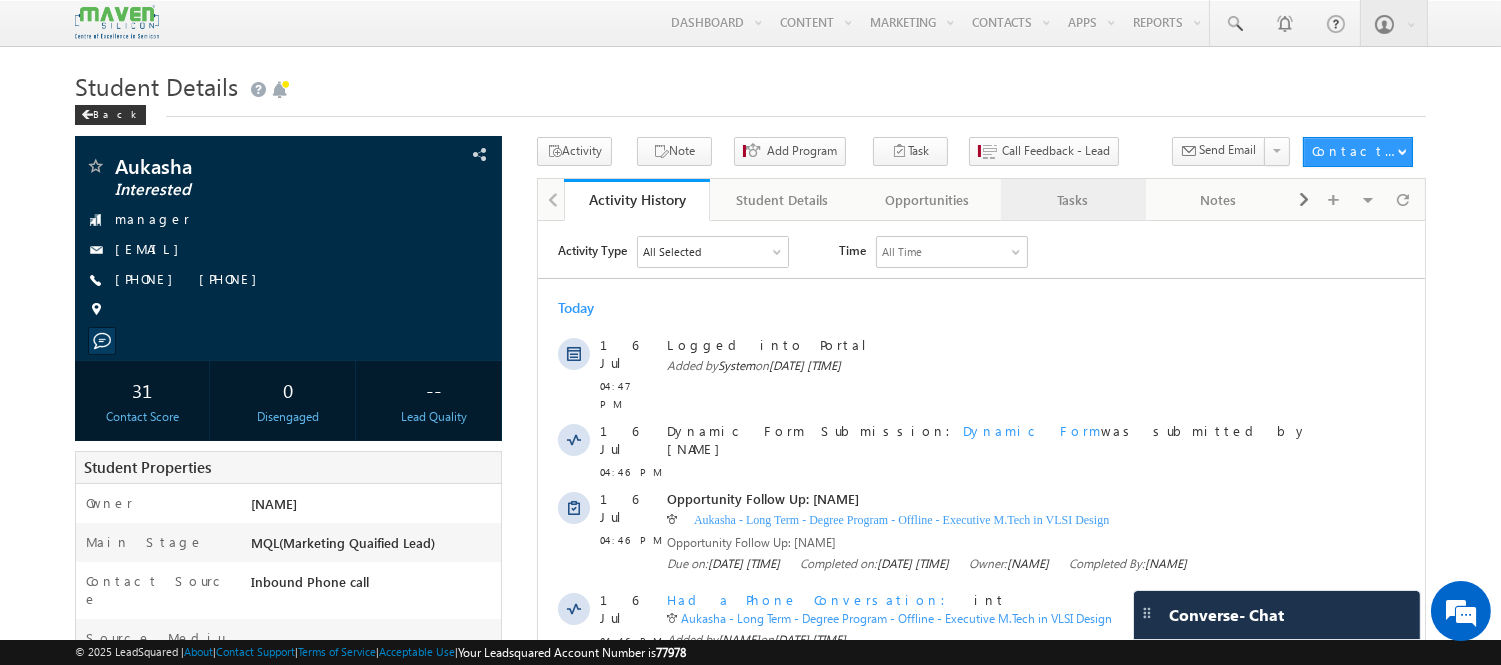 scroll, scrollTop: 0, scrollLeft: 0, axis: both 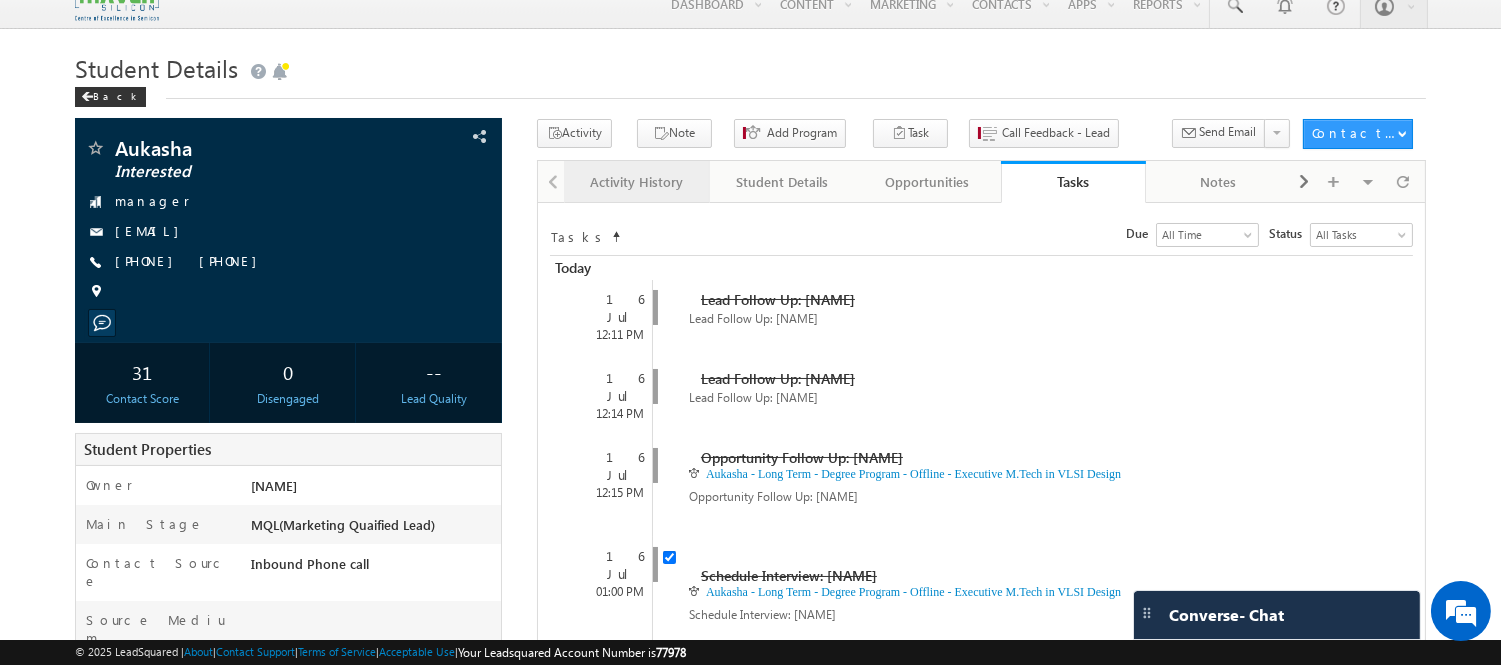 click on "Activity History" at bounding box center [635, 182] 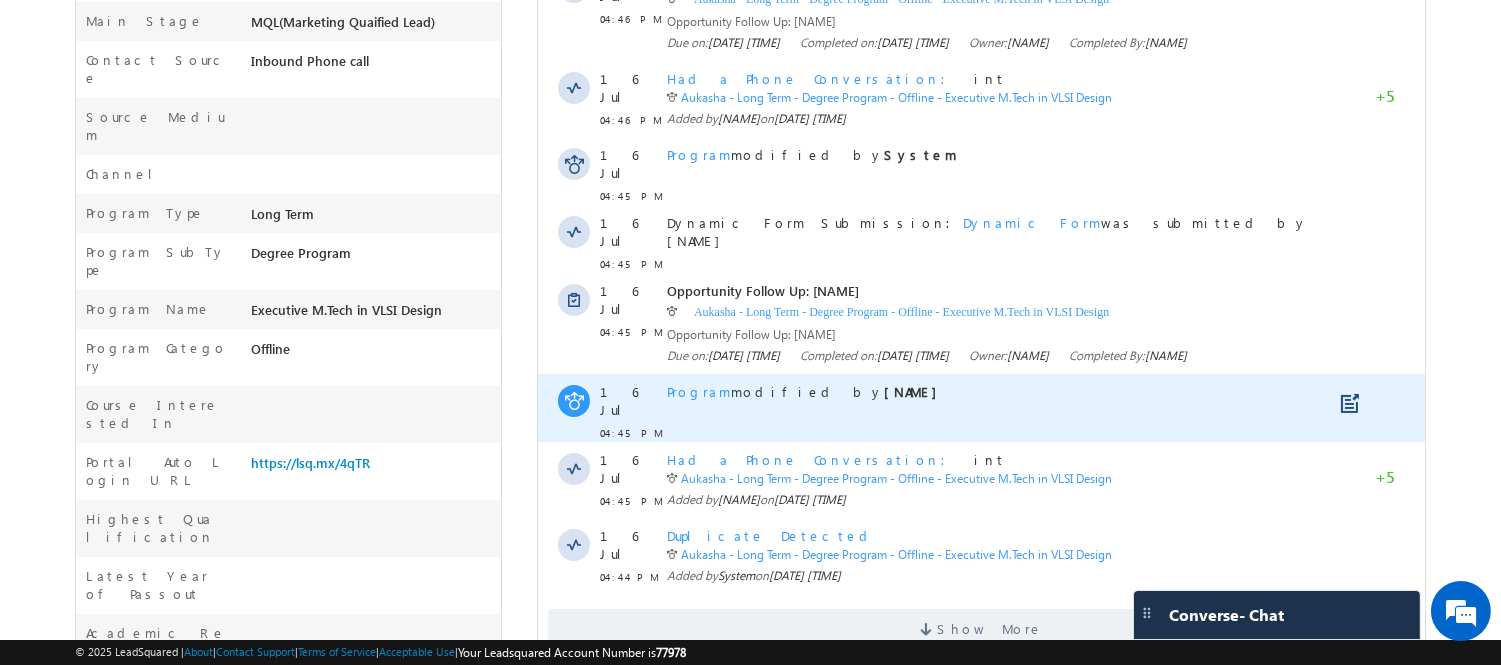 scroll, scrollTop: 520, scrollLeft: 0, axis: vertical 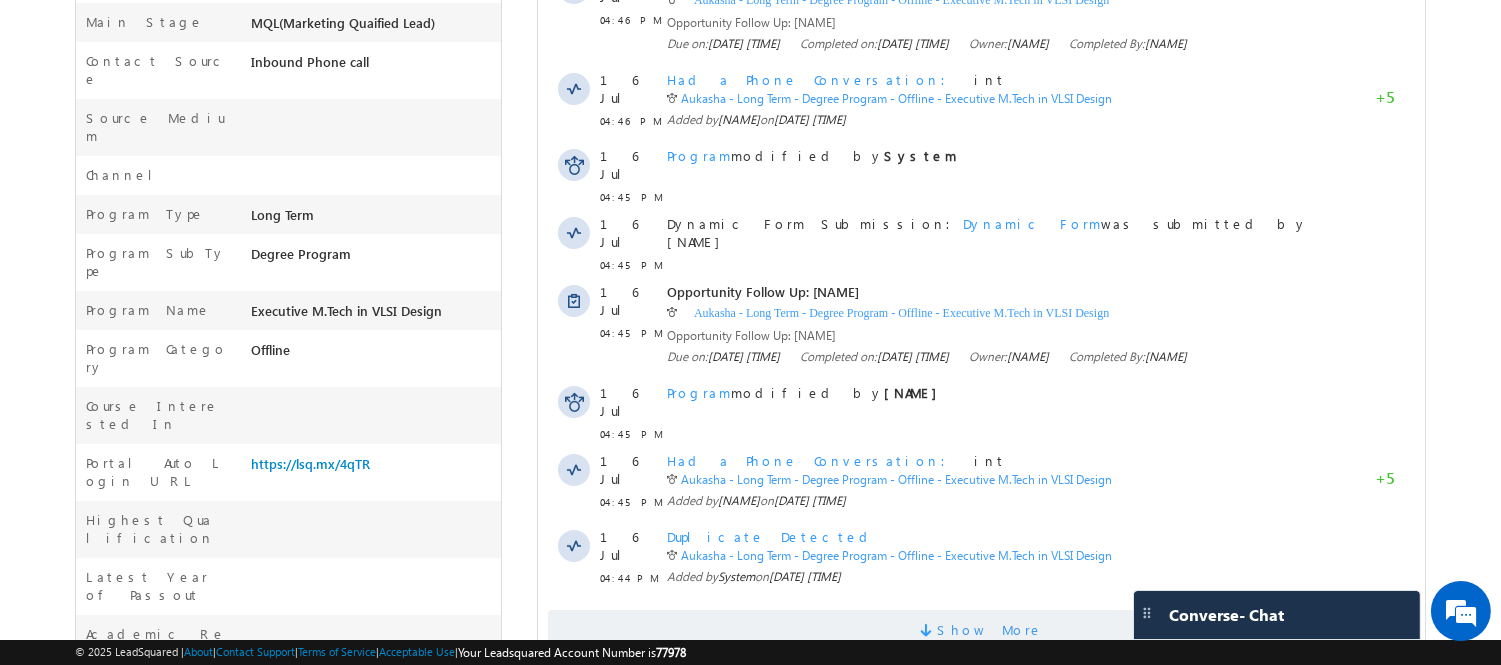 click on "Show More" at bounding box center (990, 630) 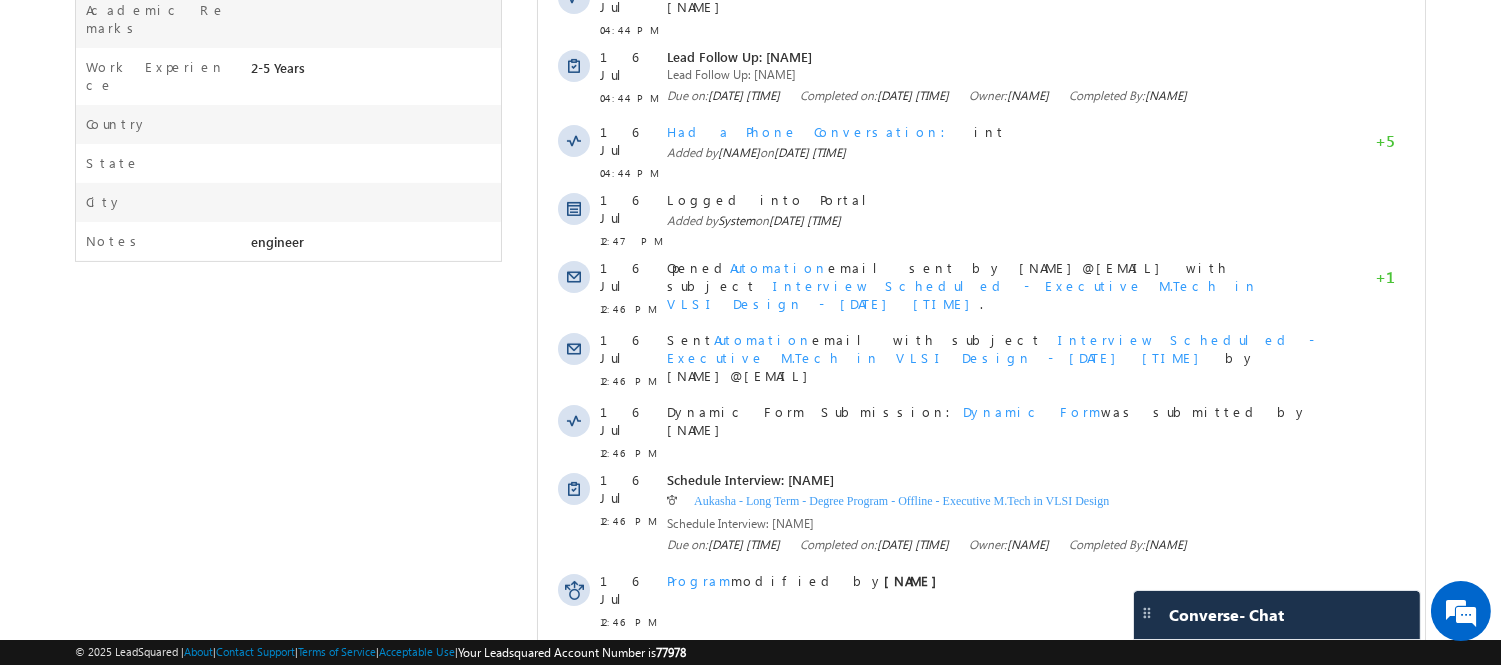scroll, scrollTop: 1275, scrollLeft: 0, axis: vertical 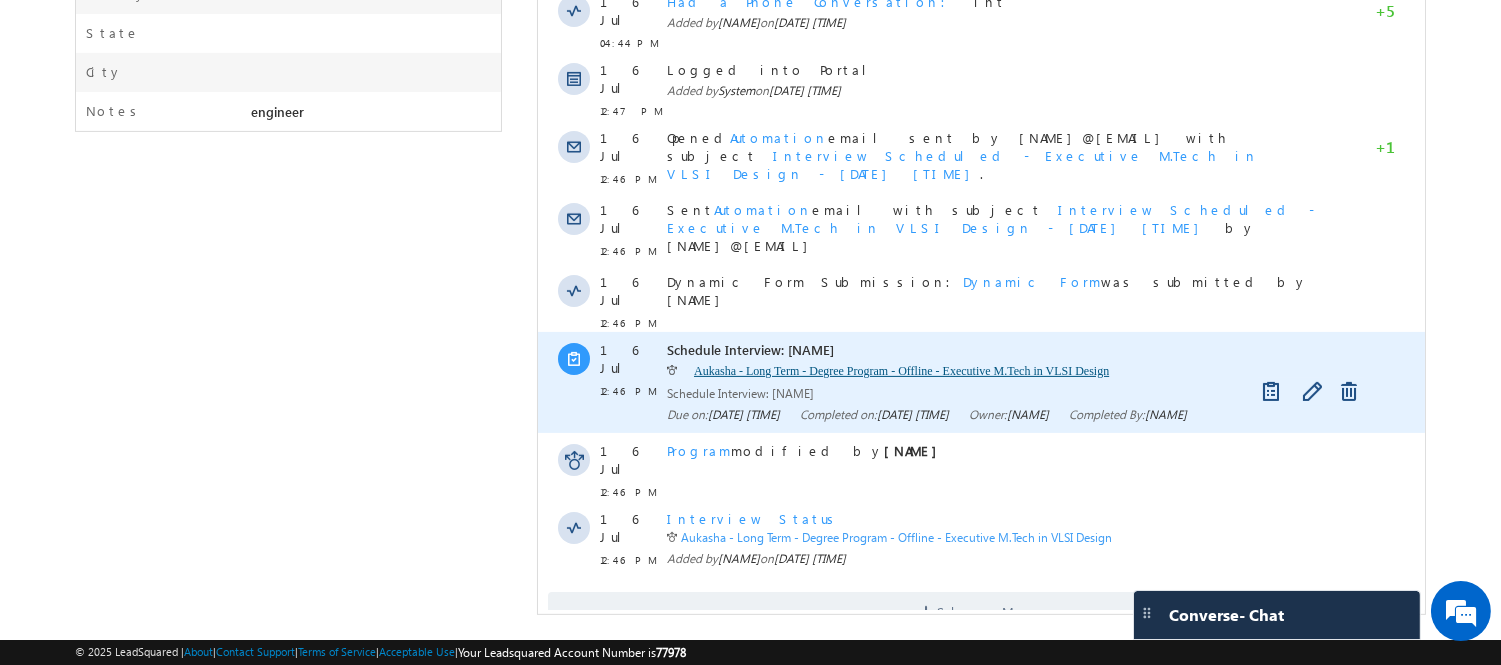 click on "Aukasha - Long Term - Degree Program - Offline - Executive M.Tech in VLSI Design" at bounding box center (900, 371) 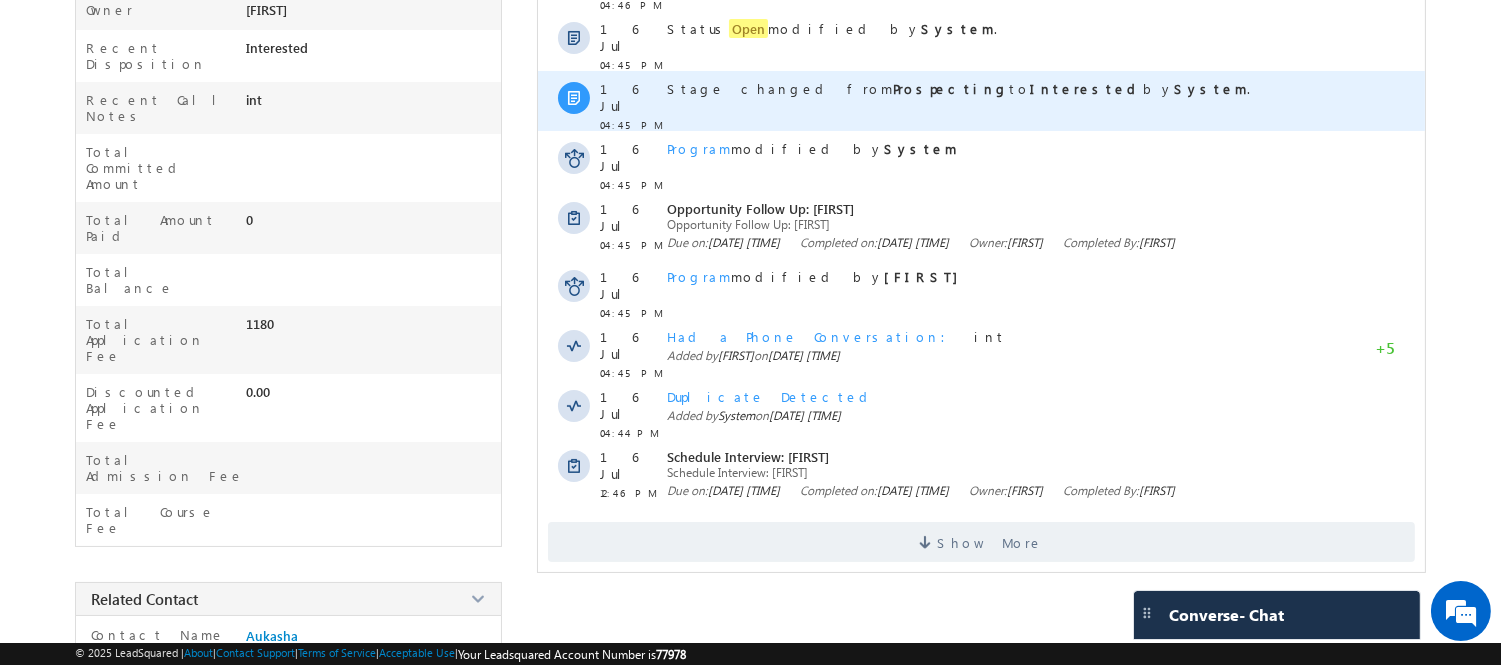 scroll, scrollTop: 443, scrollLeft: 0, axis: vertical 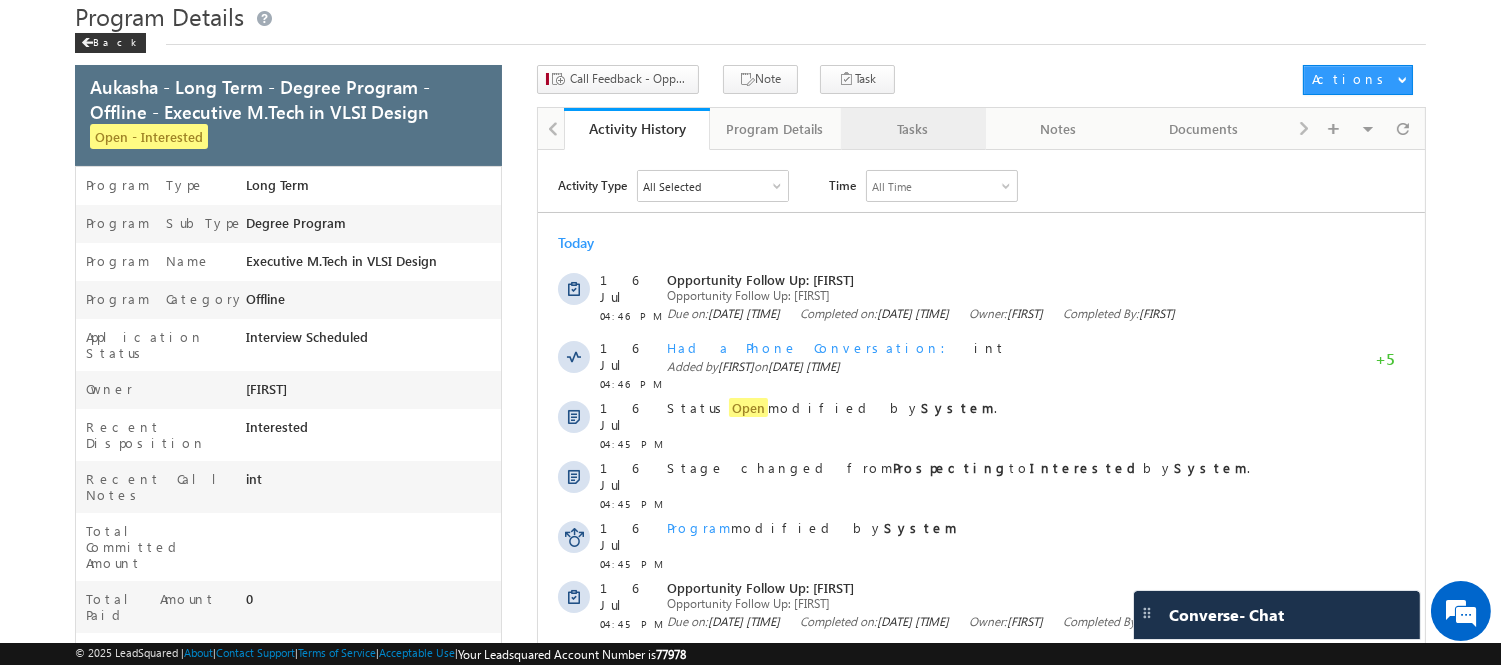 click on "Tasks" at bounding box center (912, 129) 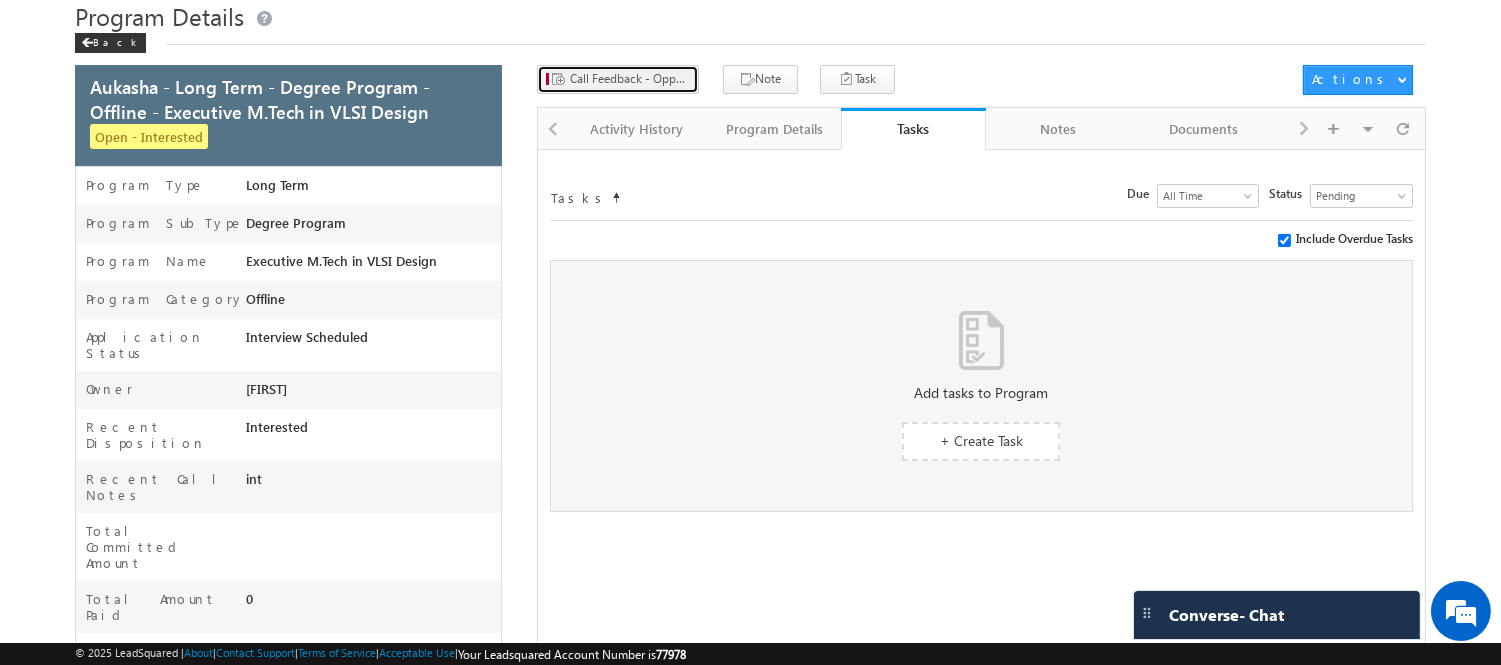 click on "Call Feedback - Opportunity" at bounding box center (630, 79) 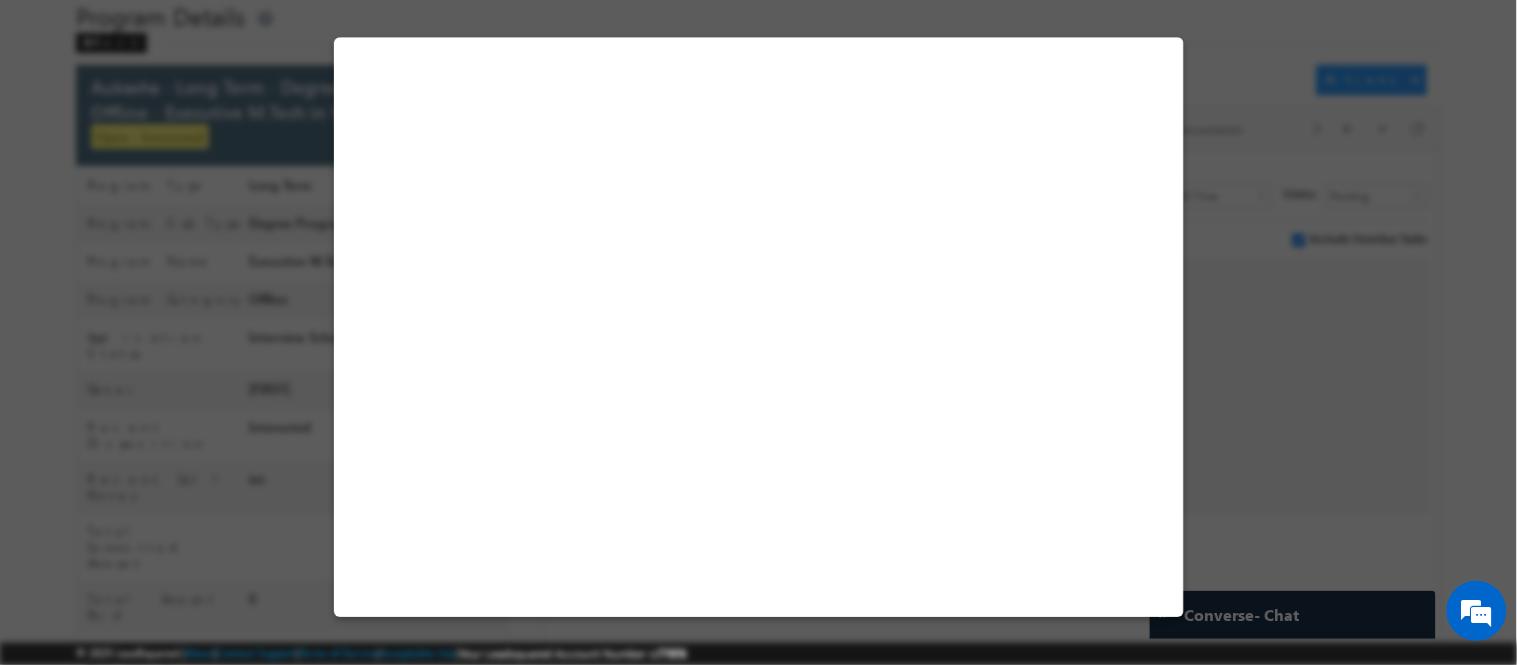 select on "Interested" 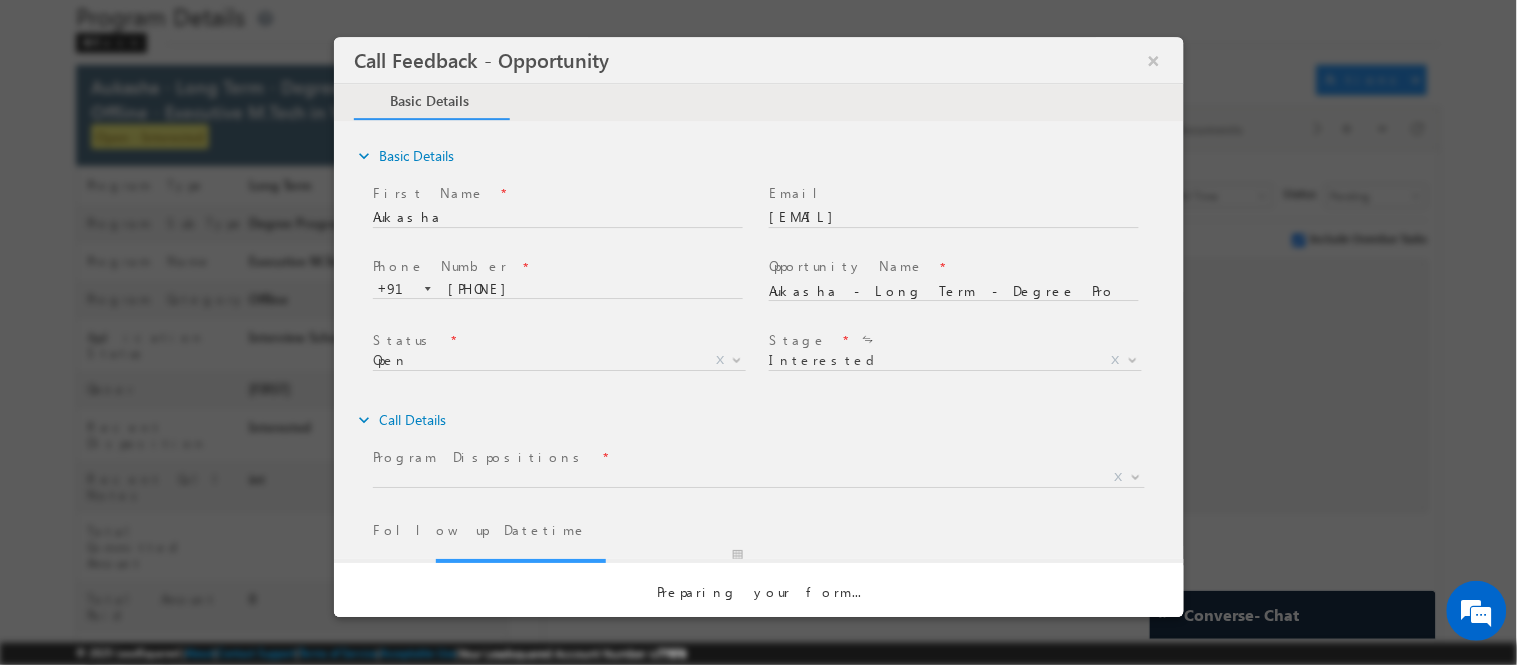 scroll, scrollTop: 0, scrollLeft: 0, axis: both 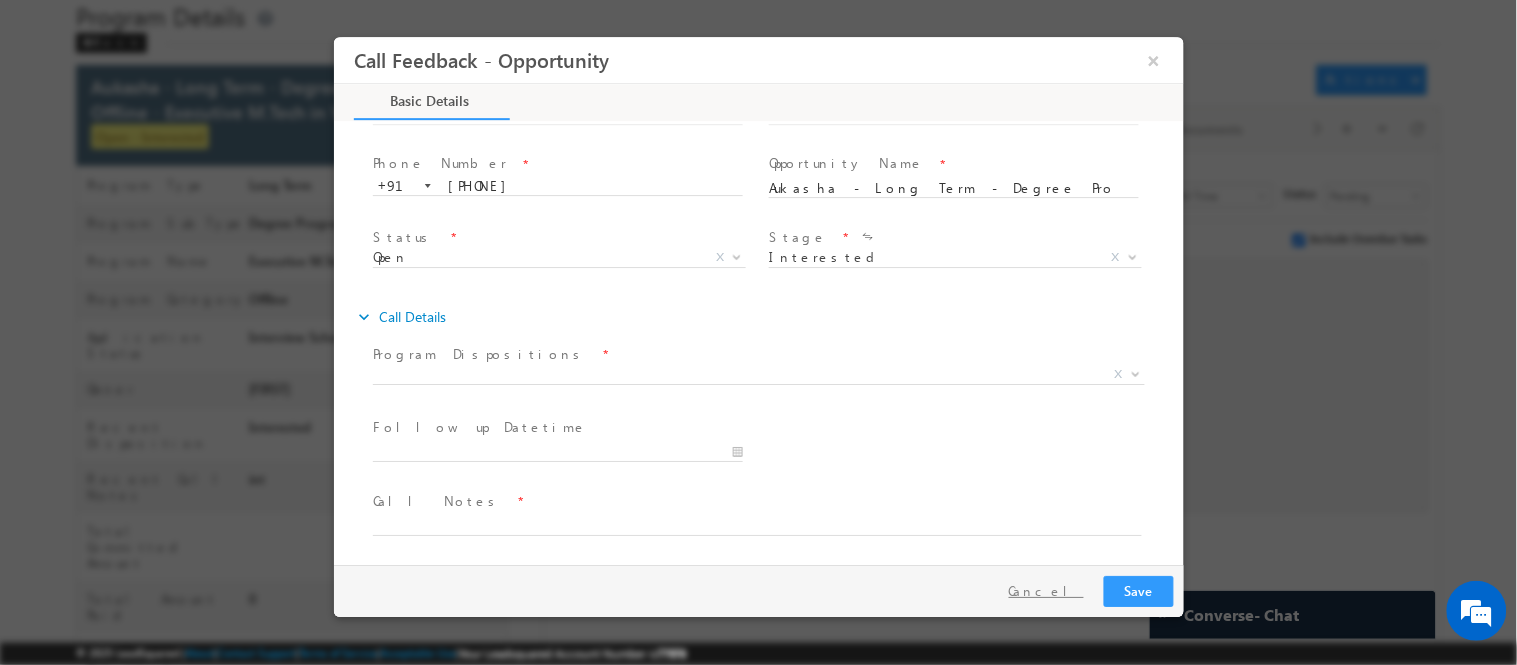 click on "Cancel" at bounding box center (1045, 590) 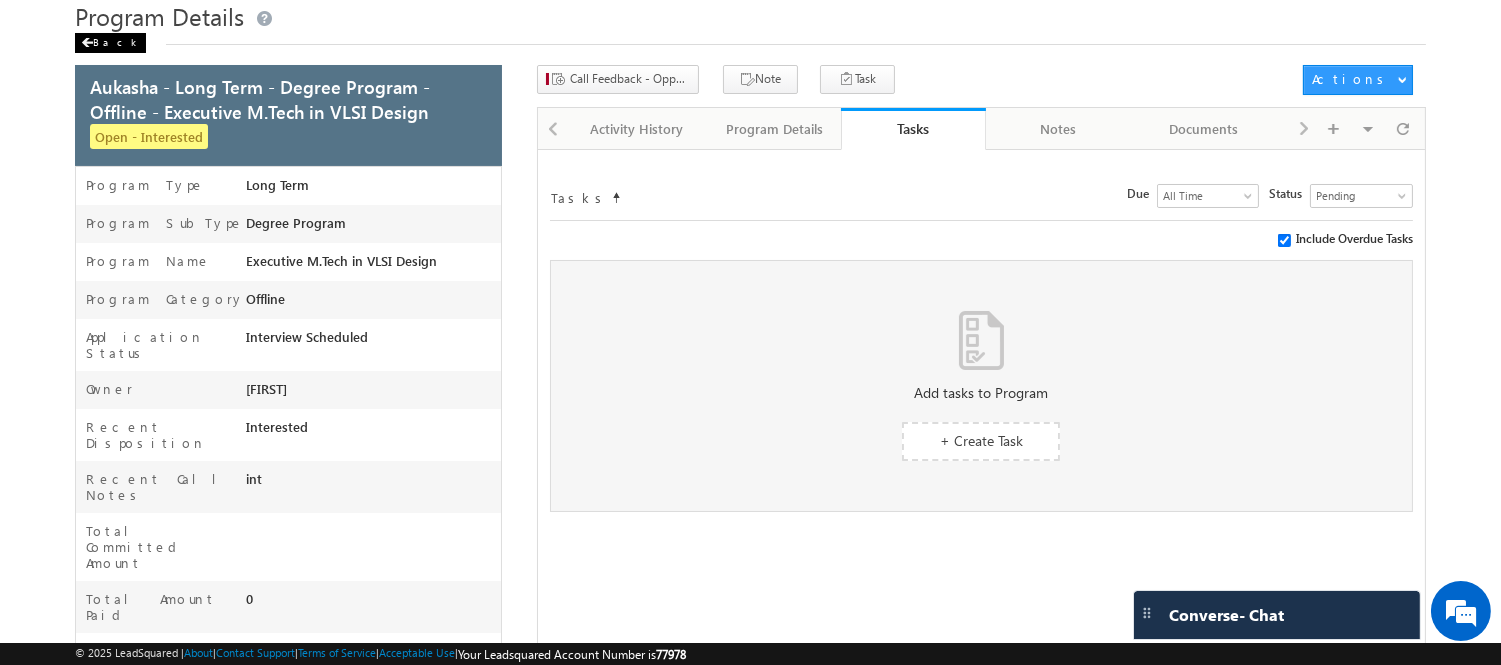 click on "Back" at bounding box center [110, 43] 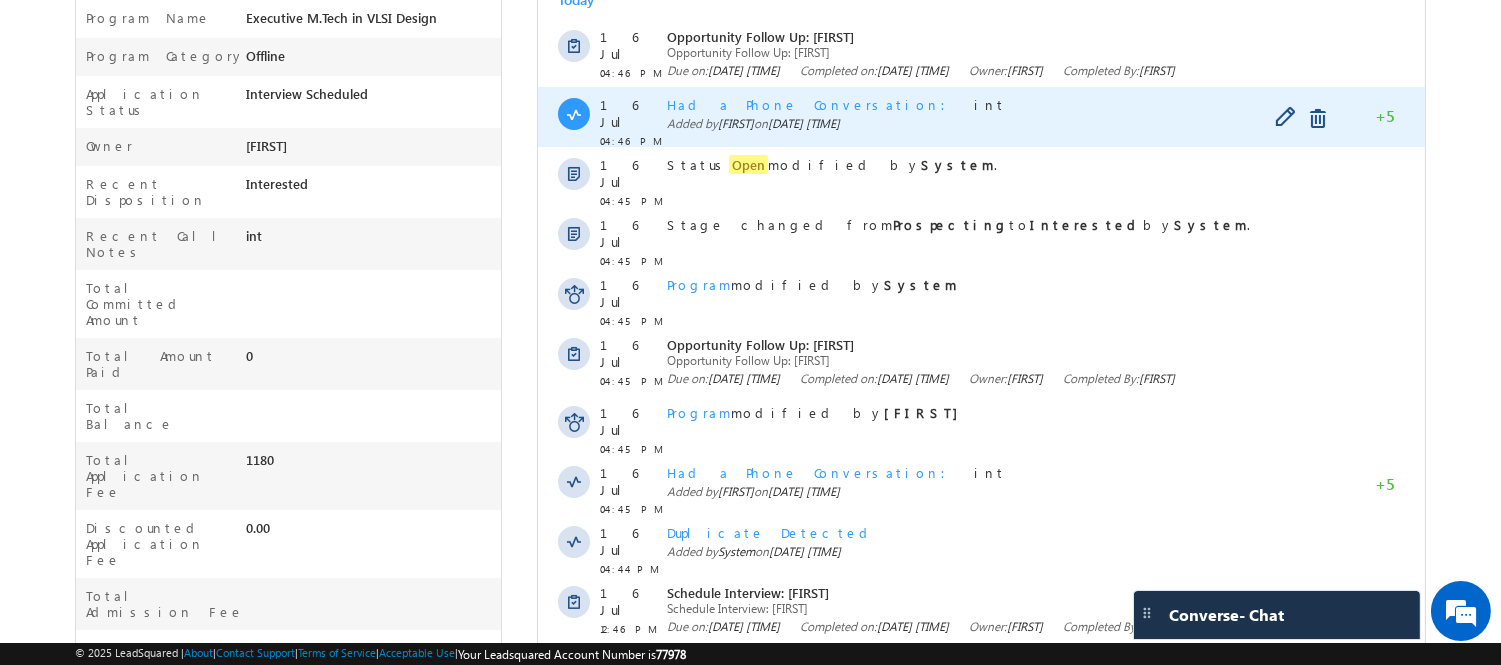 scroll, scrollTop: 121, scrollLeft: 0, axis: vertical 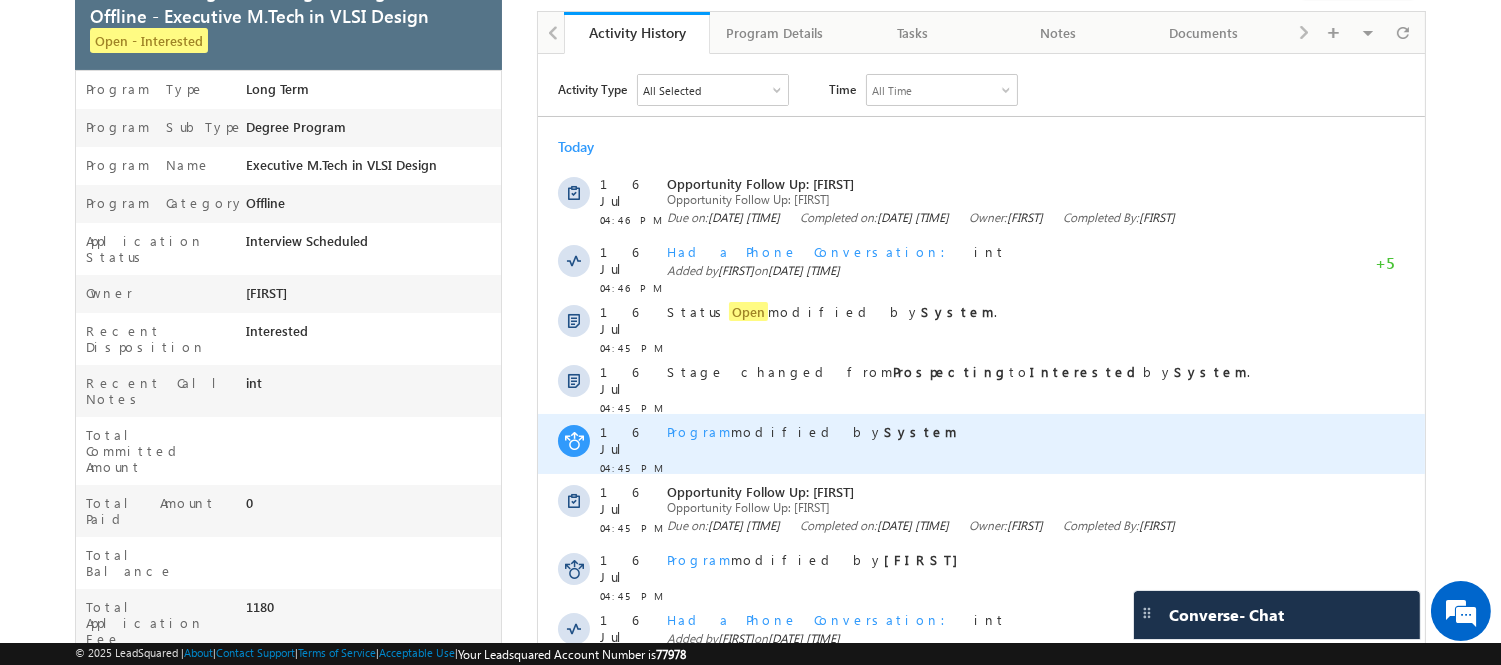 click on "Program" at bounding box center [699, 431] 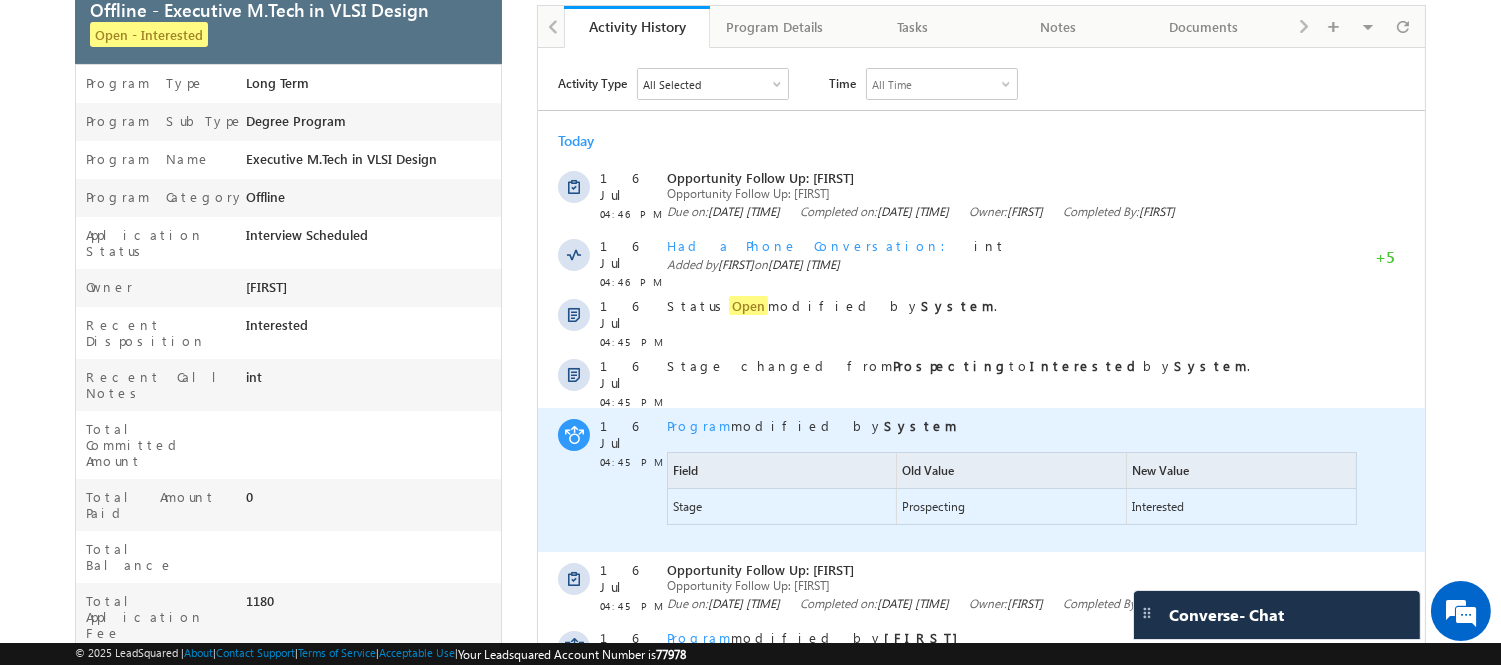 scroll, scrollTop: 168, scrollLeft: 0, axis: vertical 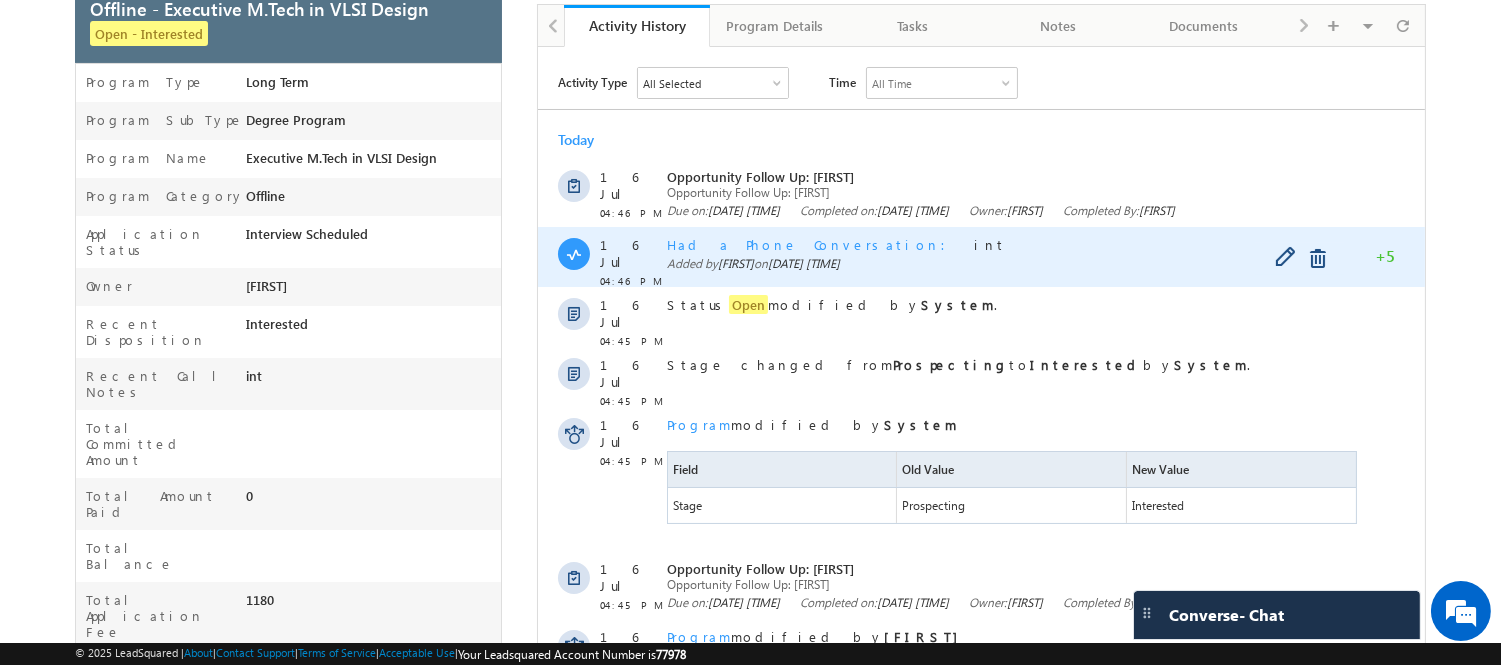 click on "Had a Phone Conversation" at bounding box center (812, 244) 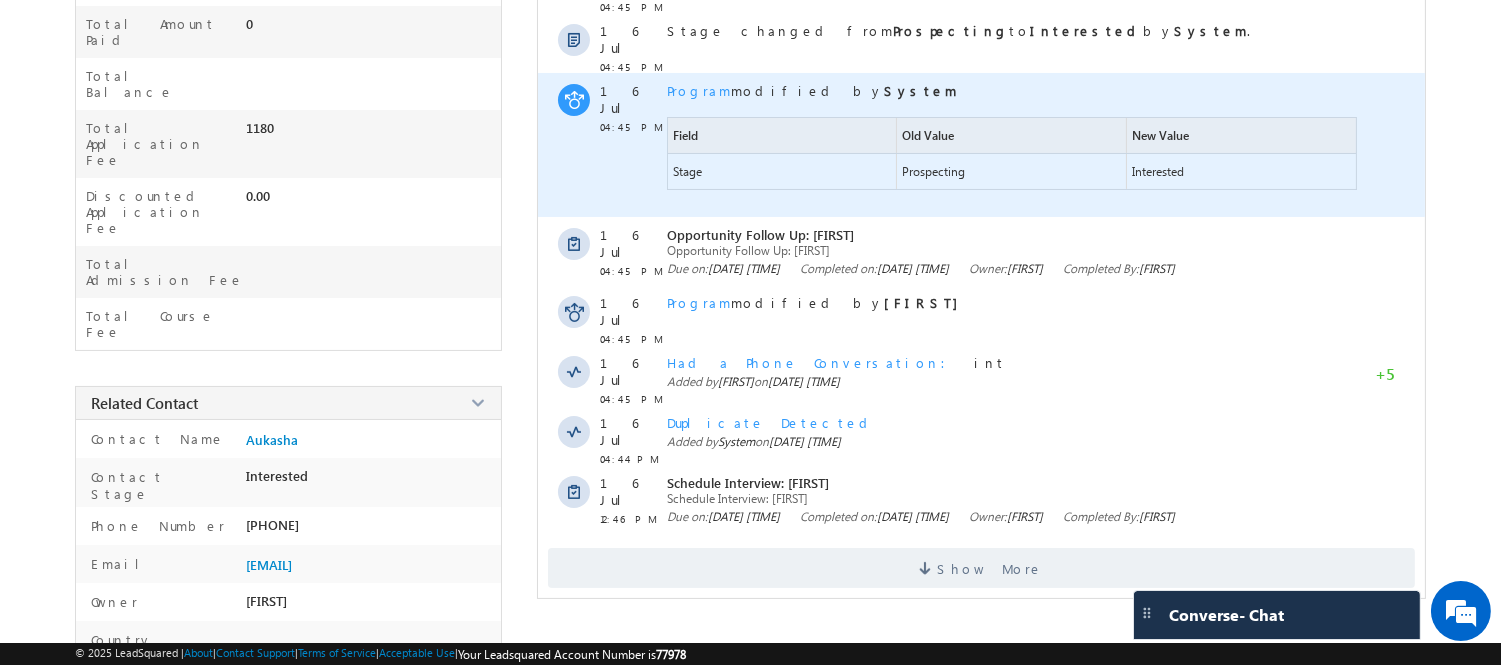 scroll, scrollTop: 641, scrollLeft: 0, axis: vertical 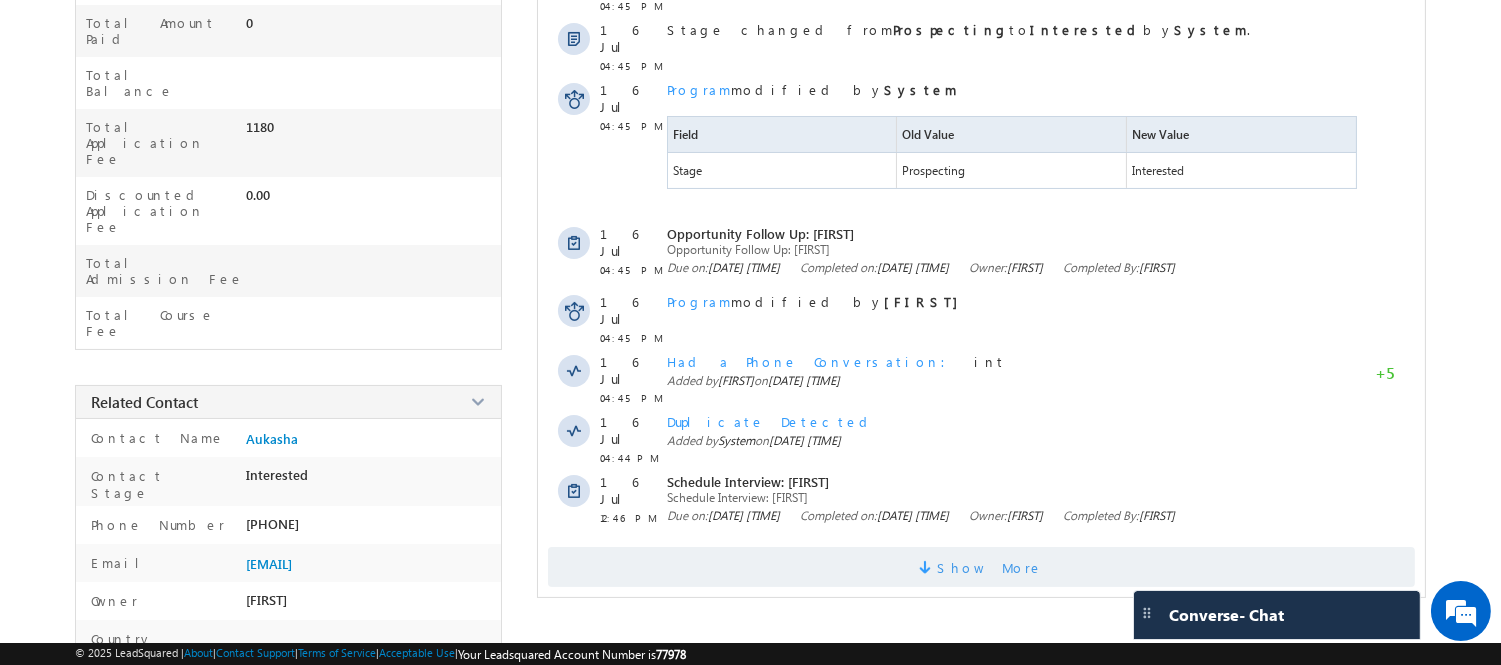 click on "Show More" at bounding box center (990, 567) 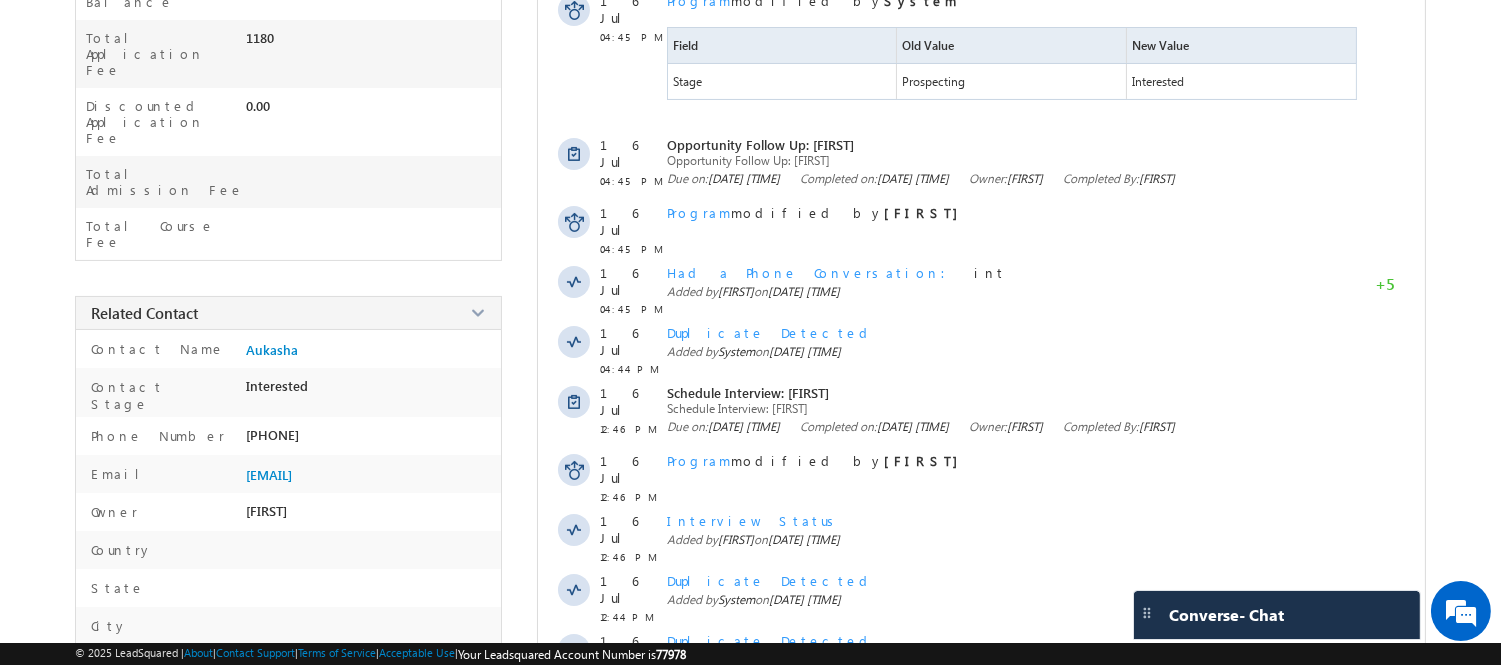 scroll, scrollTop: 743, scrollLeft: 0, axis: vertical 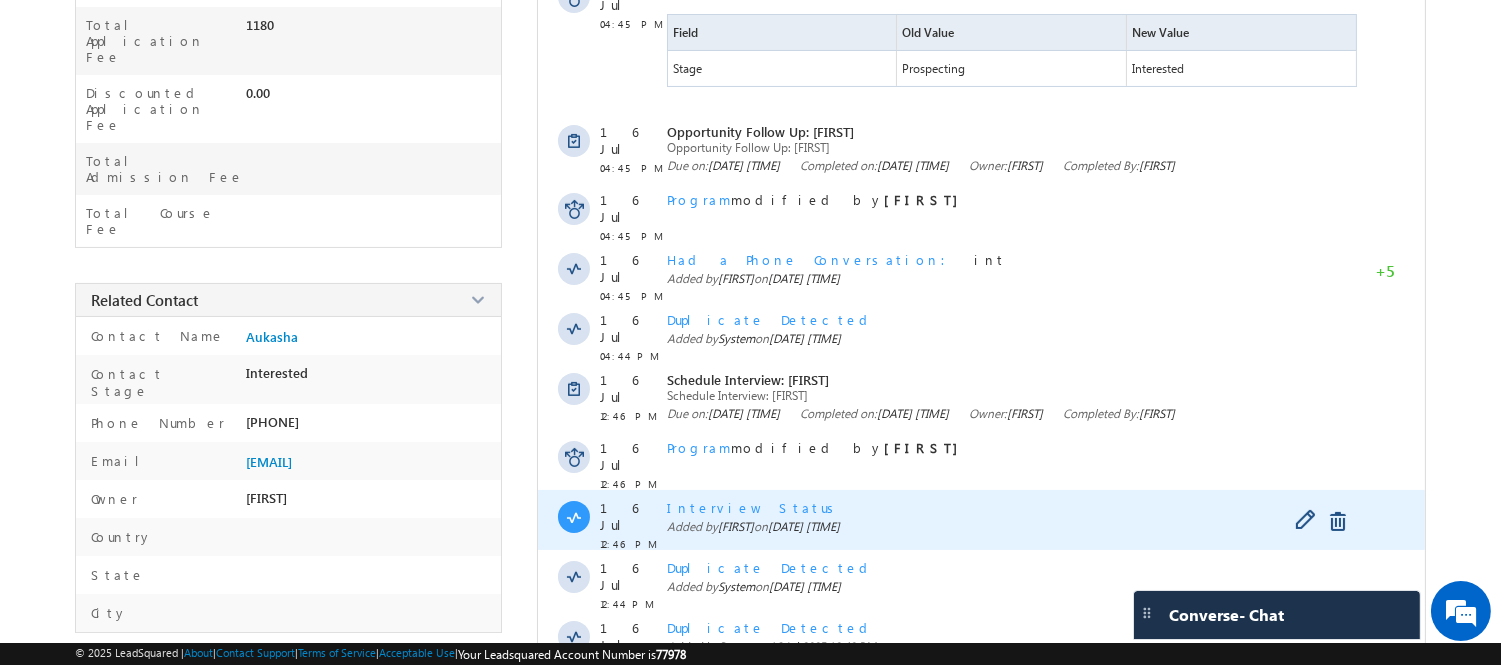 click on "Interview Status" at bounding box center (1014, 507) 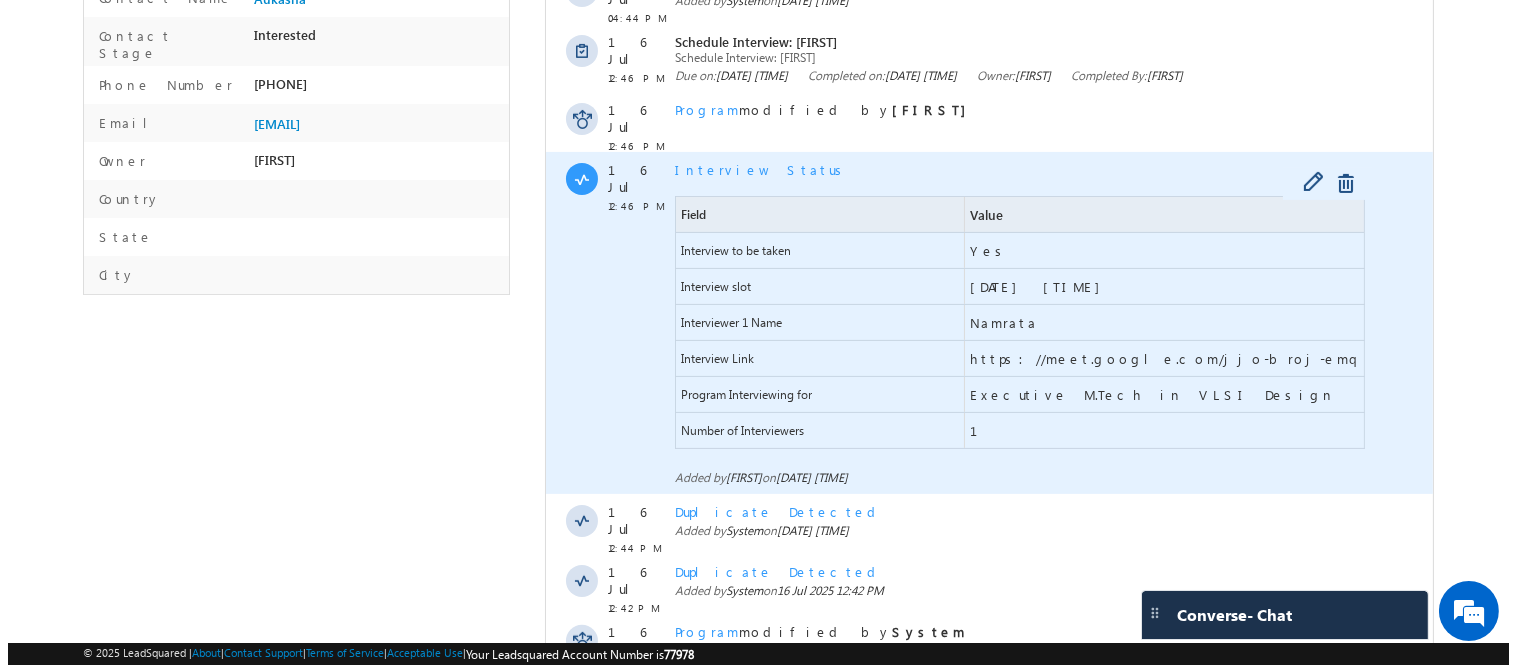scroll, scrollTop: 1083, scrollLeft: 0, axis: vertical 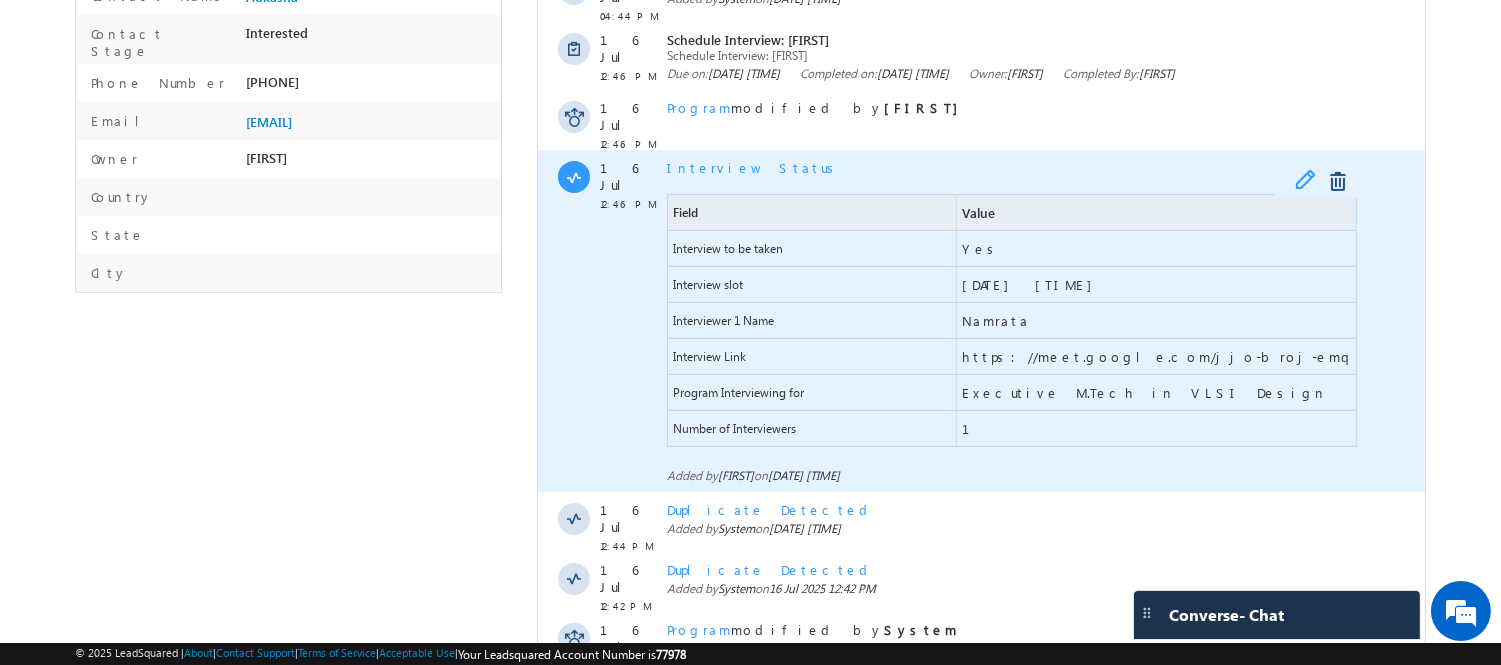 click at bounding box center (1310, 182) 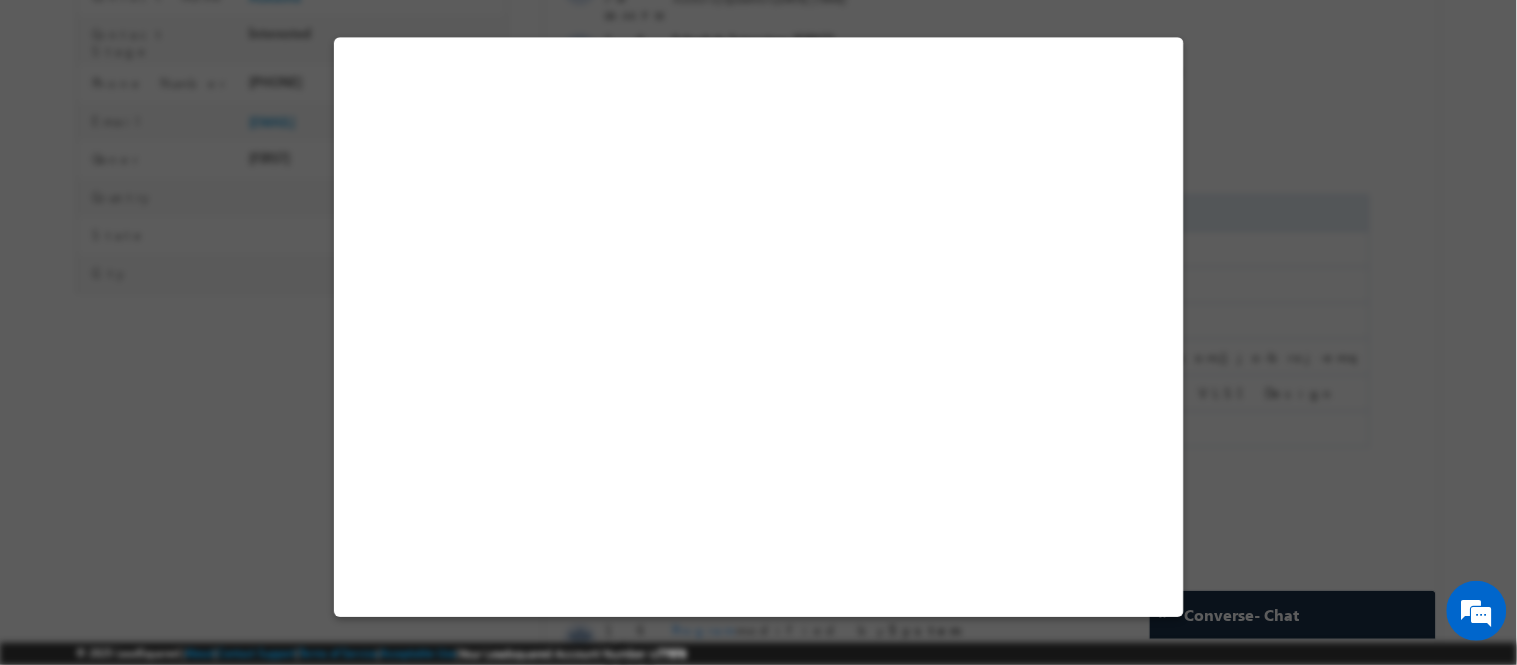 select on "Long Term" 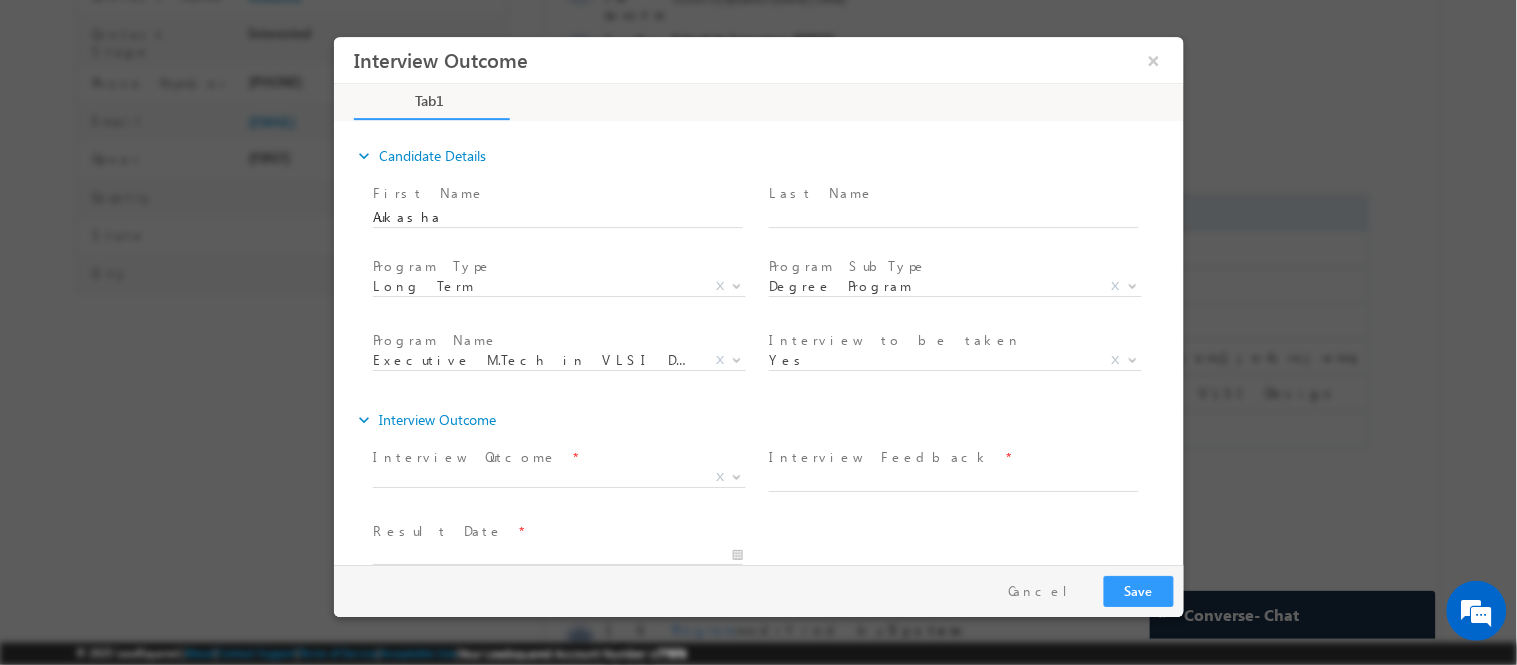scroll, scrollTop: 0, scrollLeft: 0, axis: both 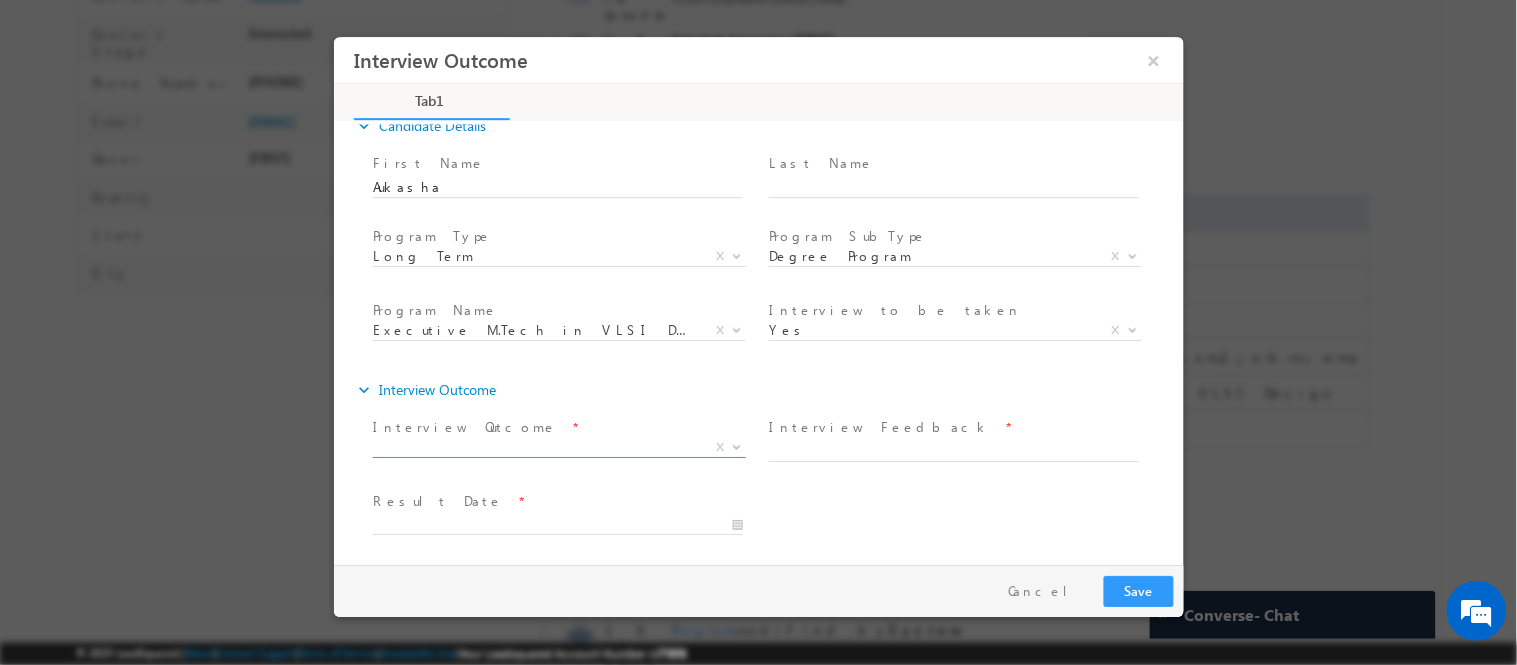 click on "X" at bounding box center [558, 447] 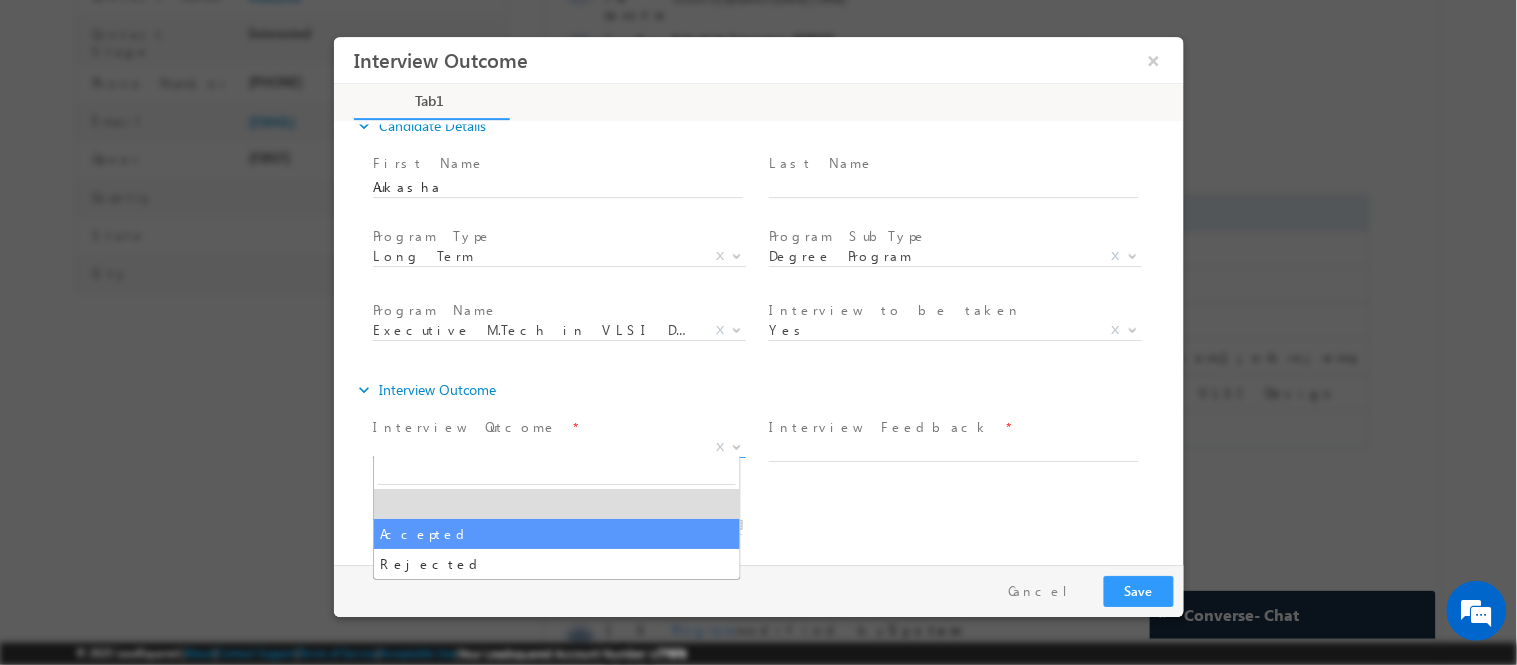select on "Accepted" 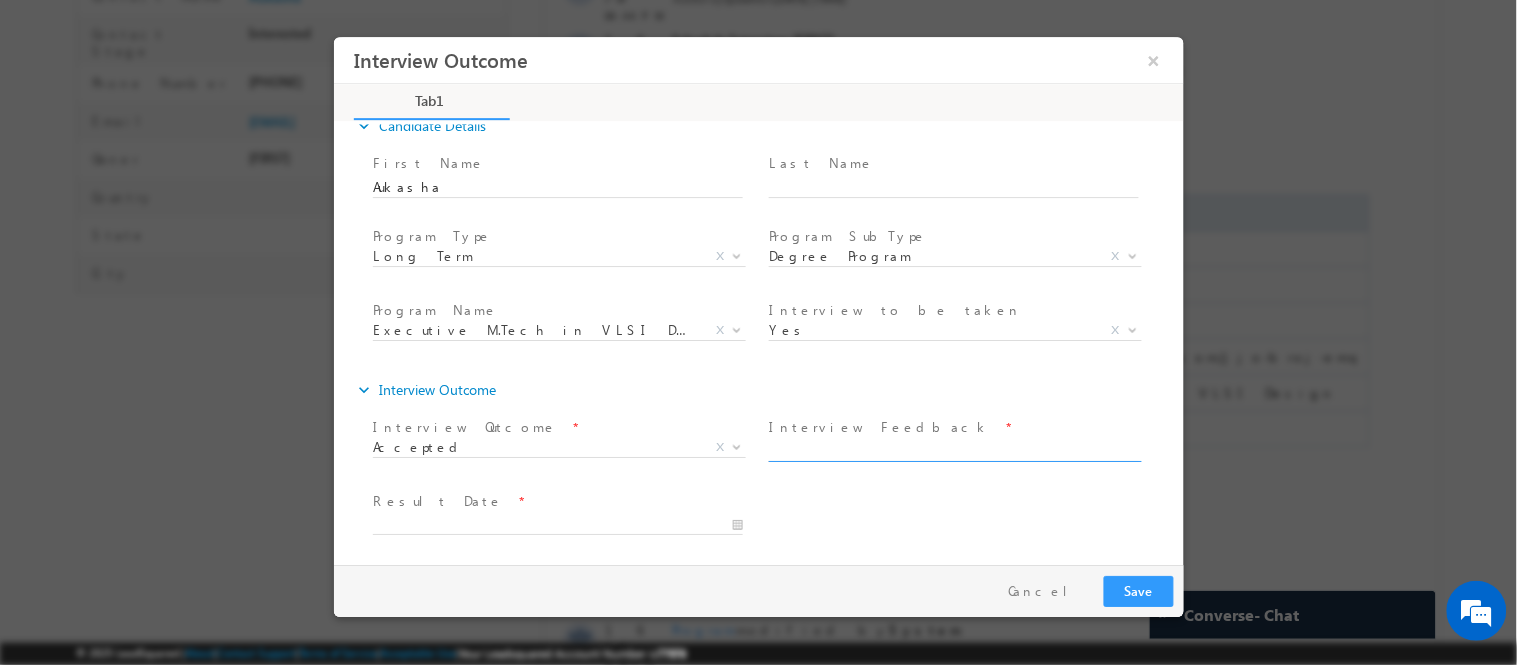 click at bounding box center [953, 451] 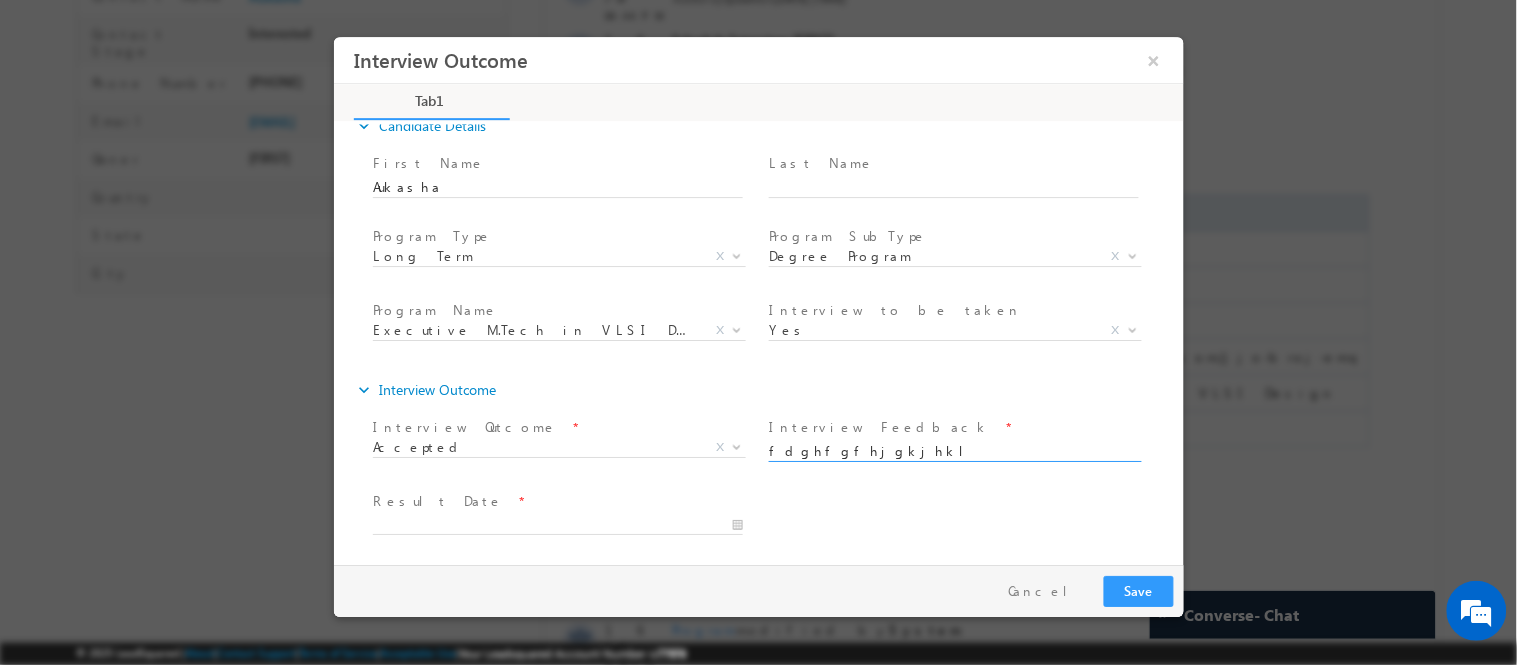 type on "fdghfgfhjgkjhkl" 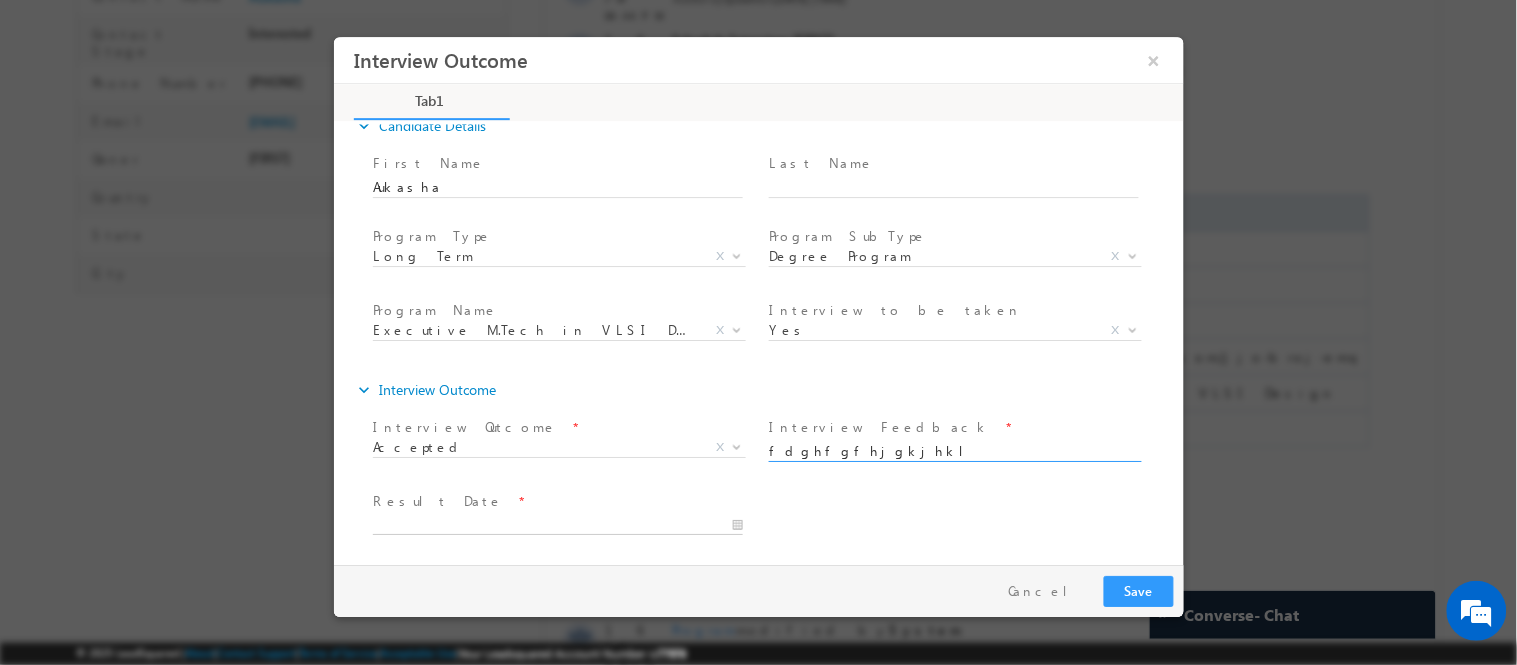 type on "16/07/2025 6:18 PM" 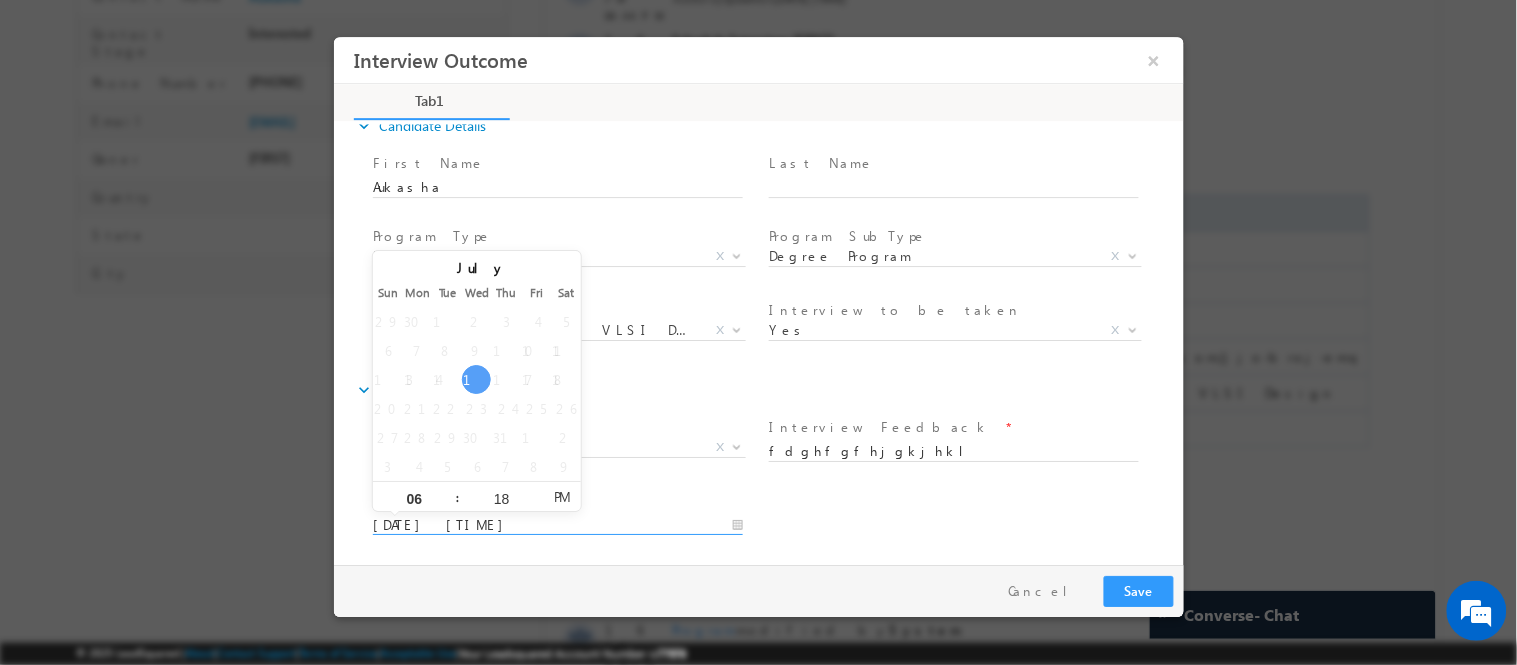 click on "16/07/2025 6:18 PM" at bounding box center (557, 525) 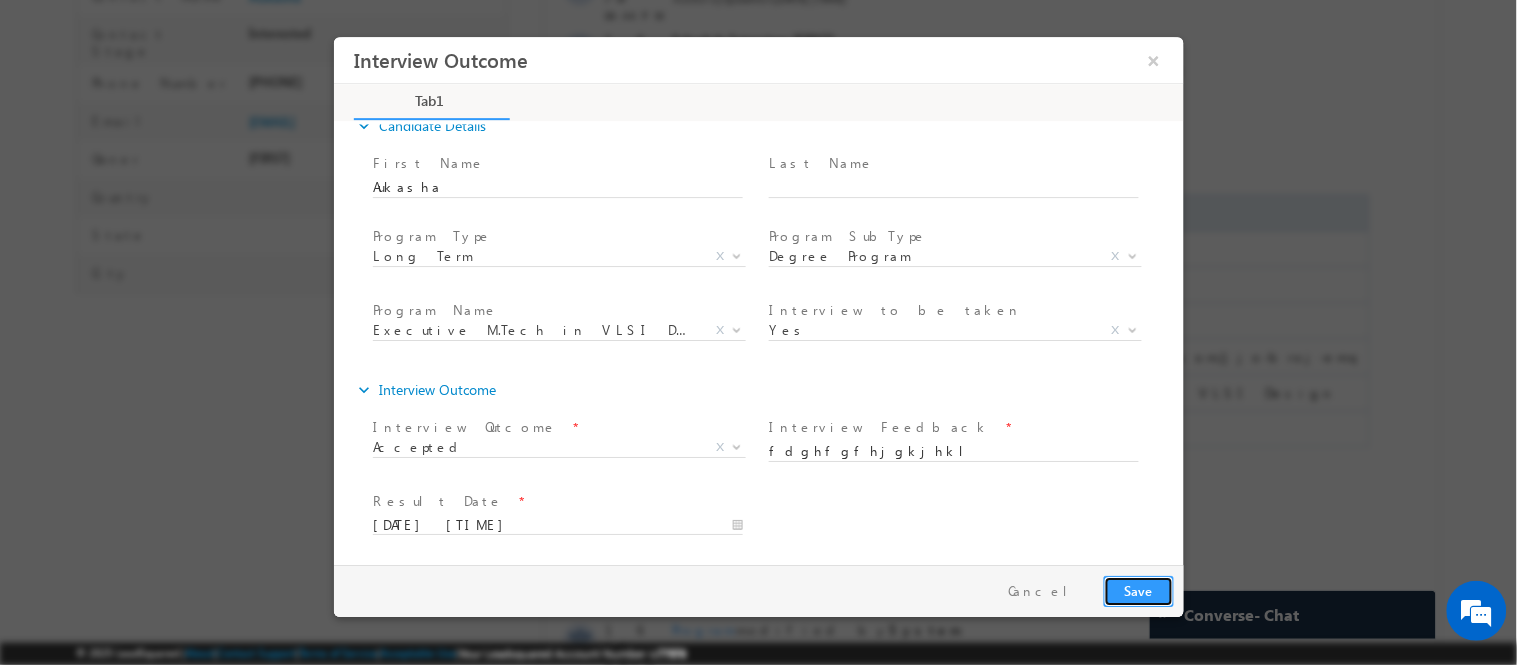 click on "Save" at bounding box center (1138, 590) 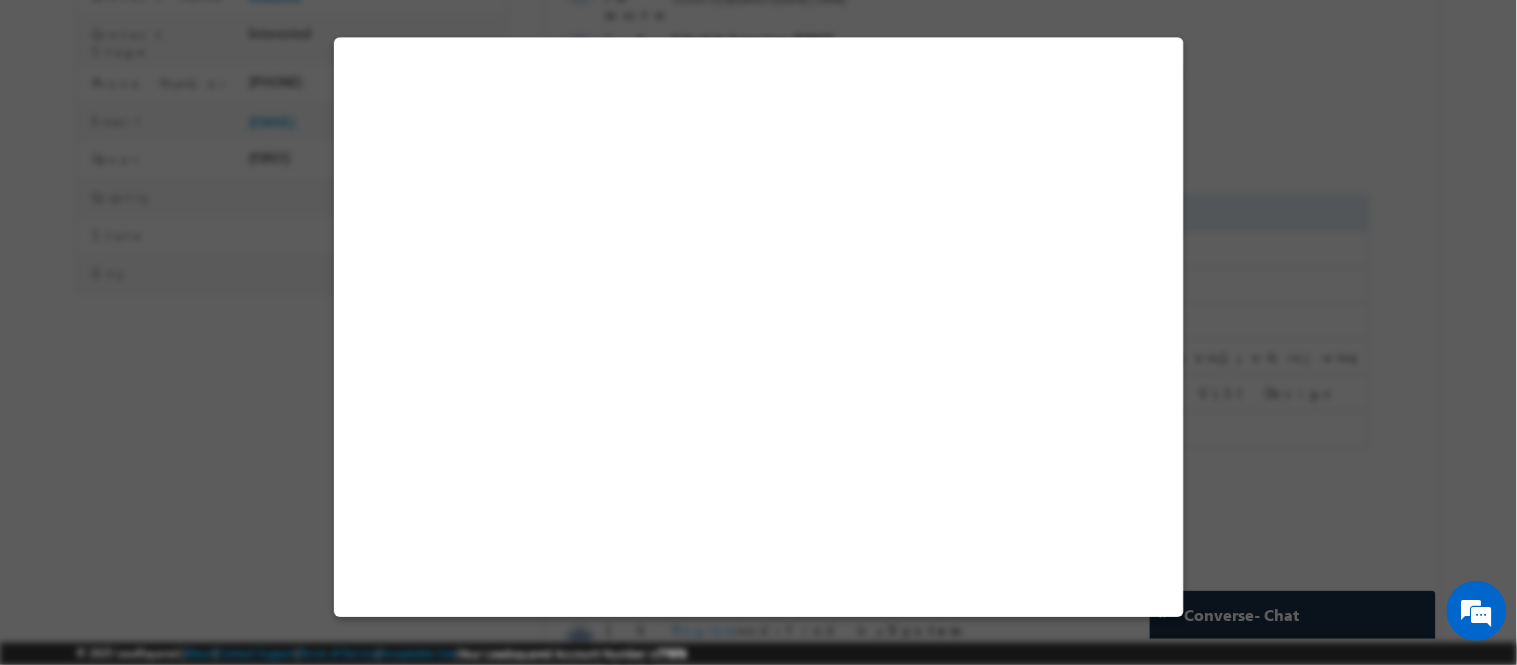 select on "Long Term" 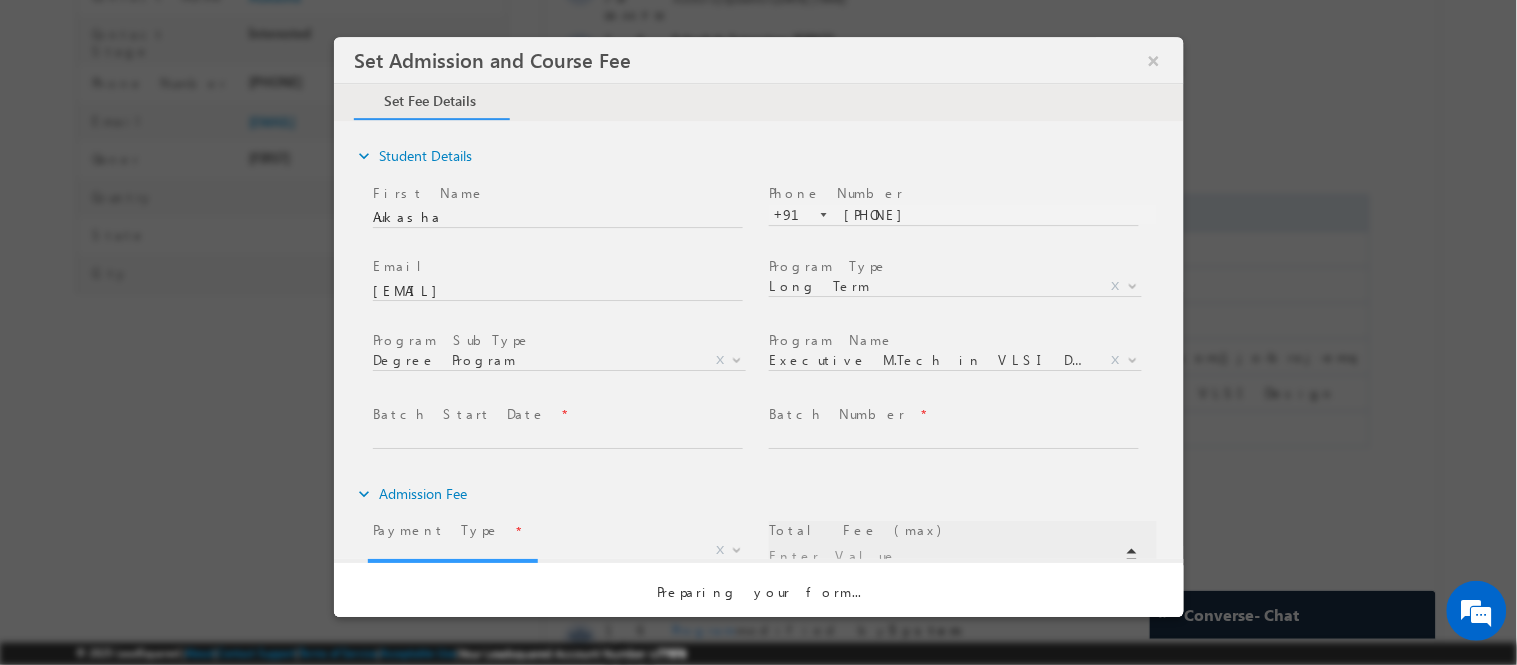 type on "1062000" 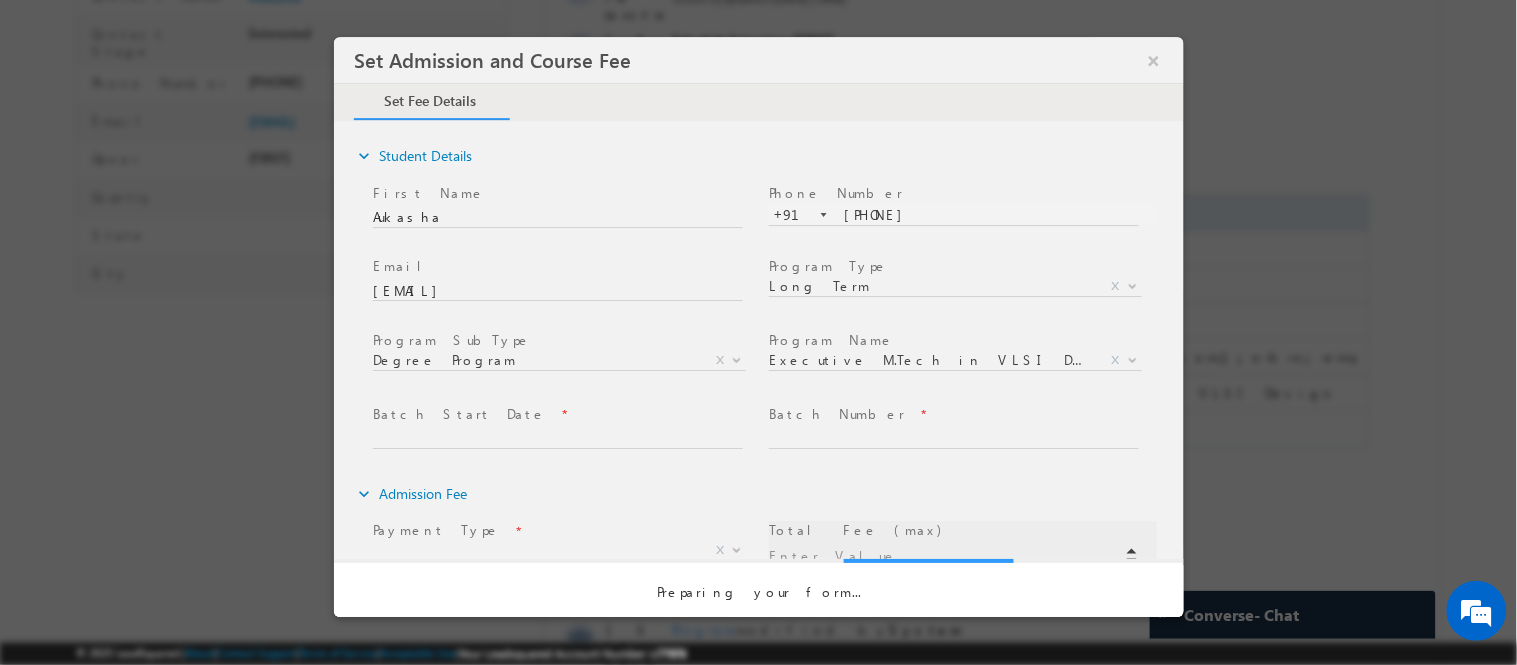 scroll, scrollTop: 0, scrollLeft: 0, axis: both 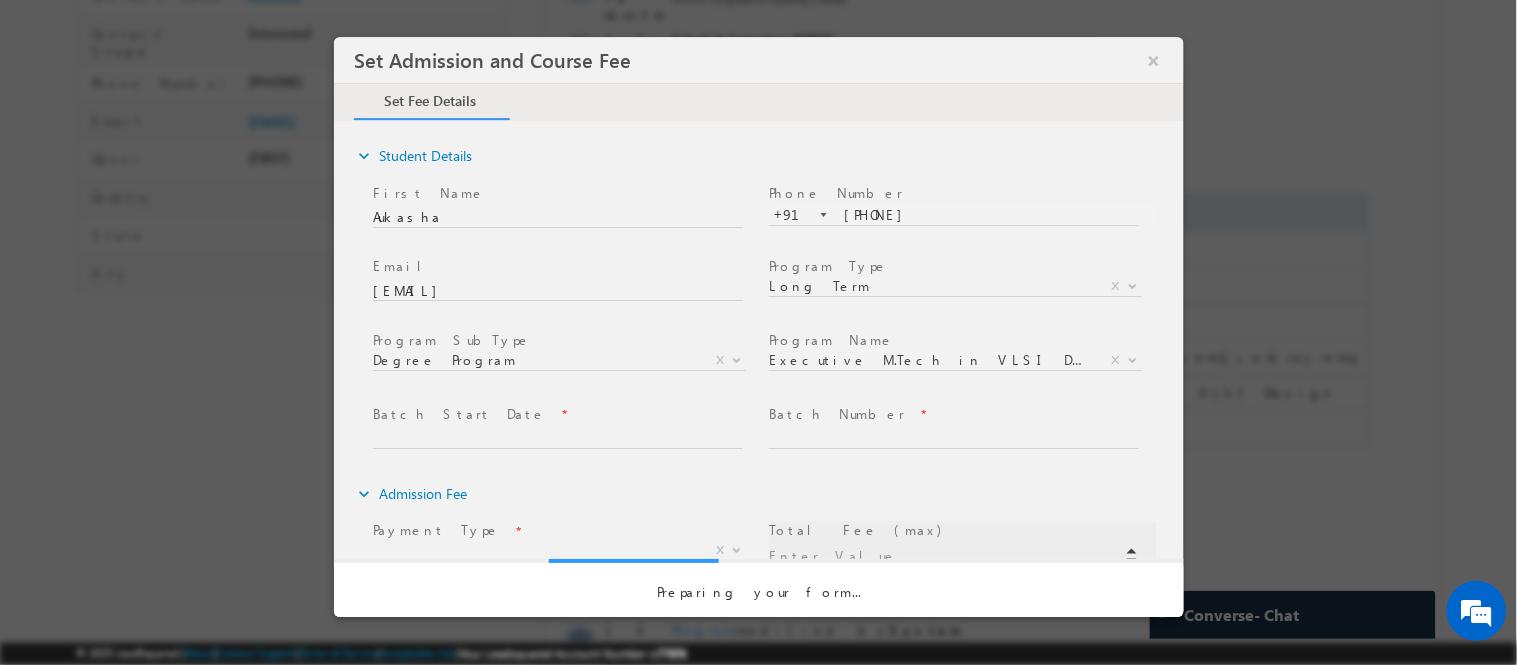 type on "59000" 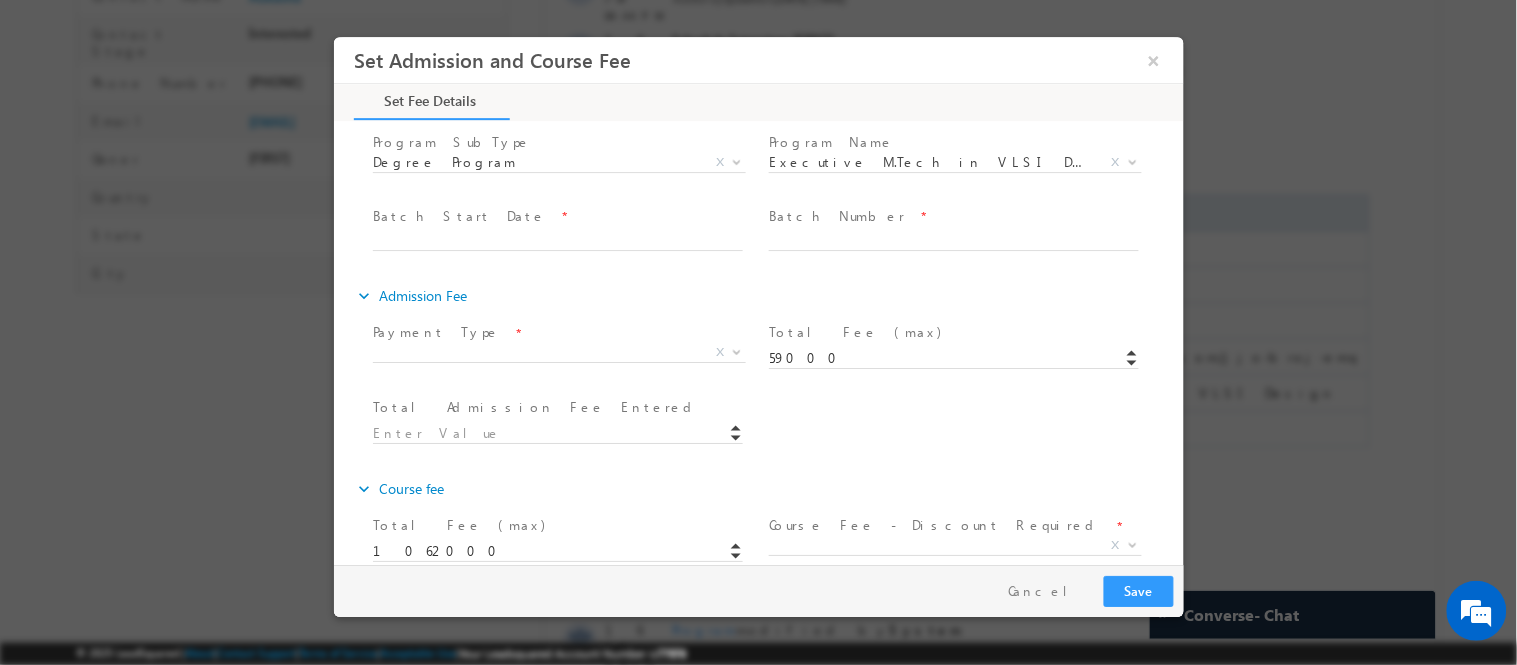 scroll, scrollTop: 200, scrollLeft: 0, axis: vertical 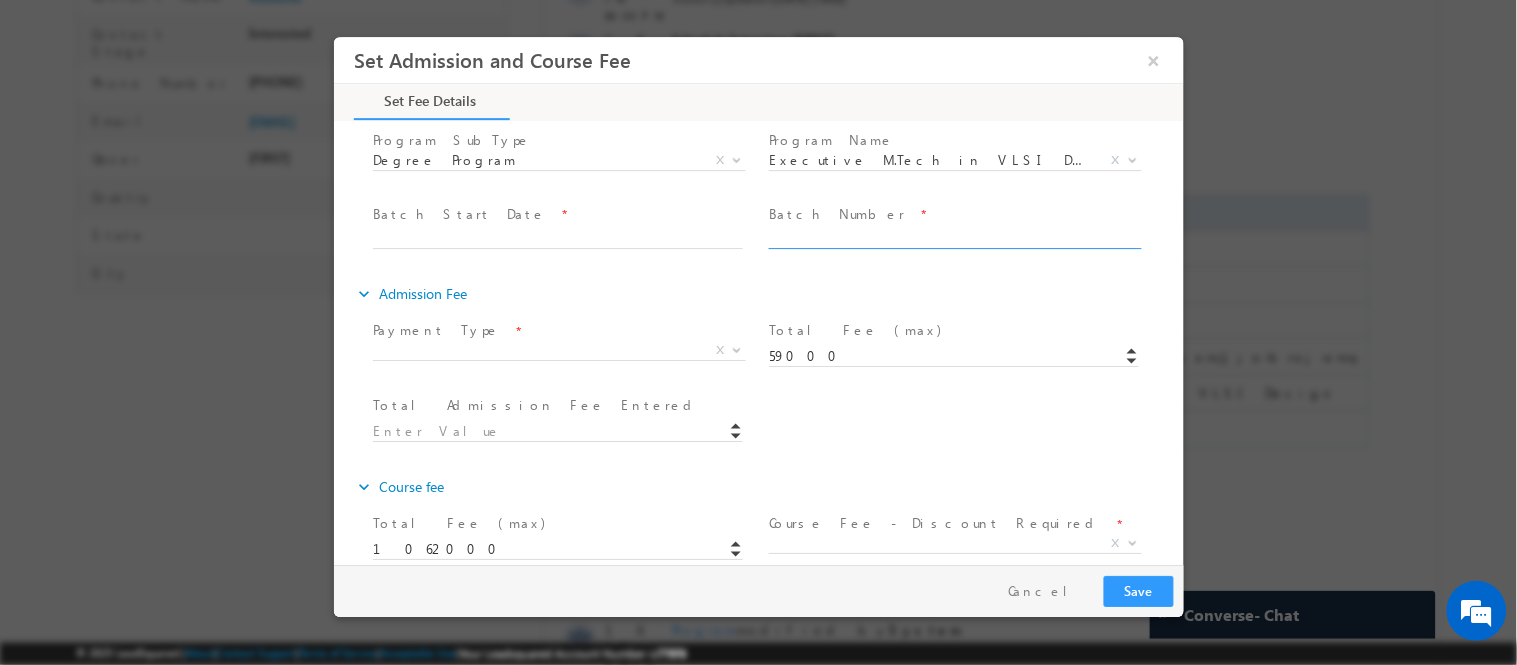 click at bounding box center [953, 238] 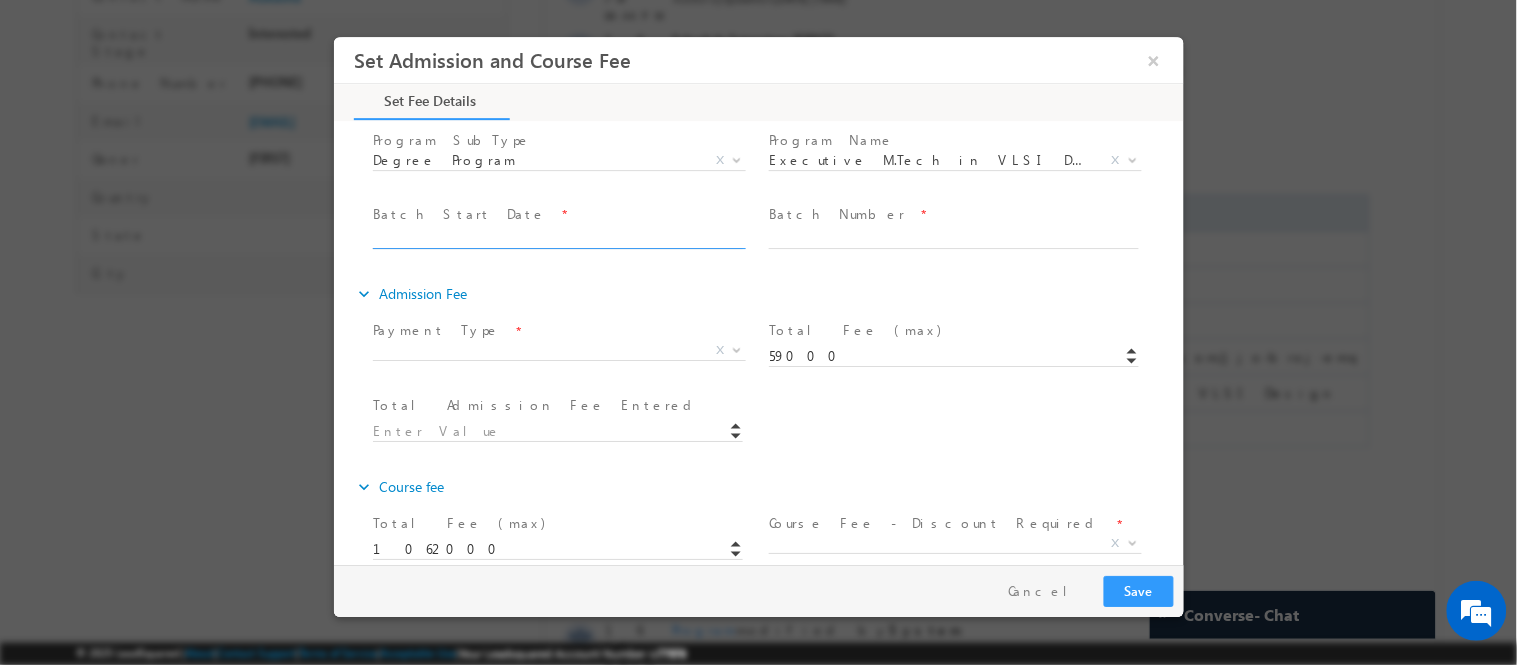 click at bounding box center [557, 238] 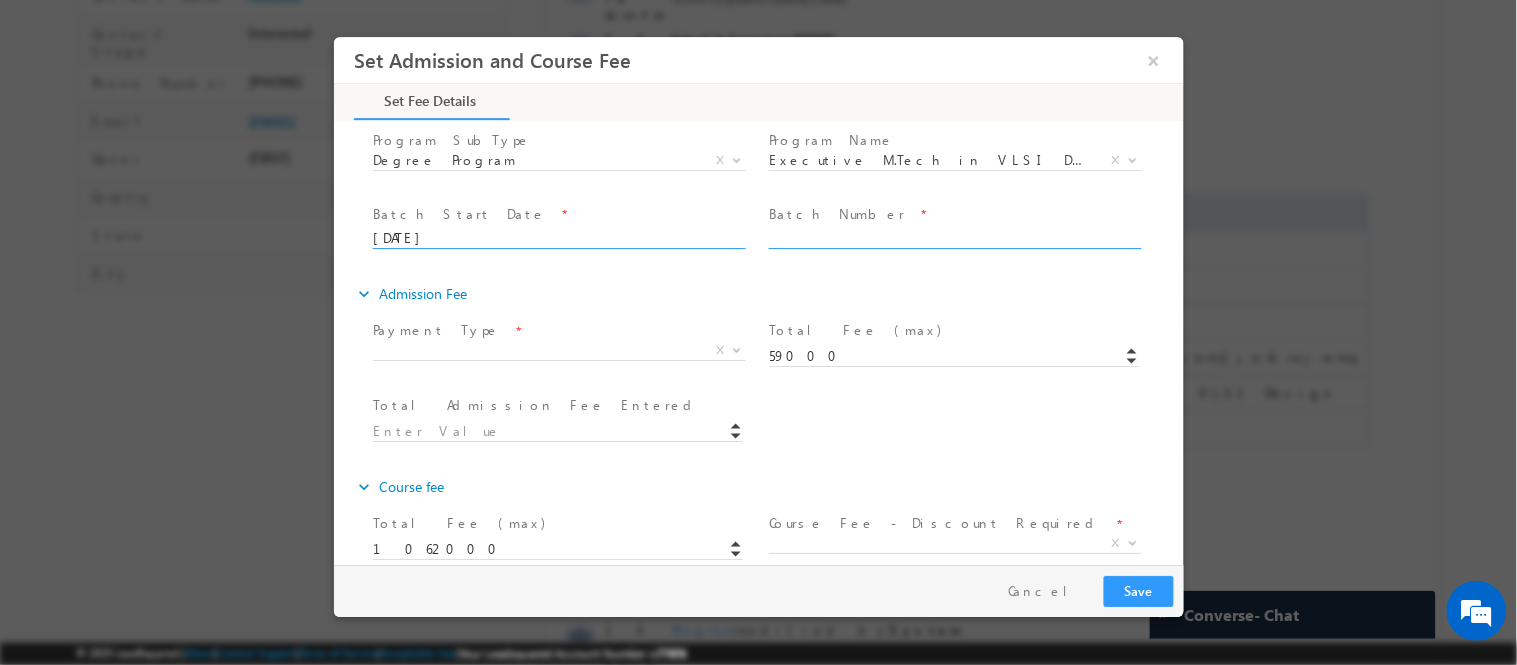 type on "15 nov" 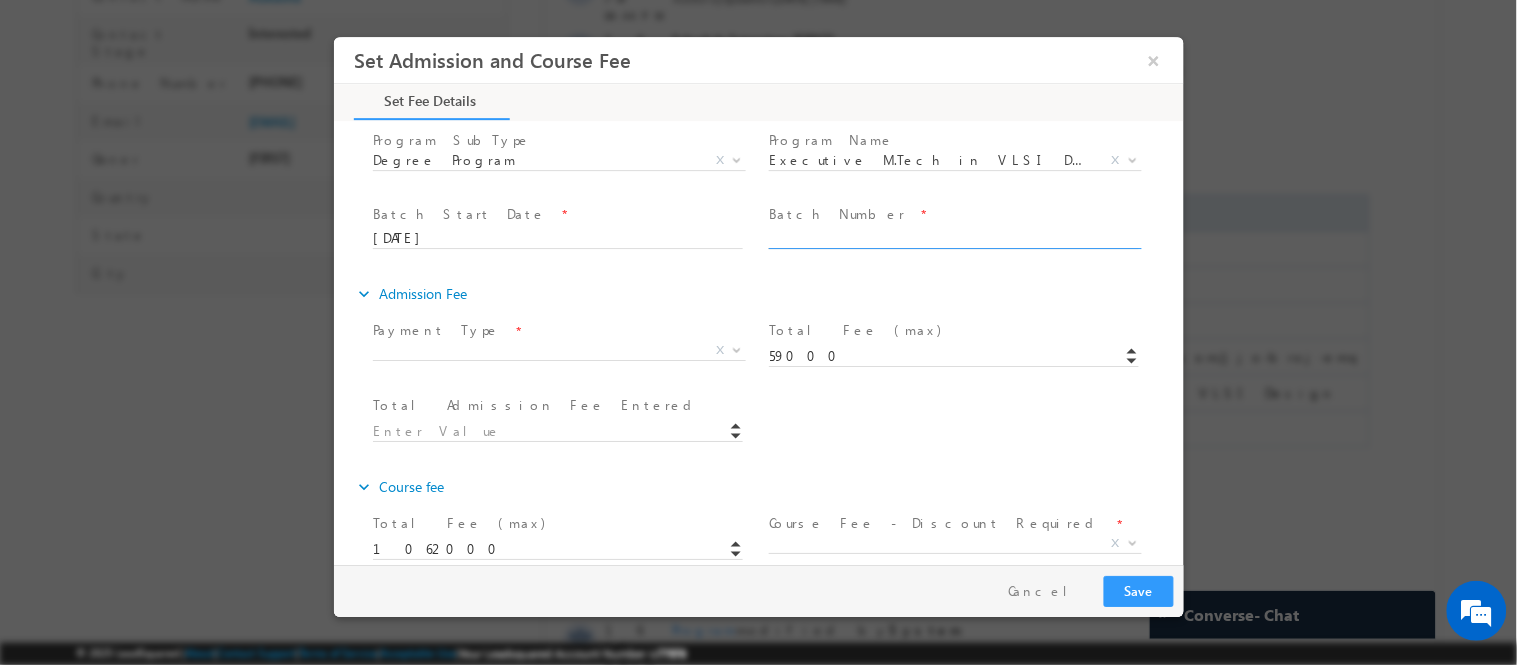 click at bounding box center (953, 238) 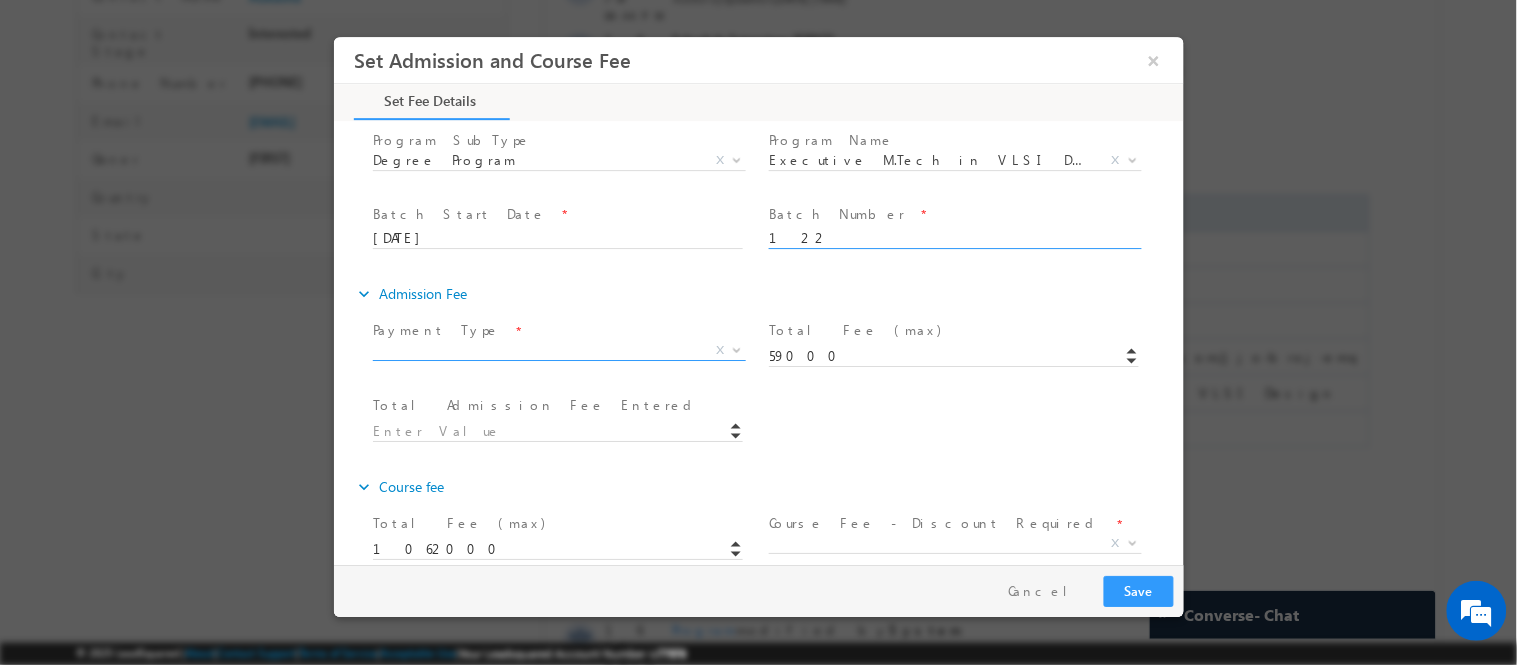 type on "122" 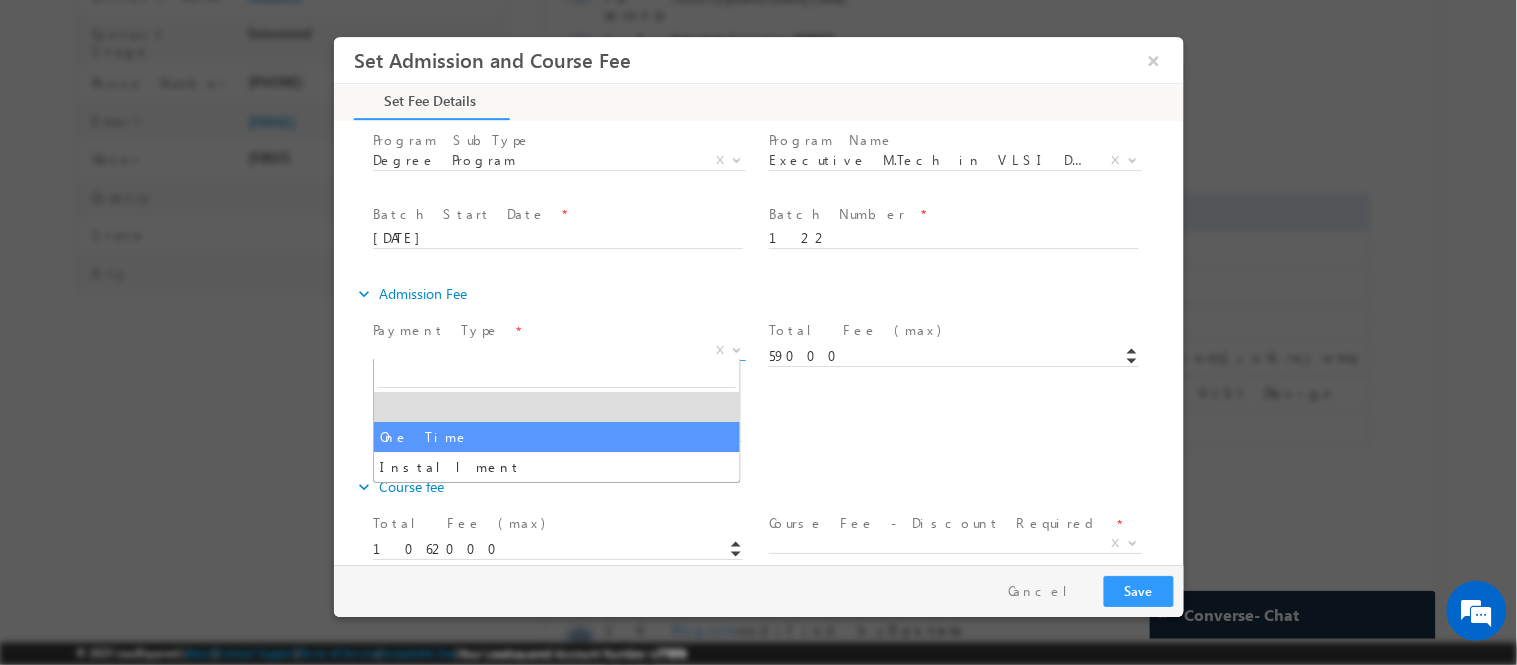 select on "One Time" 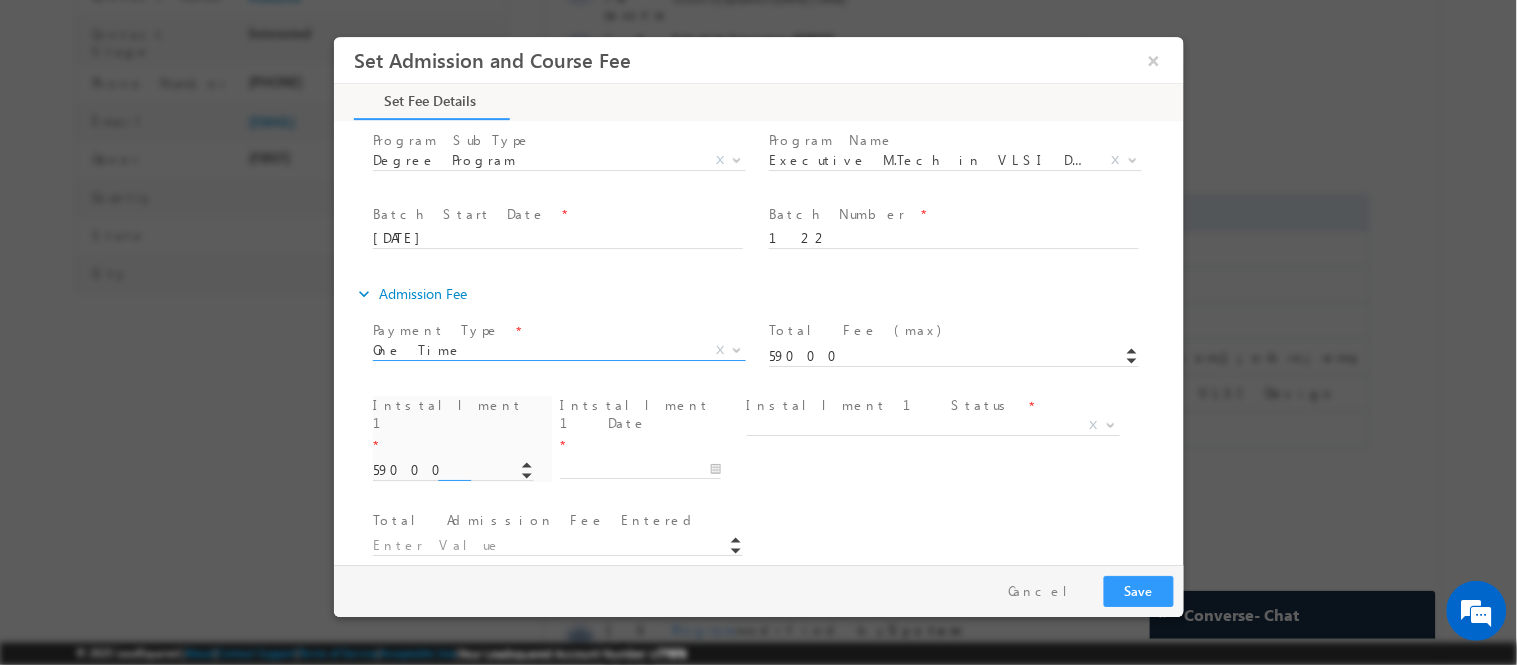 type on "59000.00" 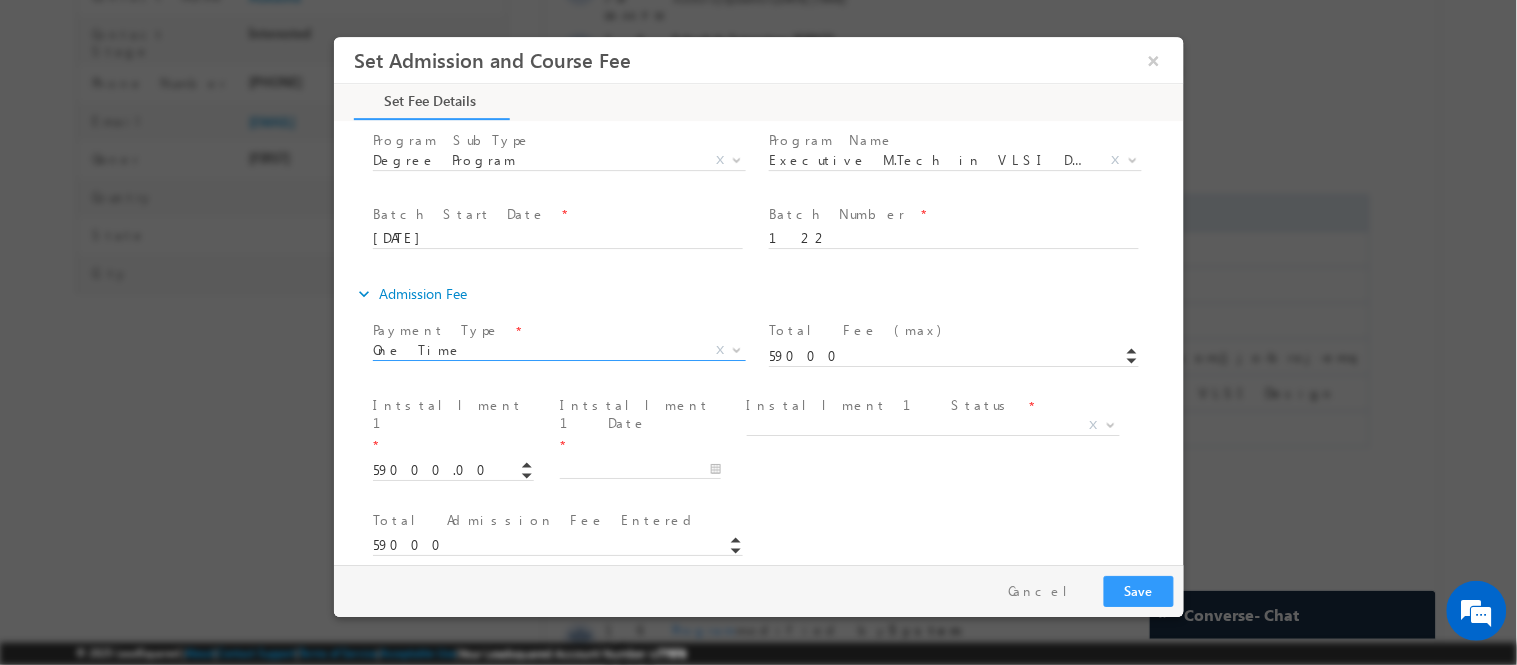 drag, startPoint x: 439, startPoint y: 447, endPoint x: 908, endPoint y: 406, distance: 470.7887 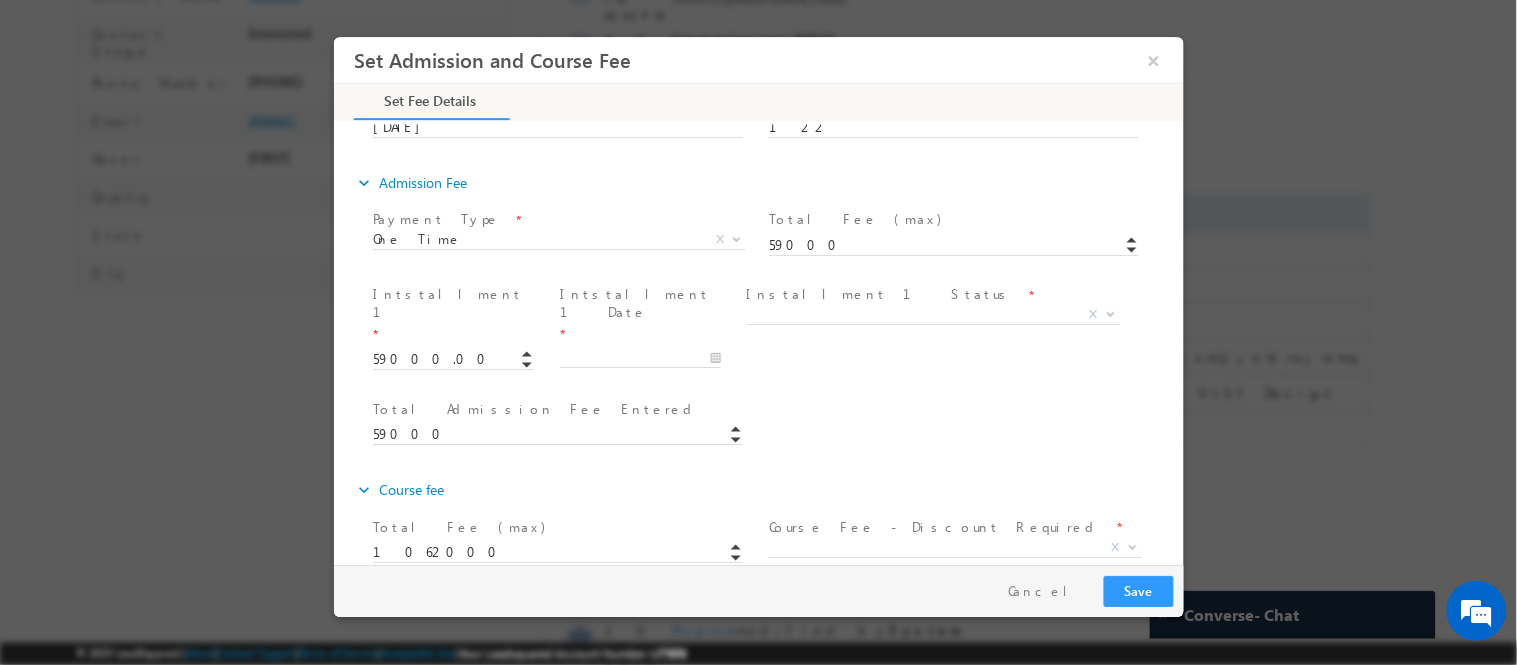scroll, scrollTop: 312, scrollLeft: 0, axis: vertical 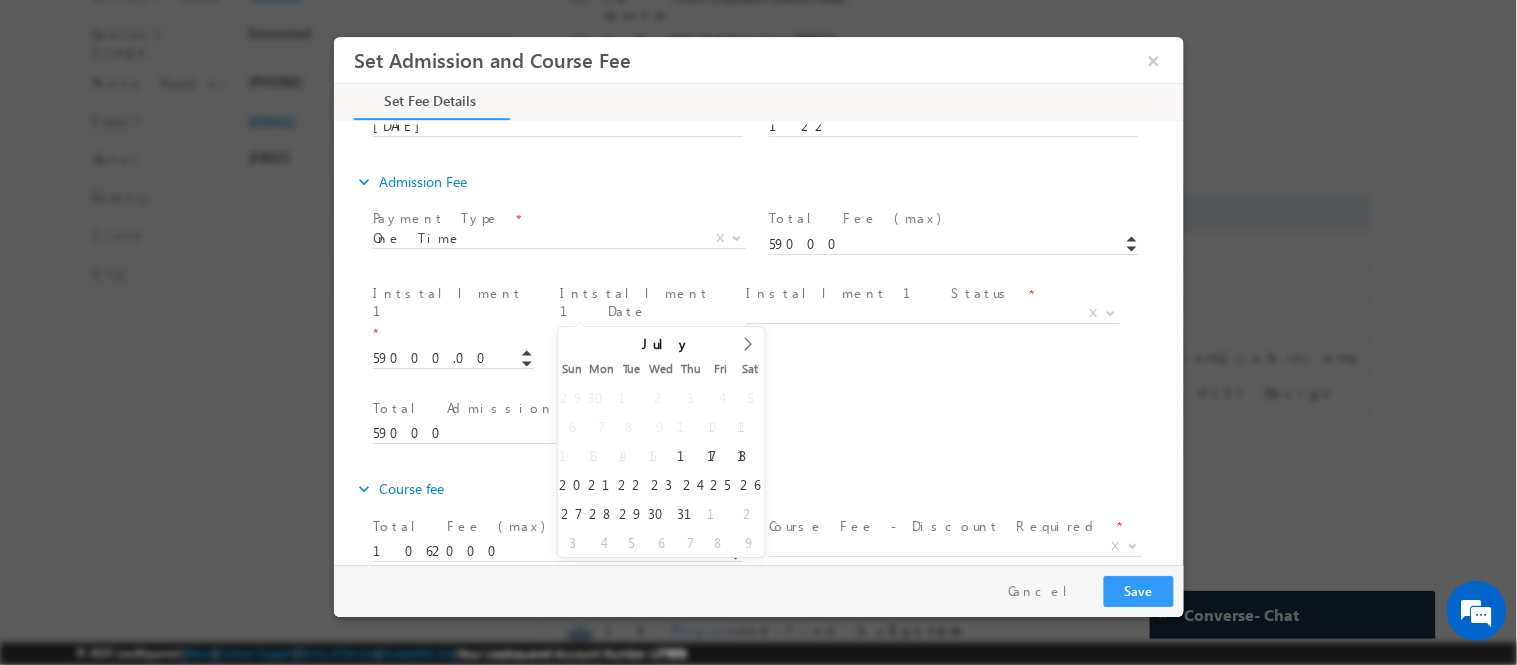 click at bounding box center (639, 357) 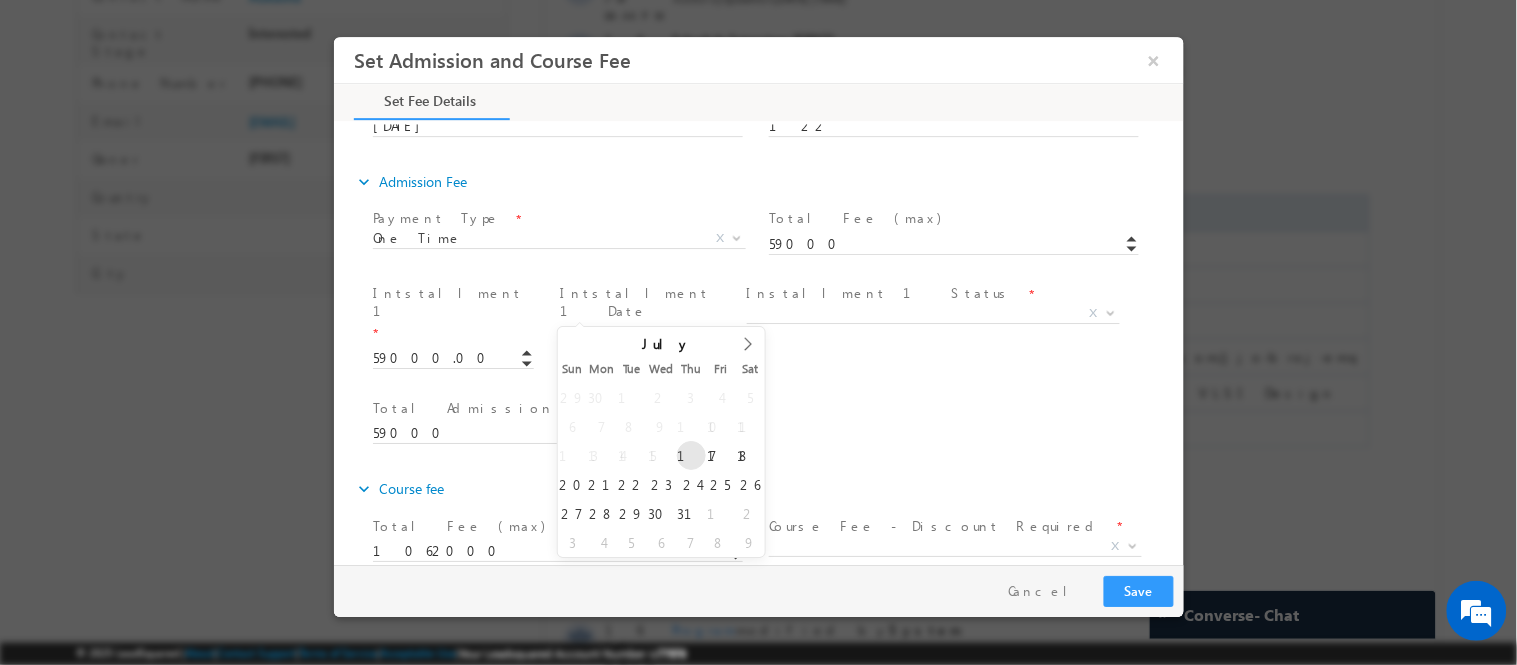 type on "17/07/2025" 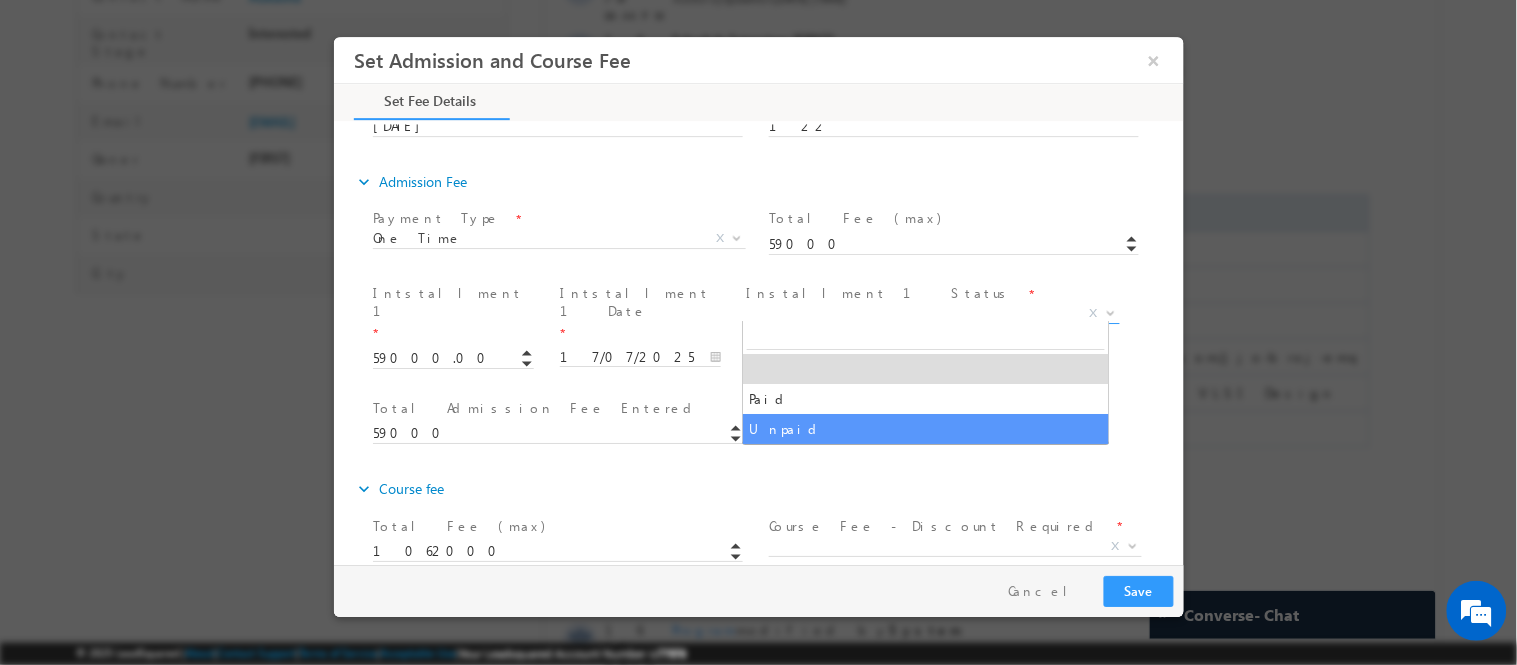 drag, startPoint x: 836, startPoint y: 304, endPoint x: 795, endPoint y: 421, distance: 123.97581 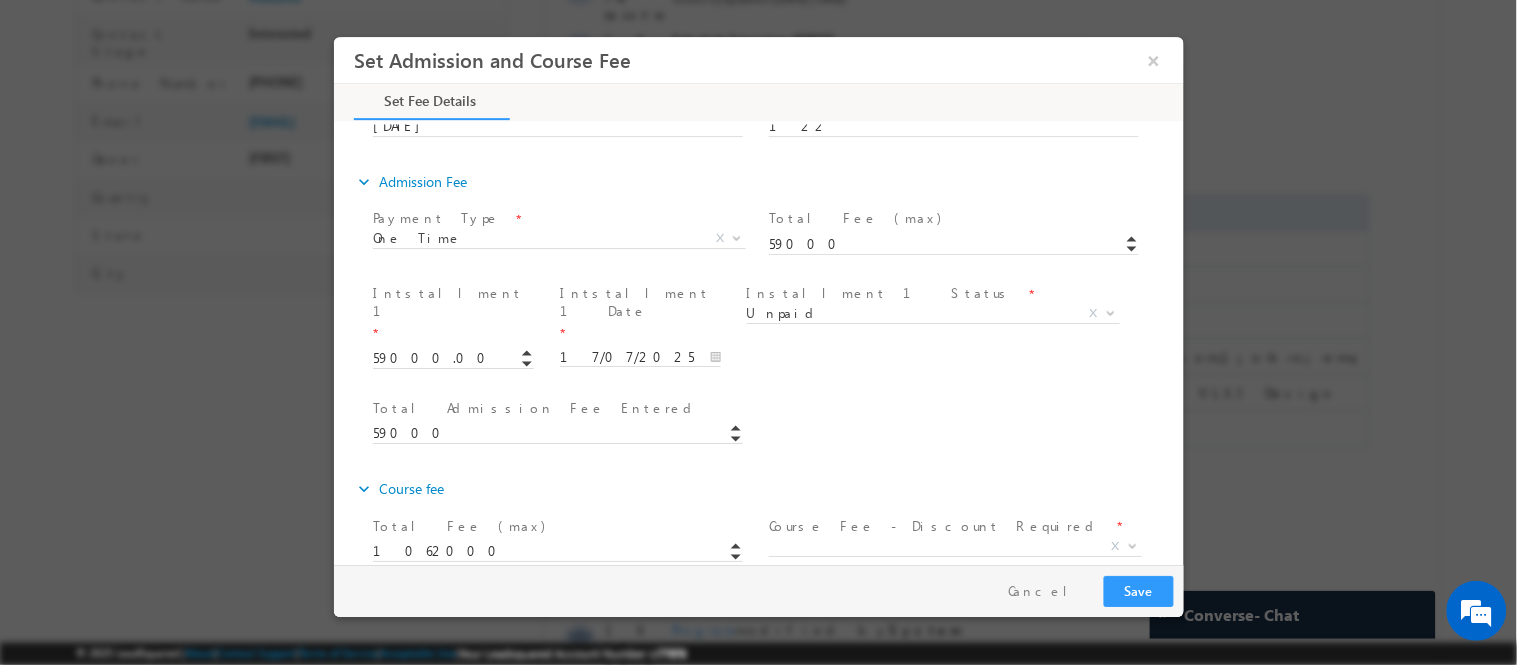 click on "Total Admission Fee Entered
*
59000" at bounding box center [775, 430] 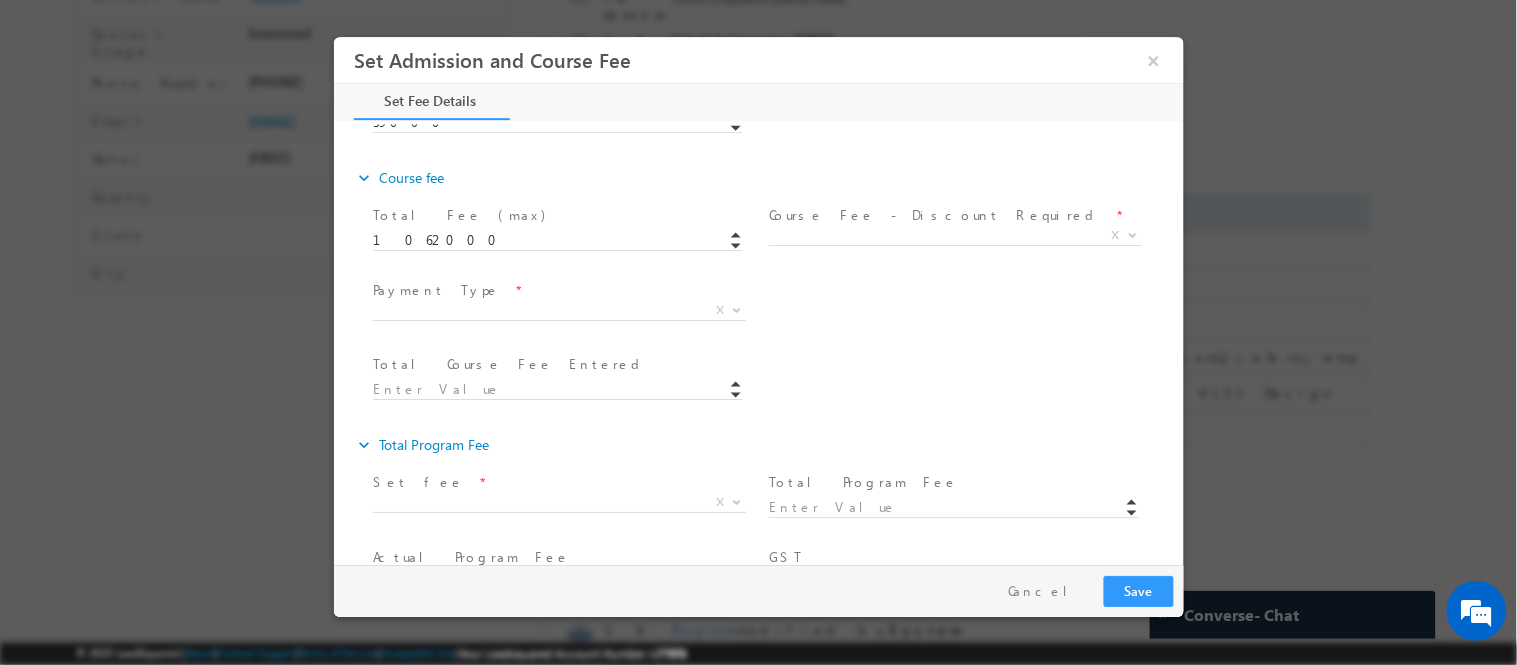 scroll, scrollTop: 636, scrollLeft: 0, axis: vertical 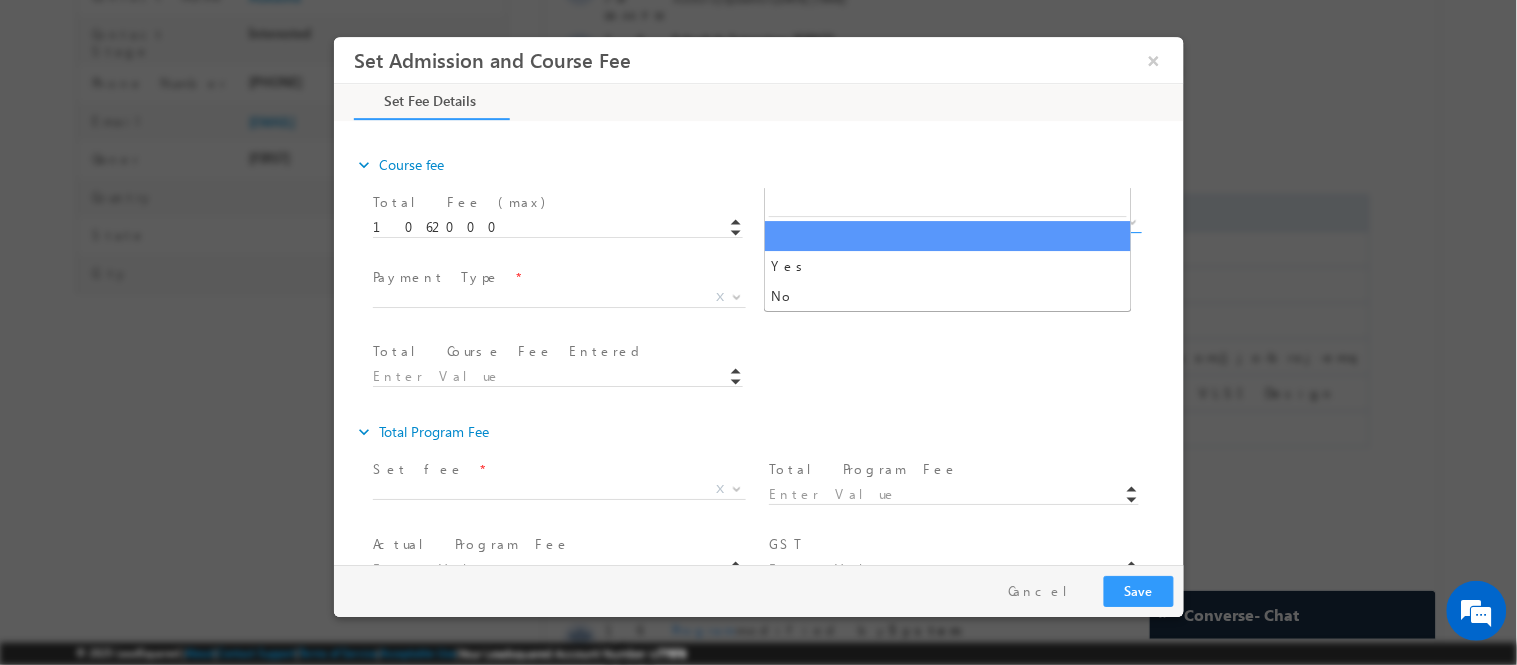 click on "X" at bounding box center [954, 222] 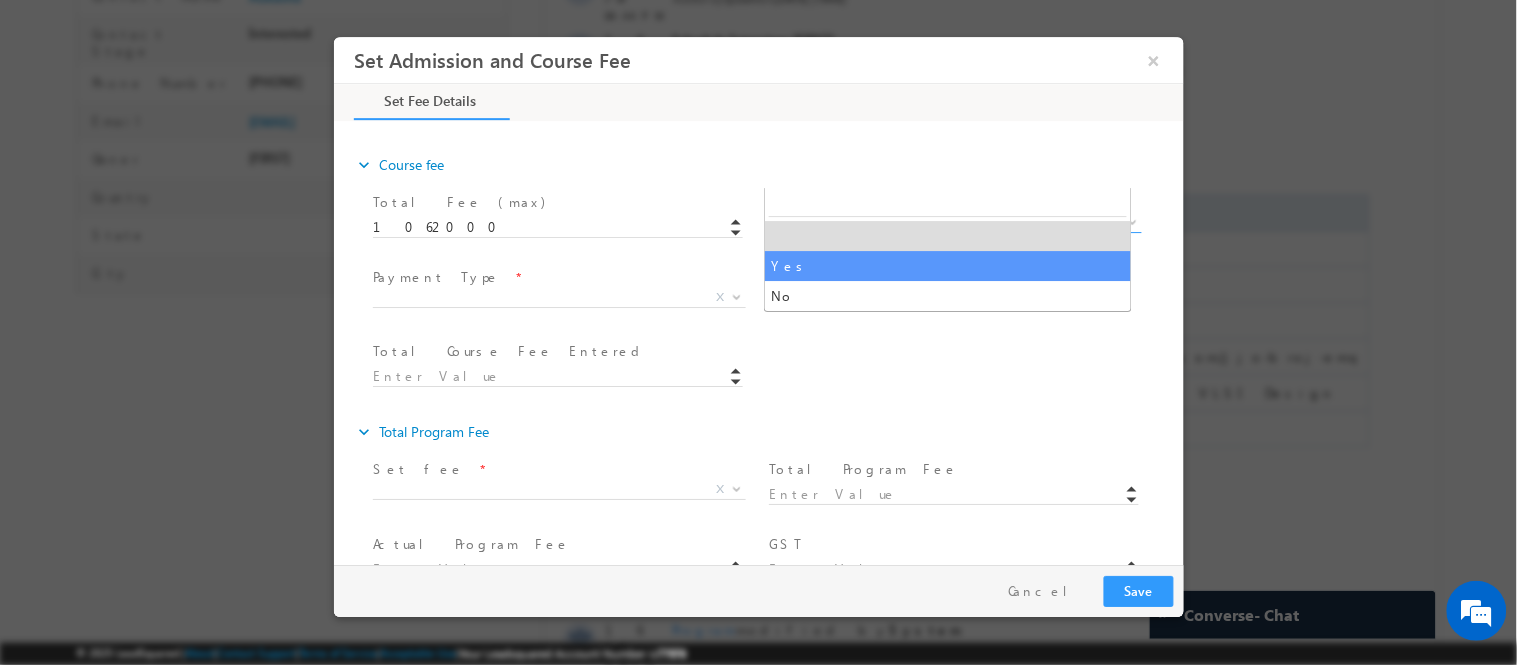 select on "Yes" 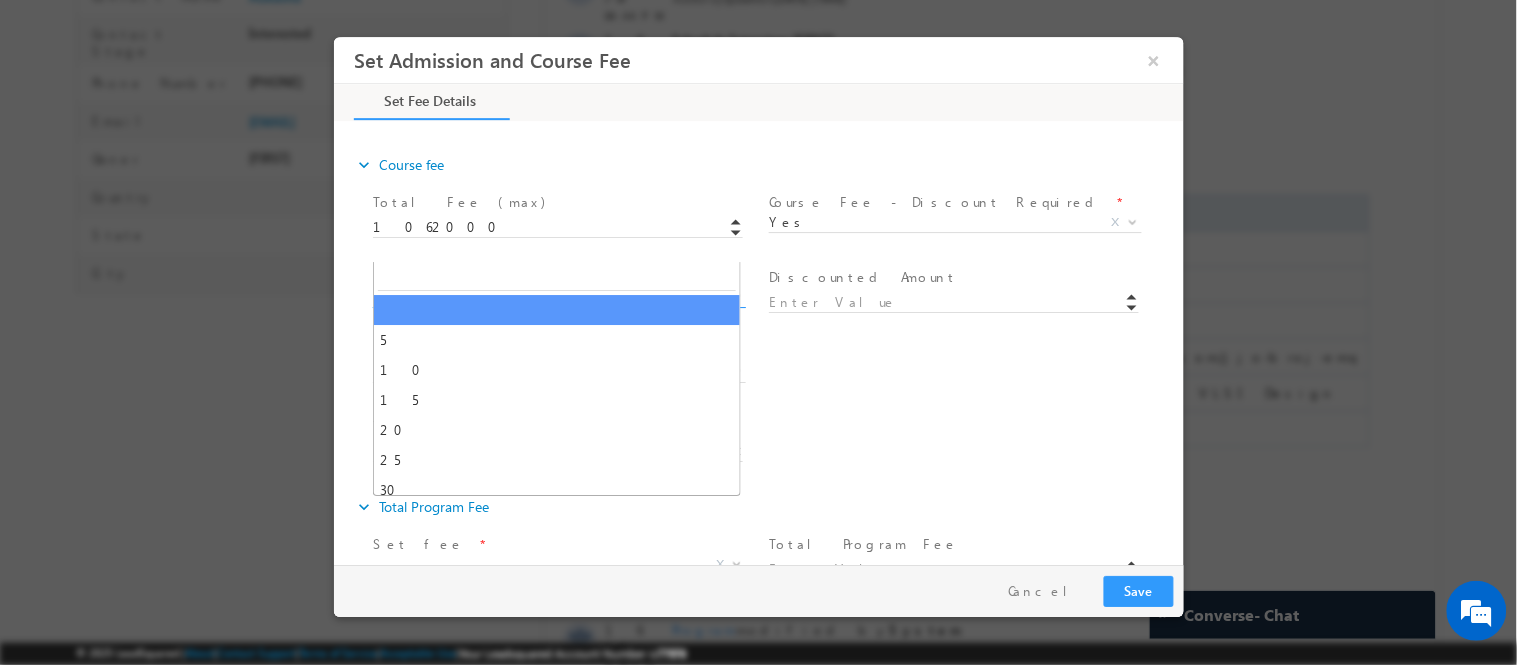 click on "X" at bounding box center [558, 297] 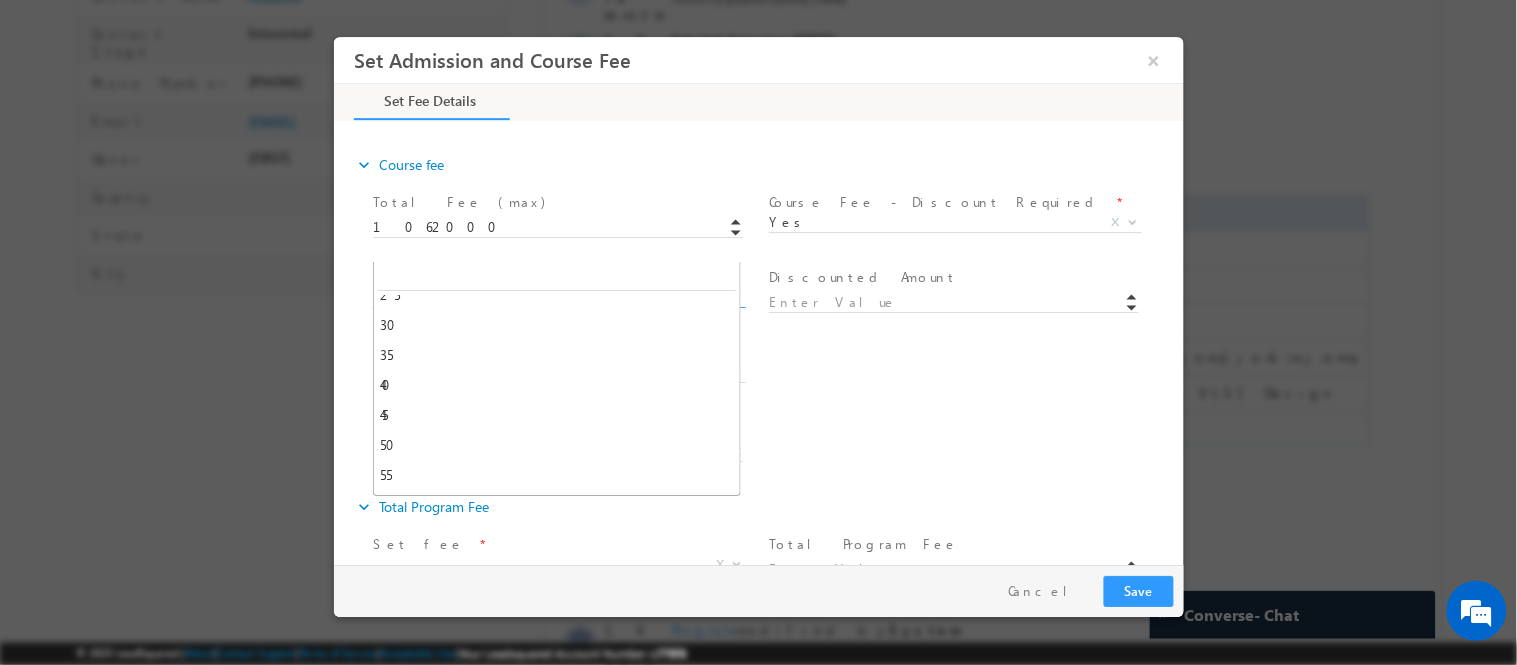 scroll, scrollTop: 168, scrollLeft: 0, axis: vertical 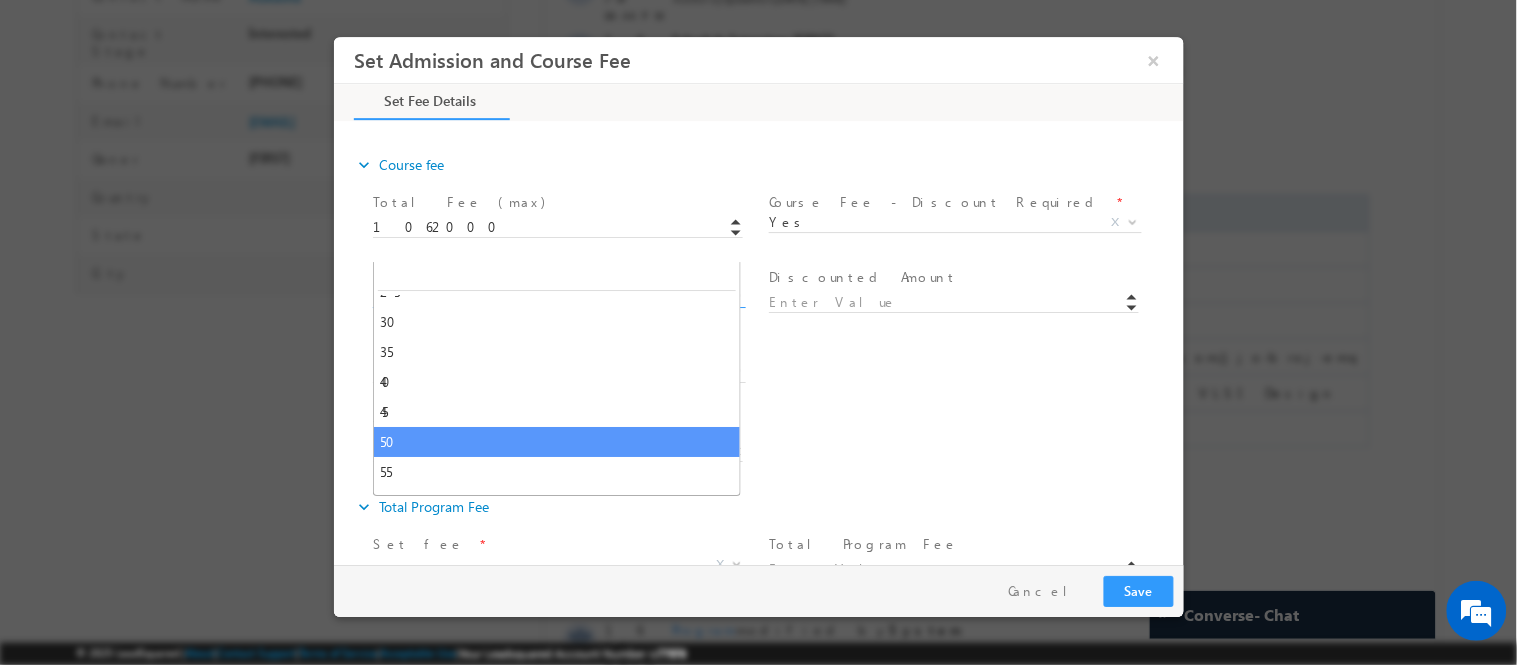 select on "50" 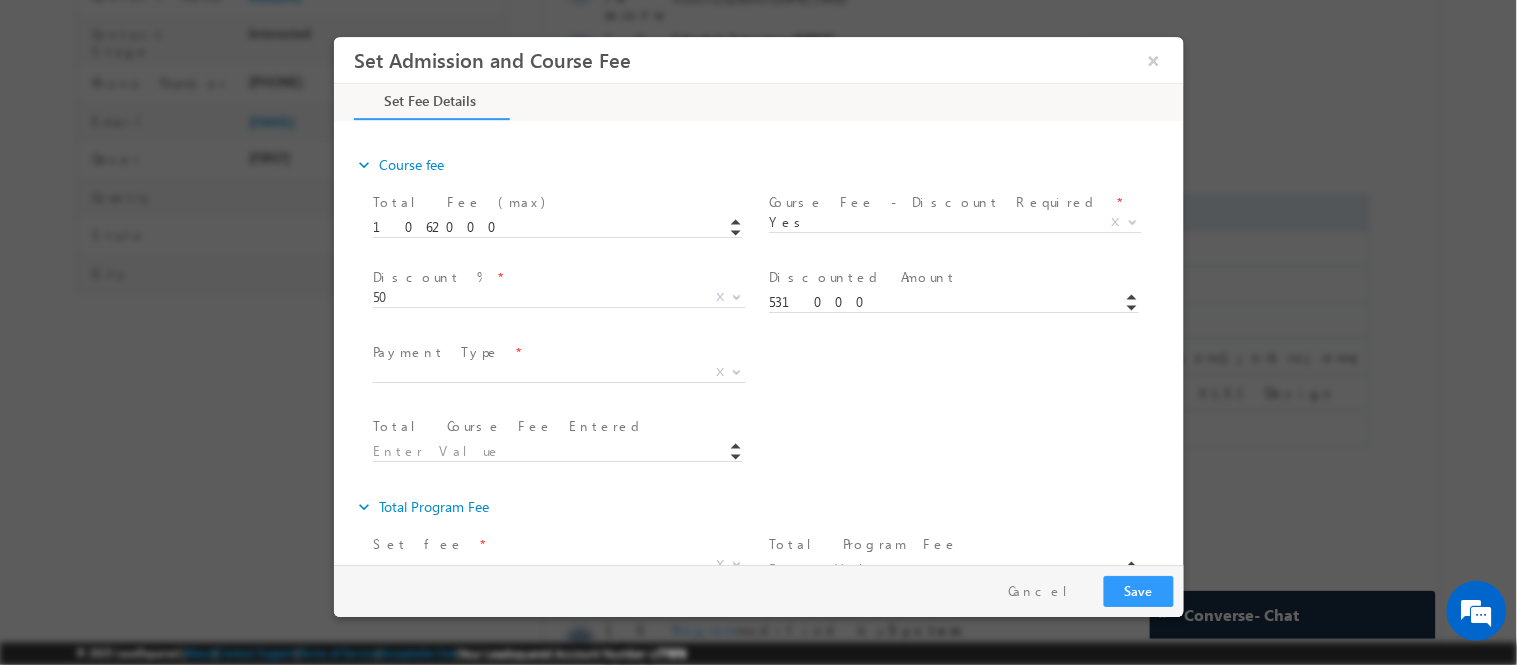 click on "Payment Type
*
One Time
Installment
Loan
X
Number of Installment
*
2
3
4
X" at bounding box center (775, 374) 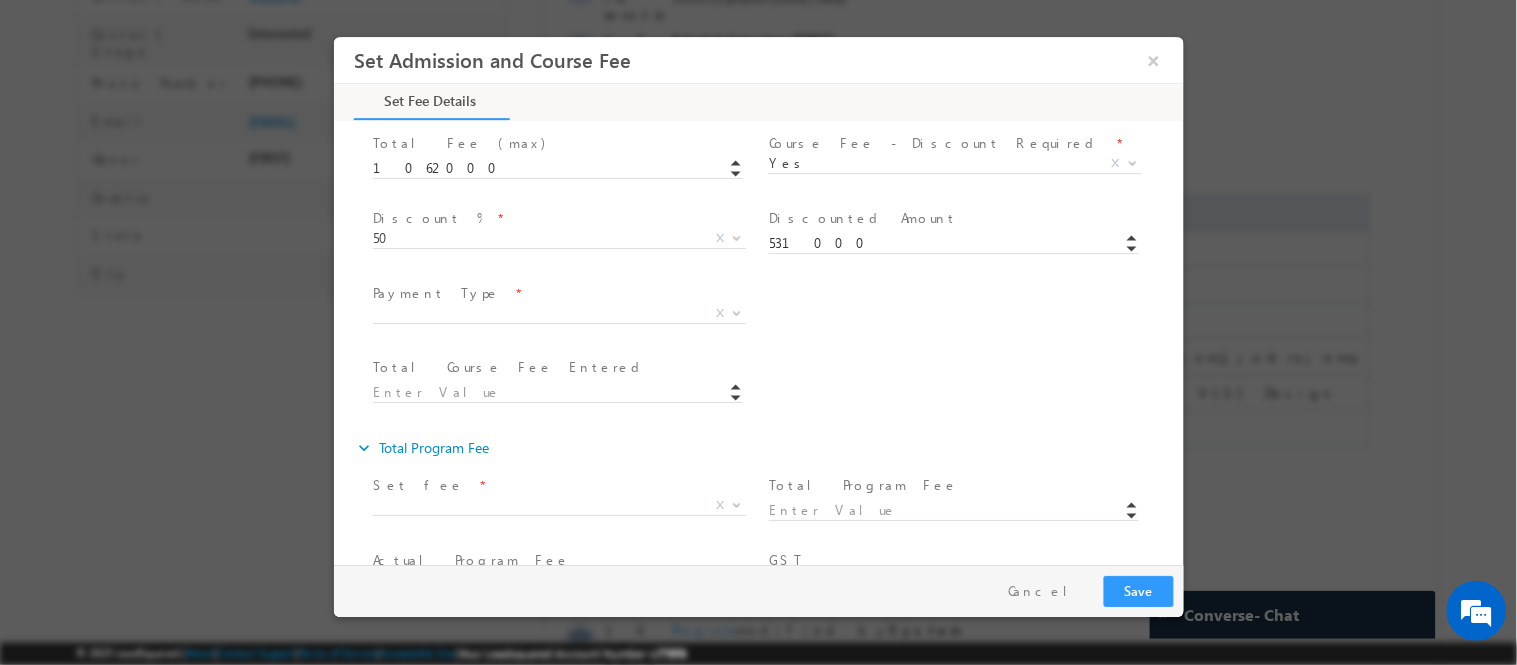 scroll, scrollTop: 710, scrollLeft: 0, axis: vertical 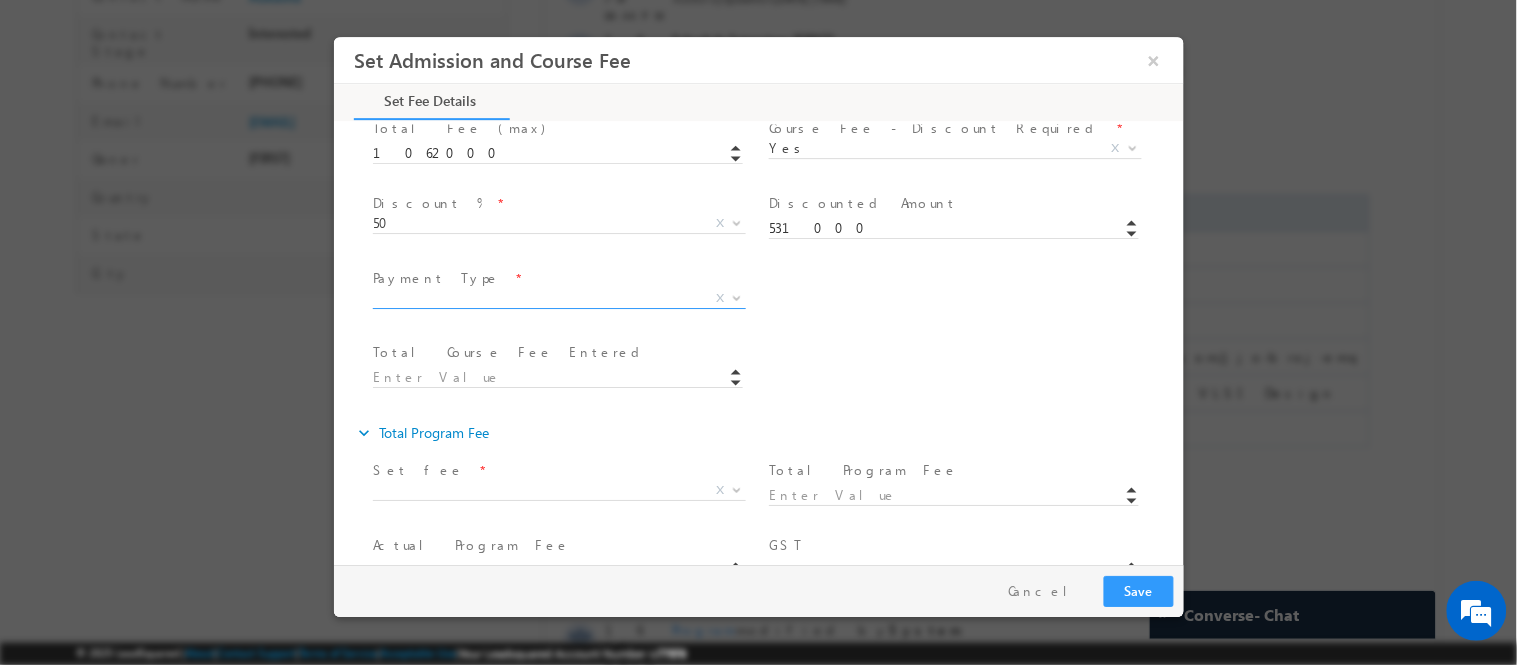 click on "X" at bounding box center [558, 298] 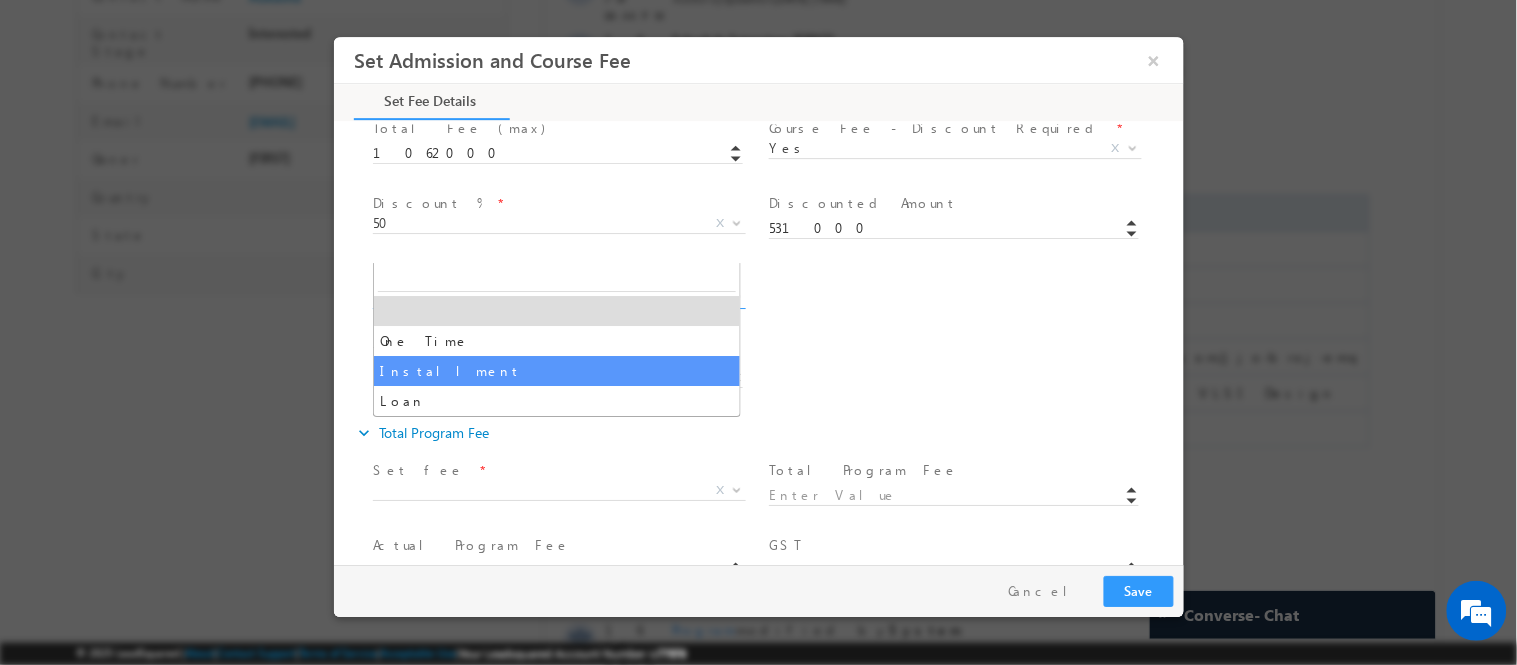 select on "Installment" 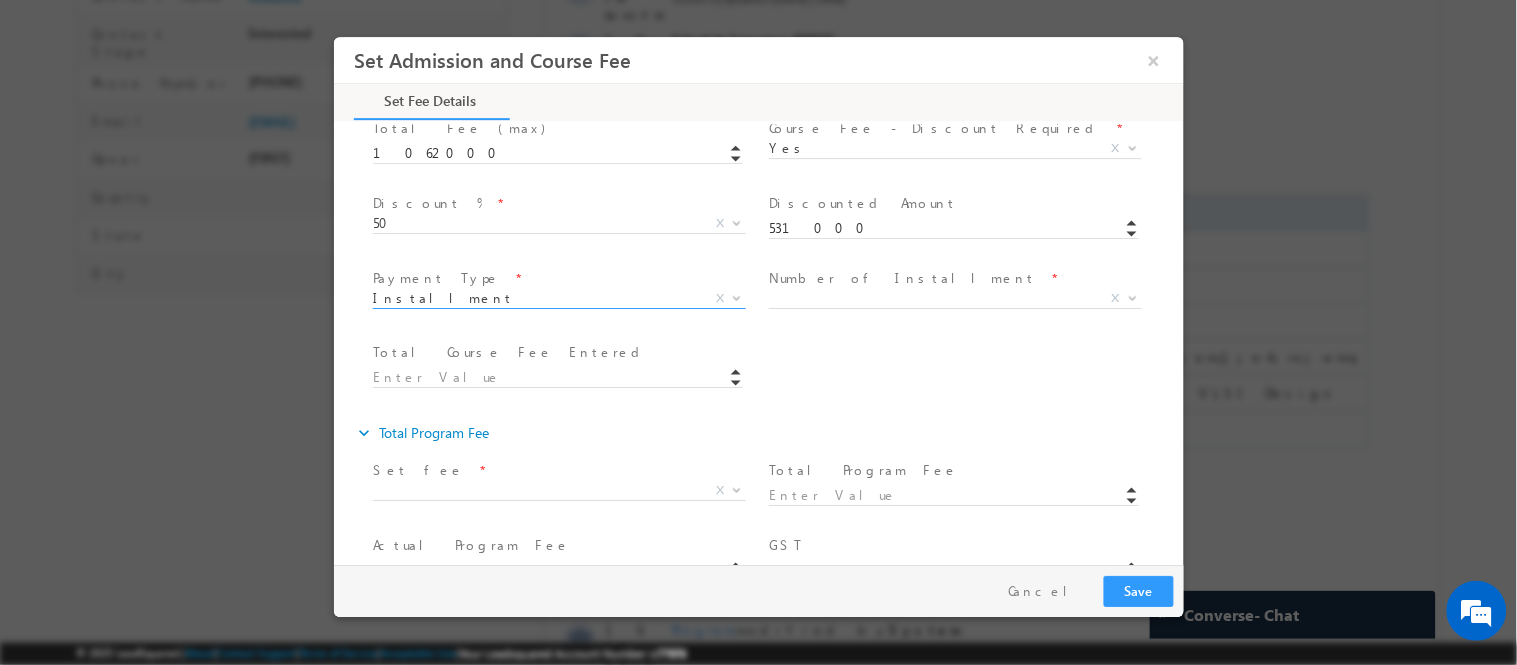 type on "59000.00" 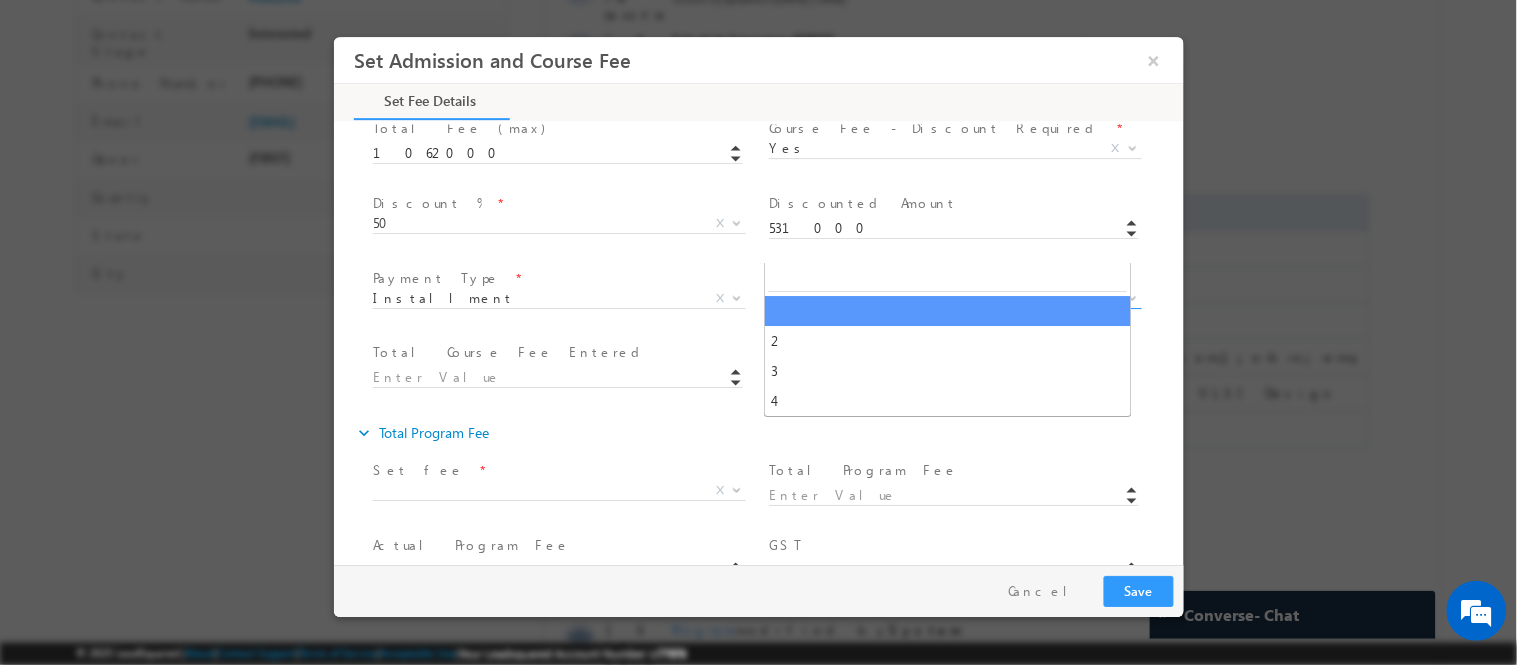 click on "X" at bounding box center [954, 298] 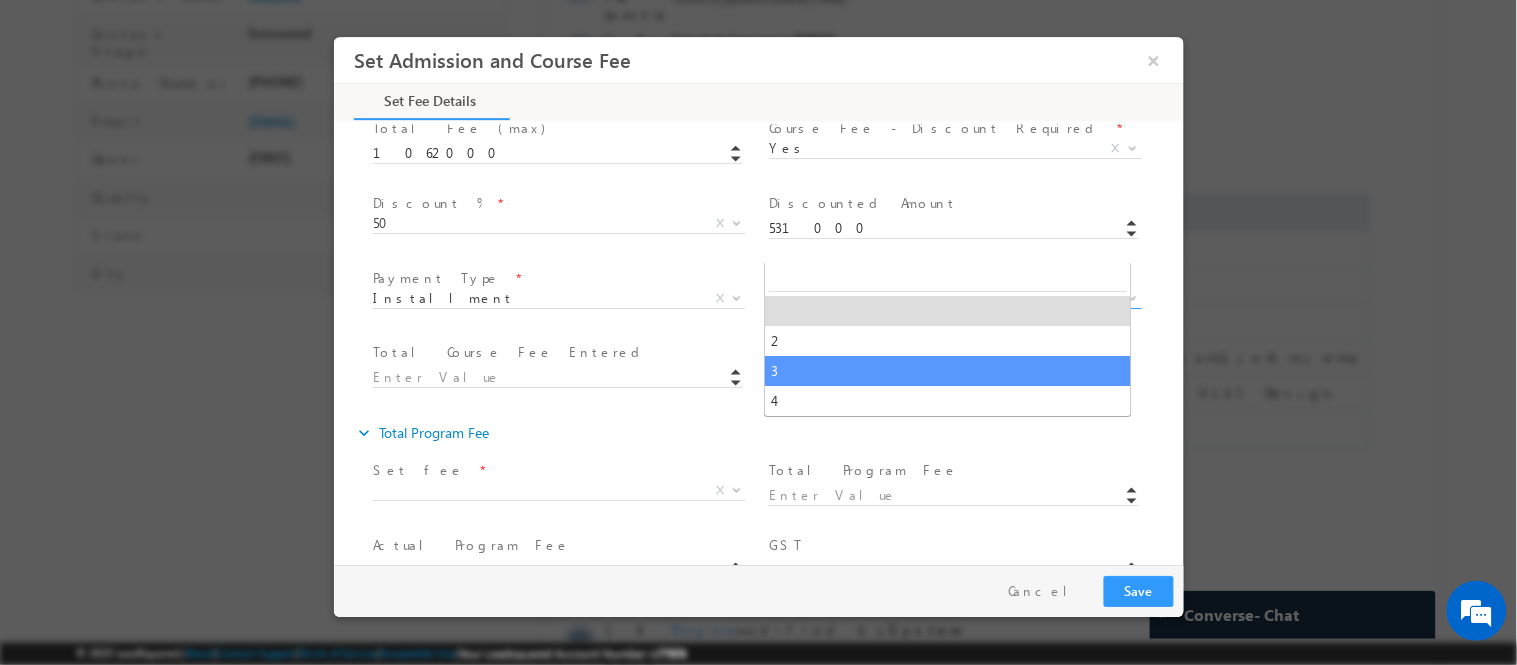 select on "3" 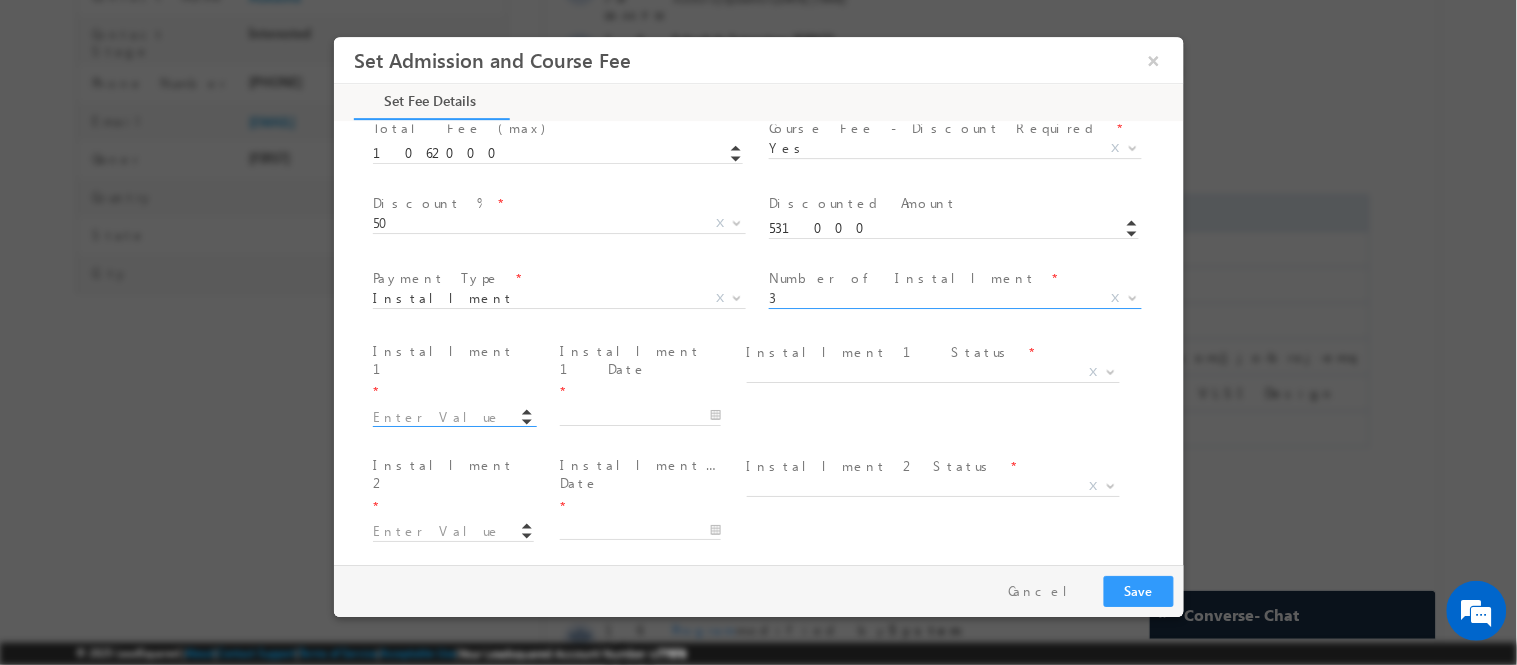 click at bounding box center (452, 417) 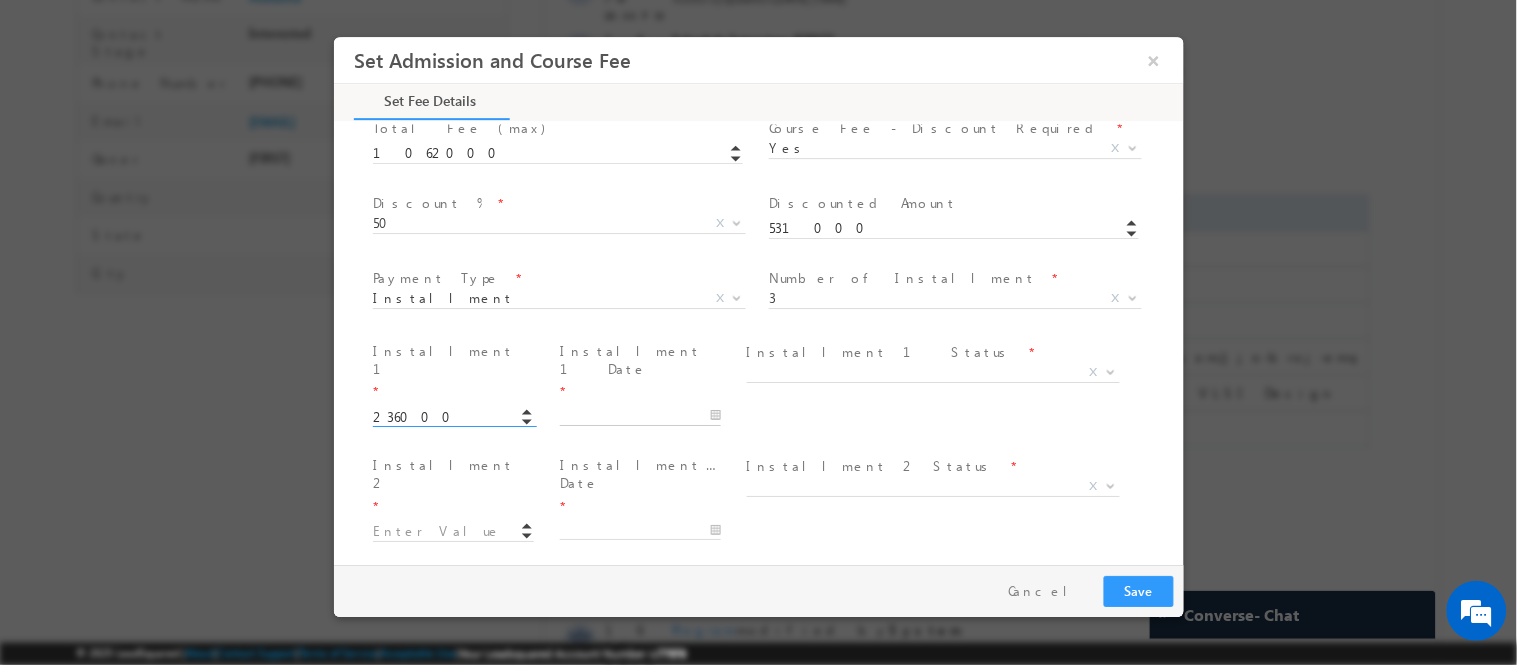 type on "236000.00" 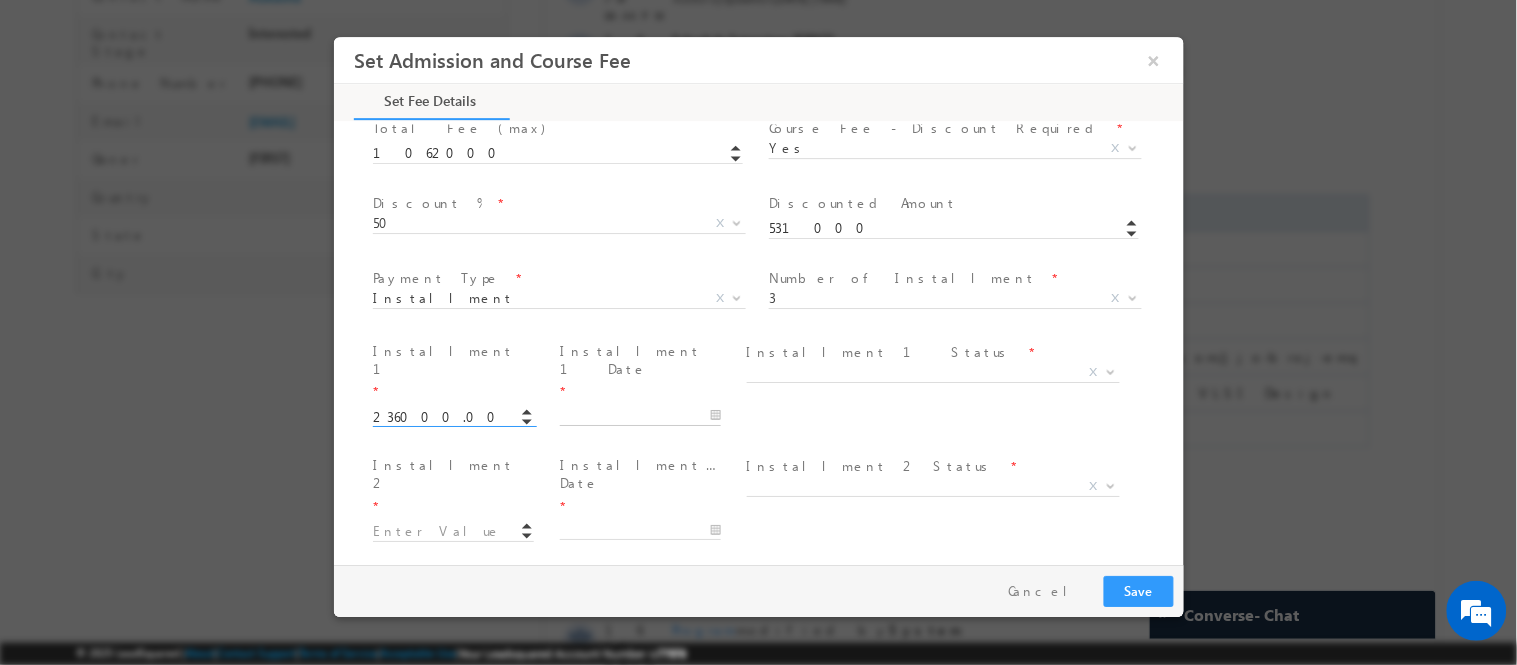 click at bounding box center (639, 415) 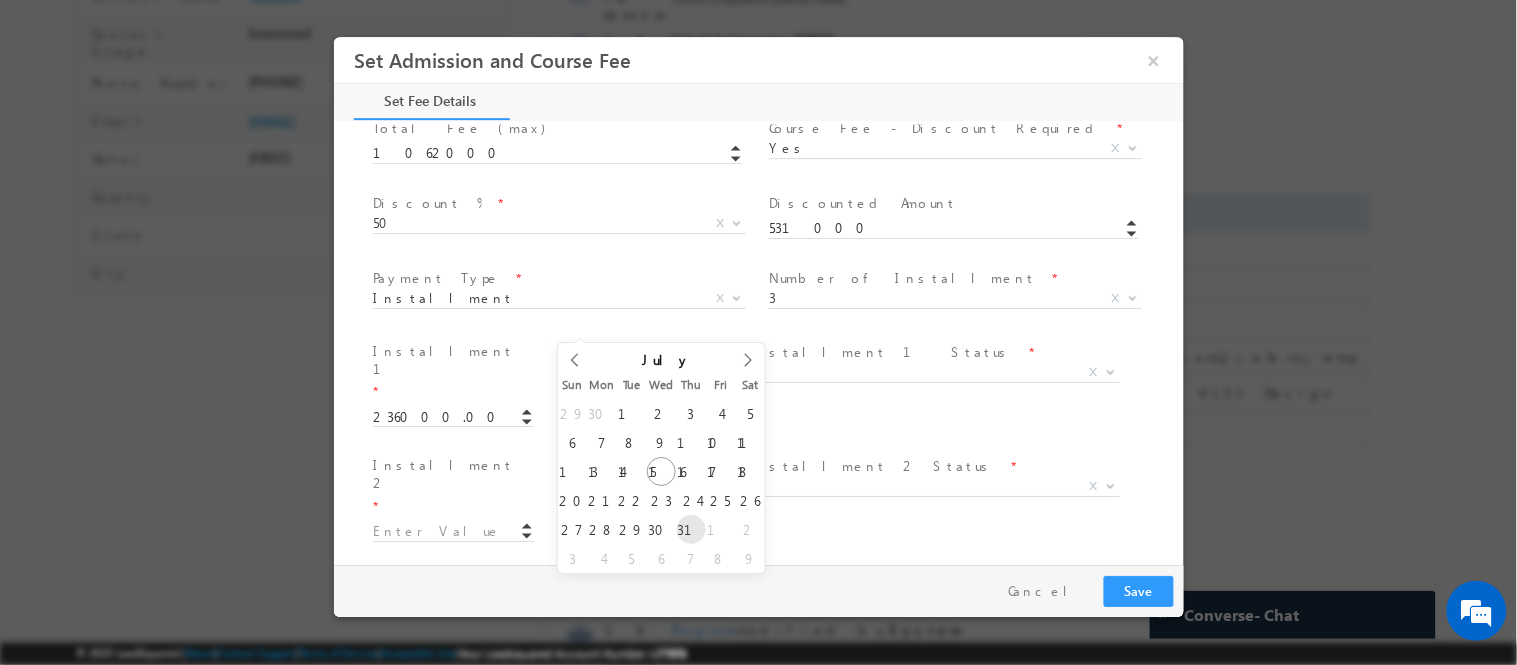 type on "31/07/2025" 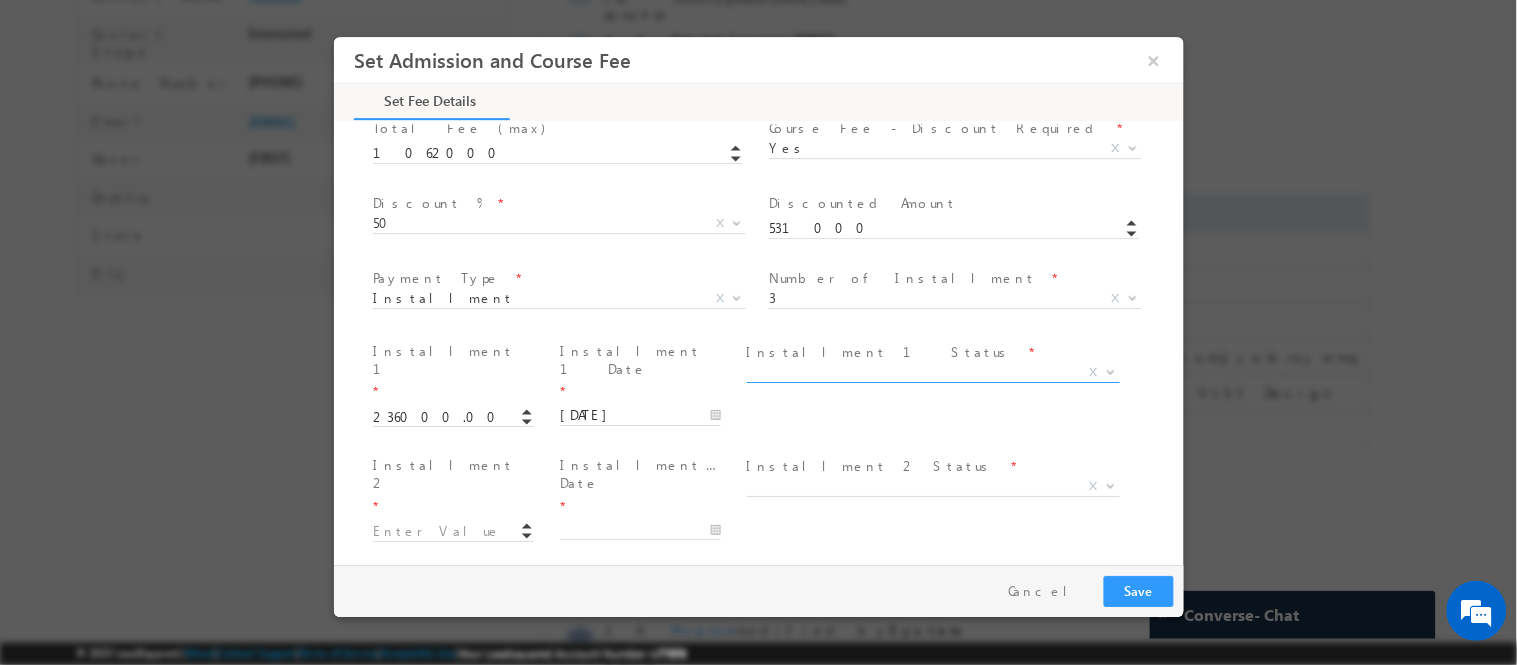 click on "X" at bounding box center (932, 372) 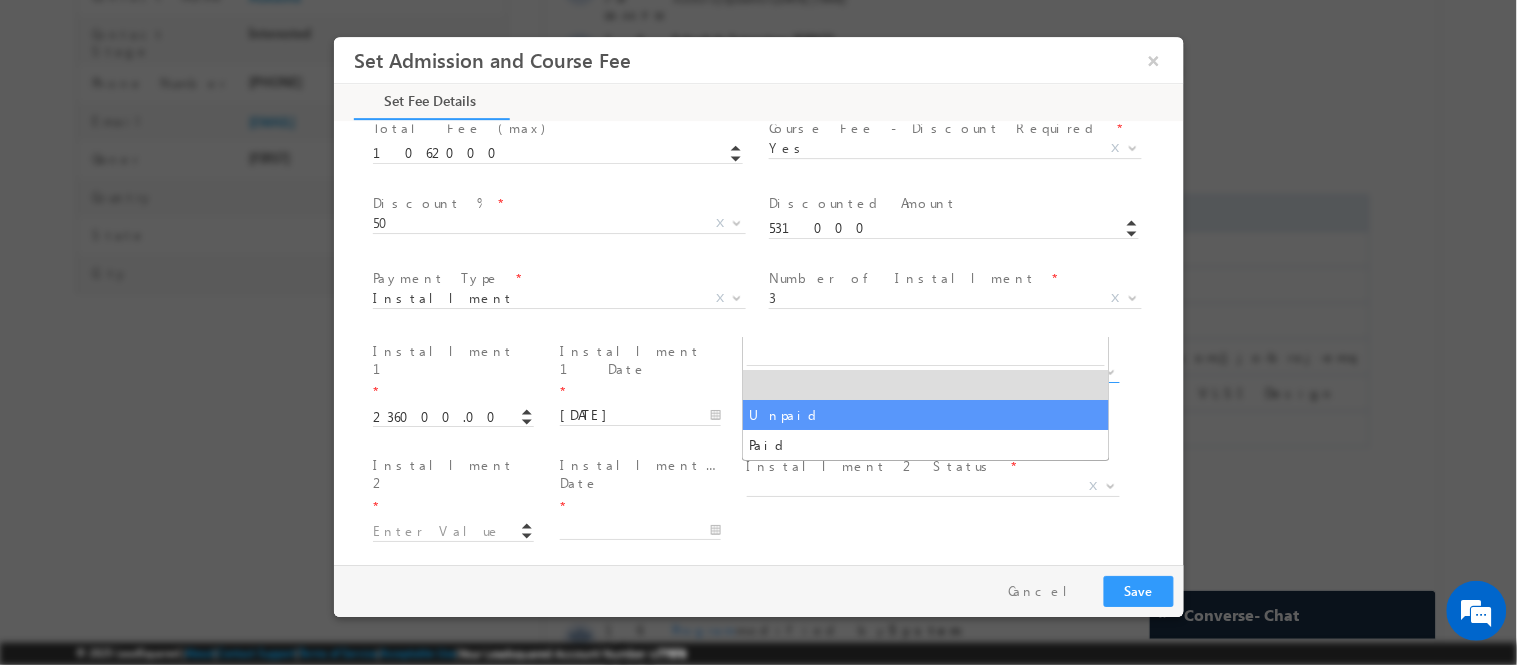 select on "Unpaid" 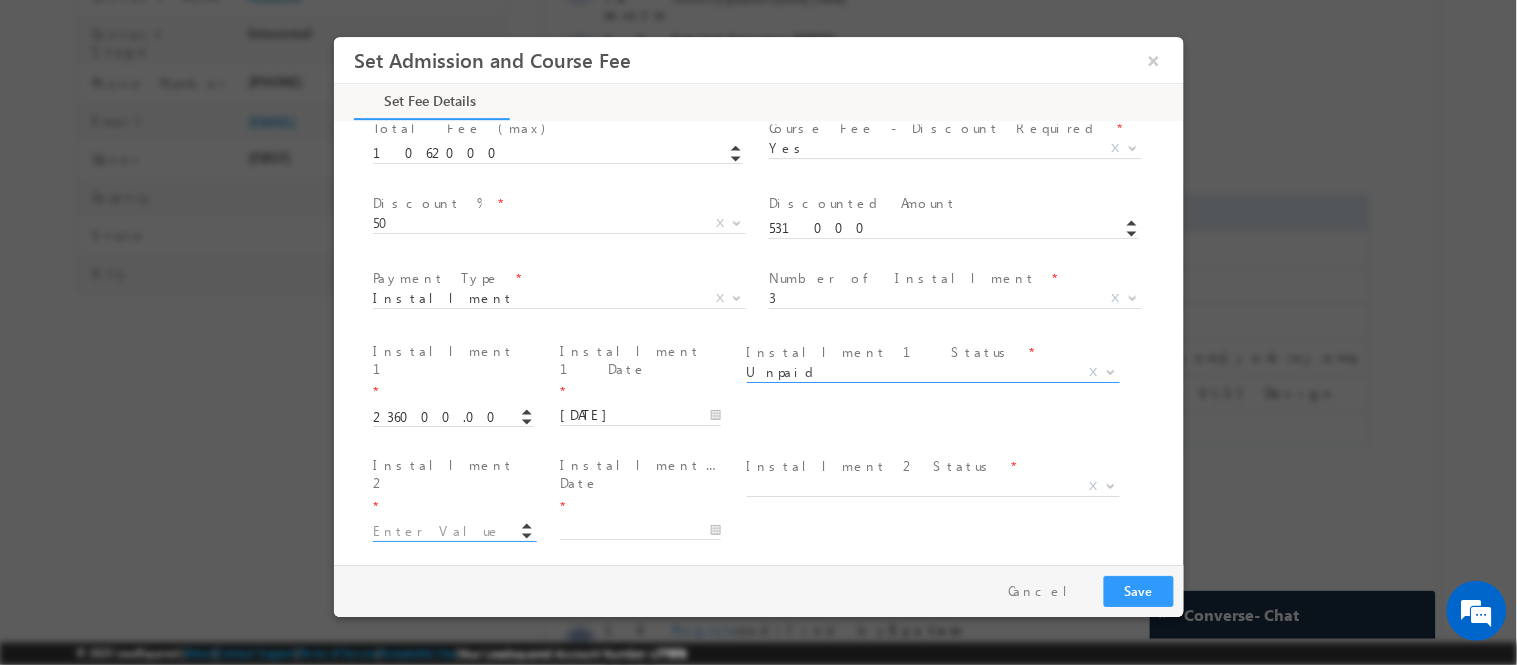 click at bounding box center (452, 531) 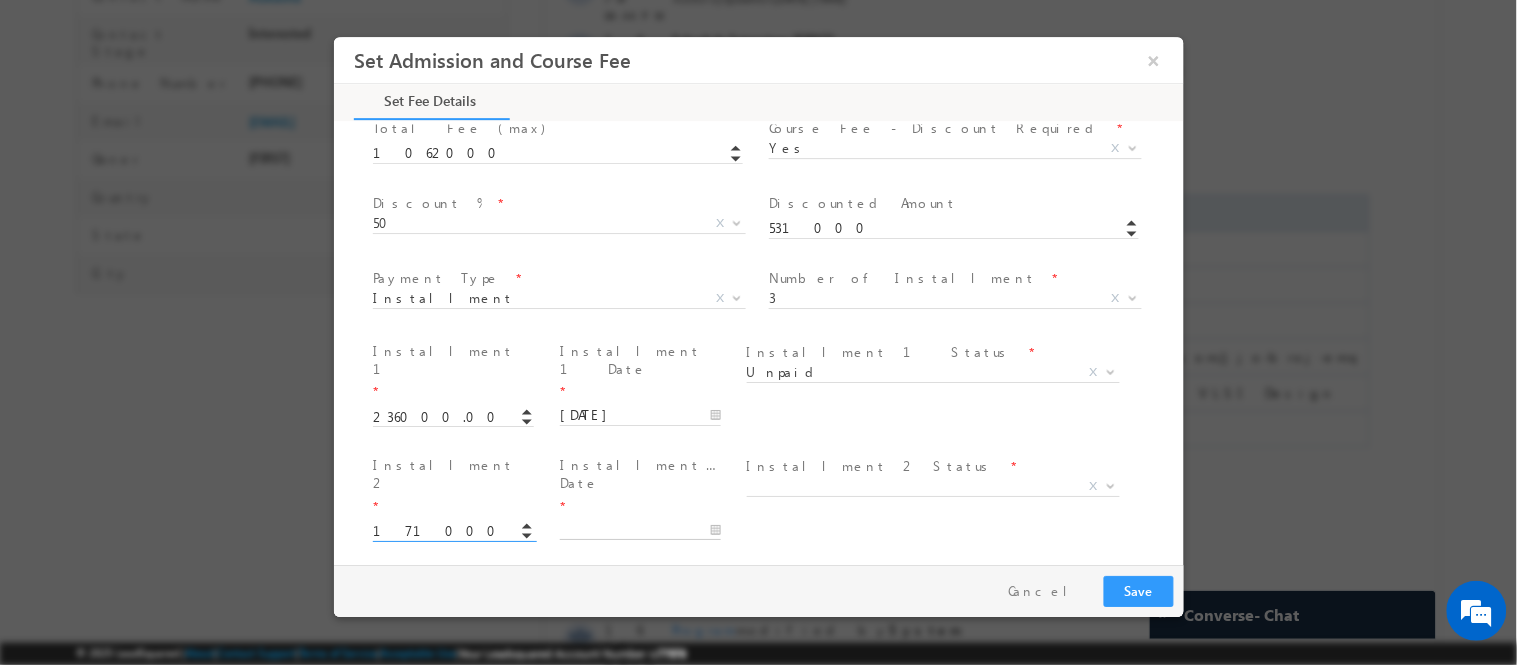 type on "171000.00" 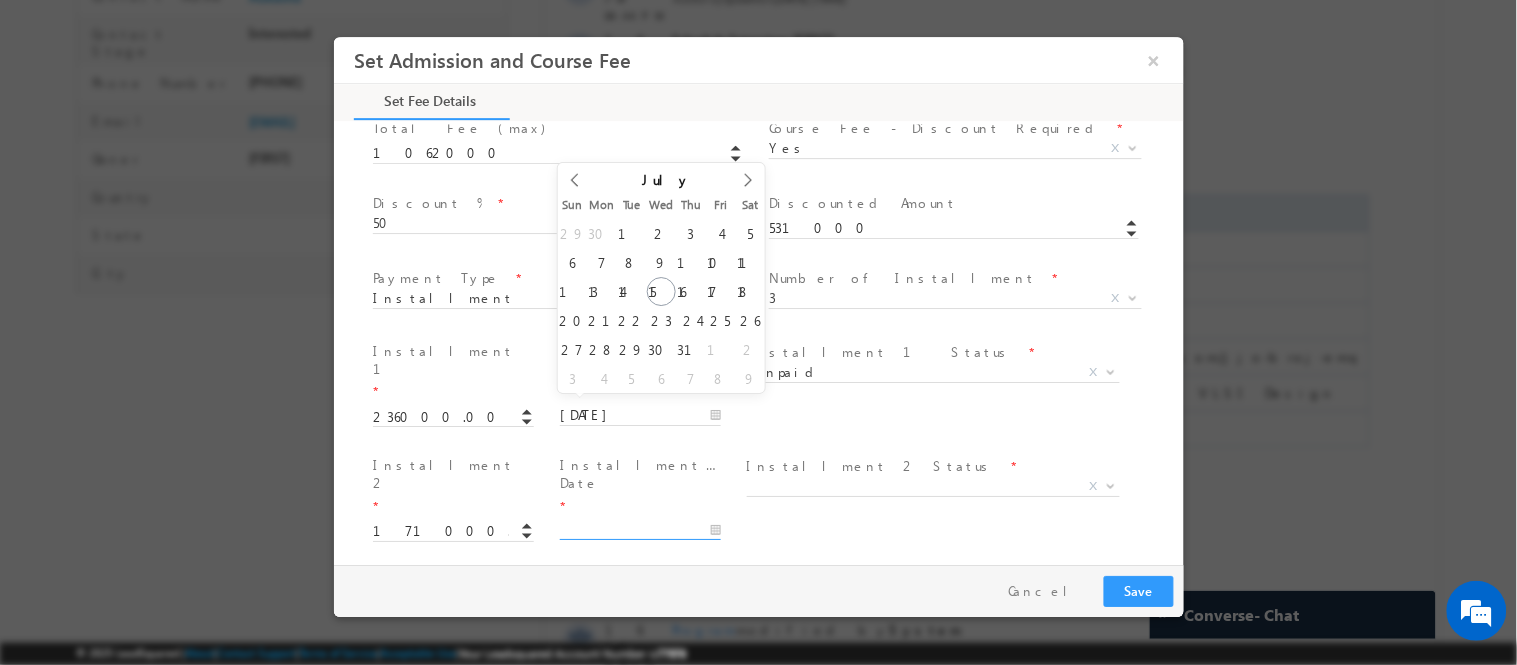 click at bounding box center [639, 530] 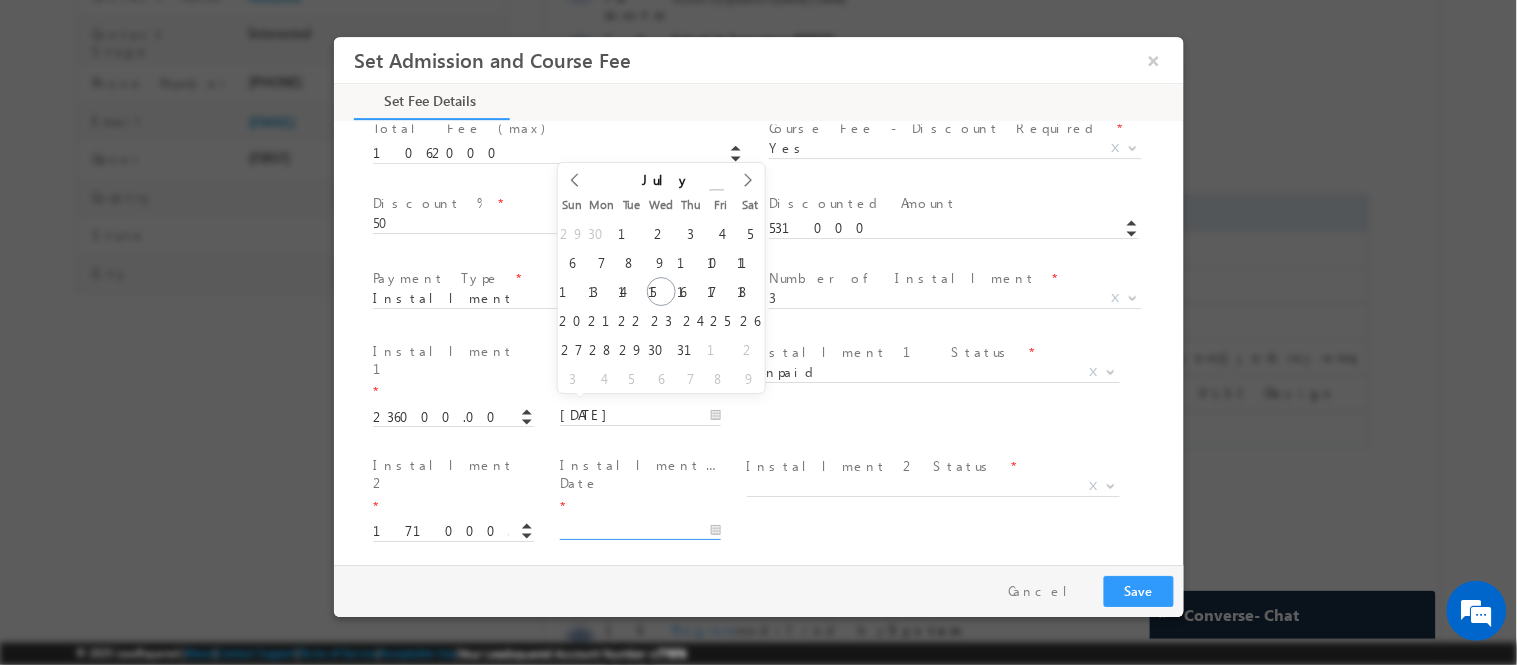 type on "2026" 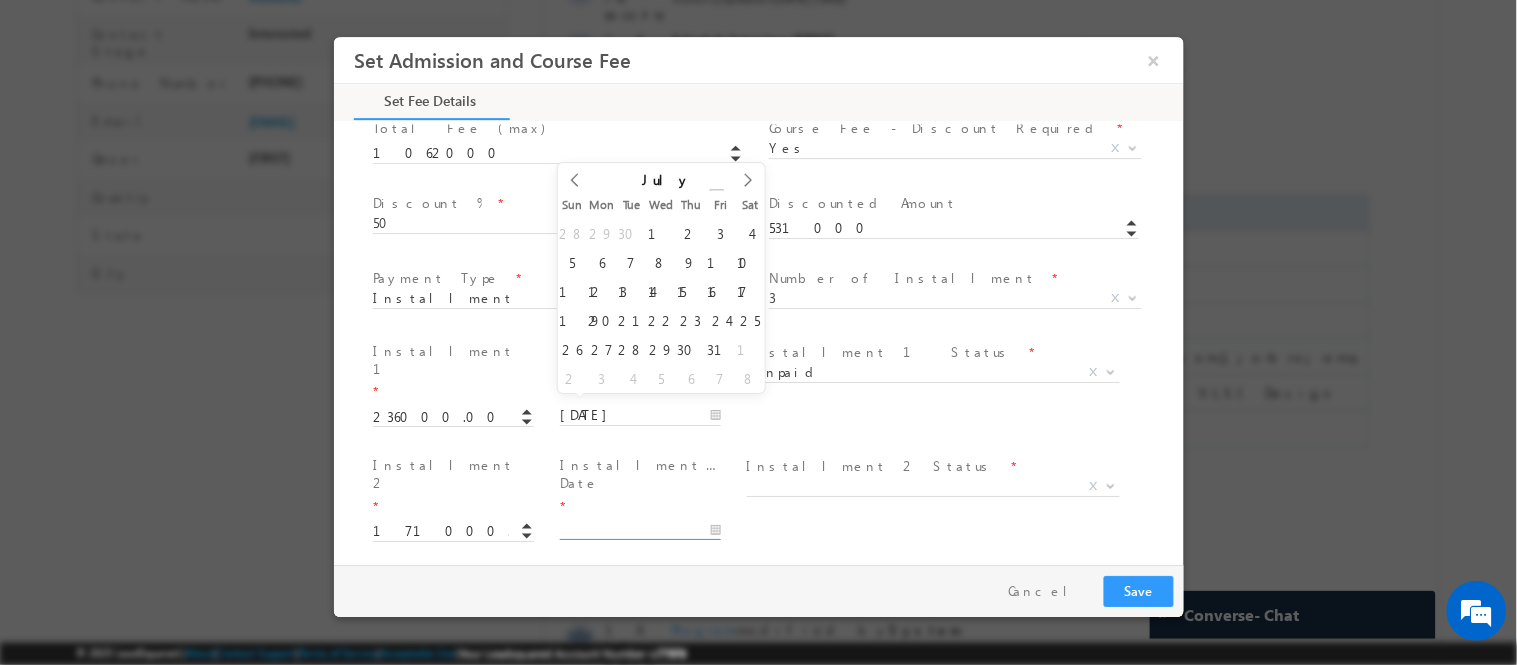 click at bounding box center [716, 192] 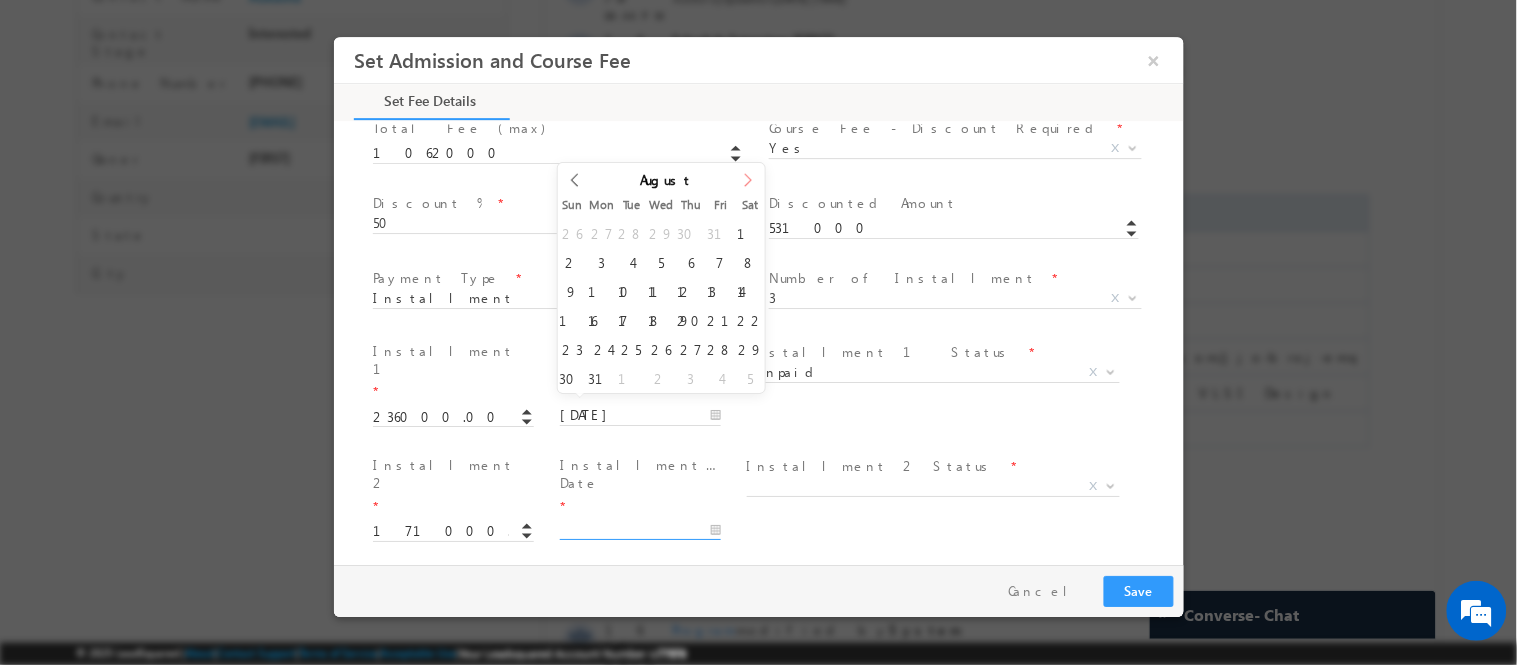 click 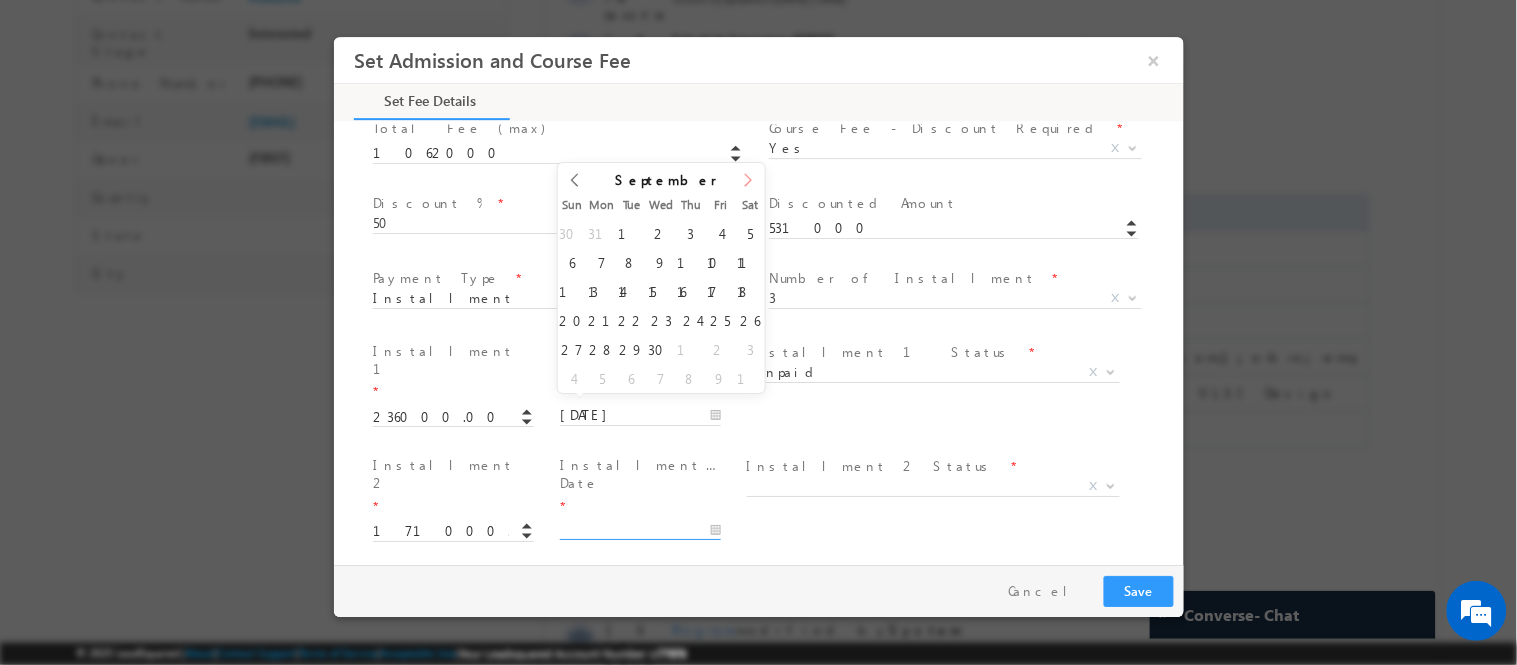 click 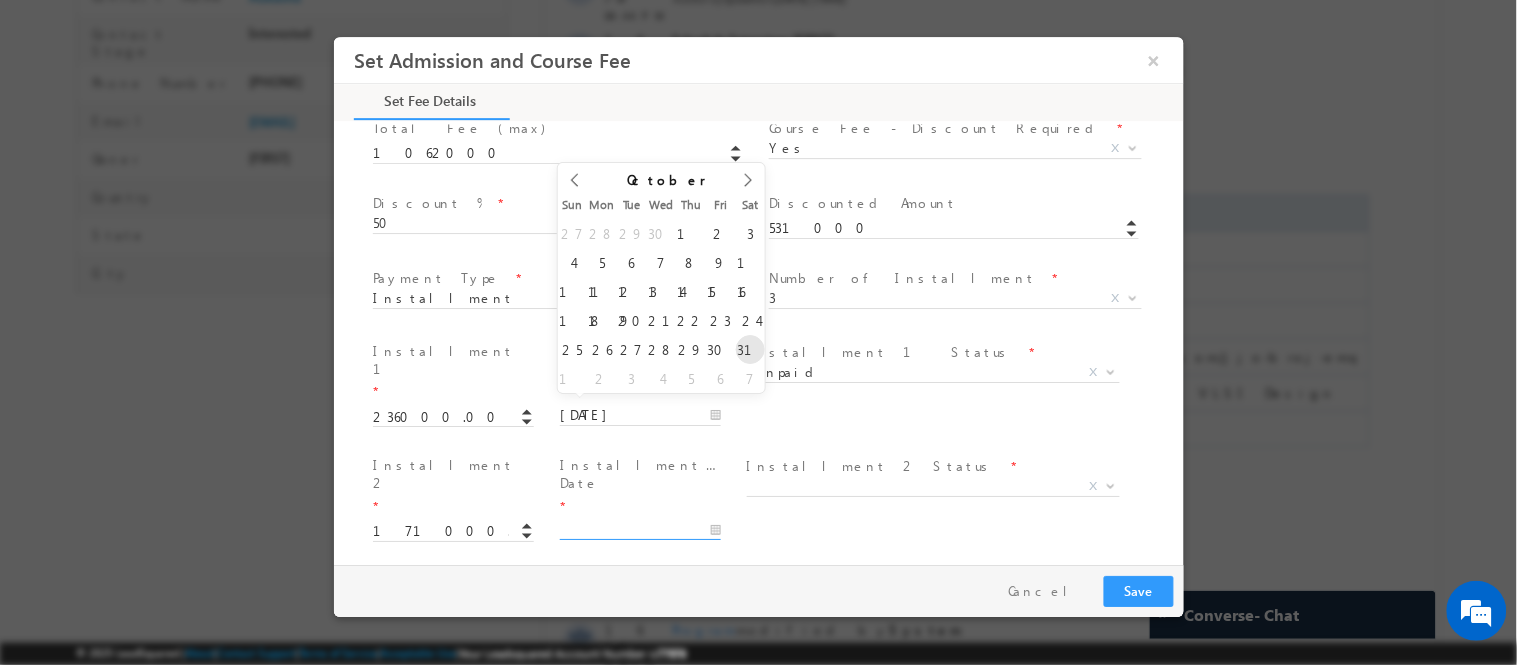 type on "31/10/2026" 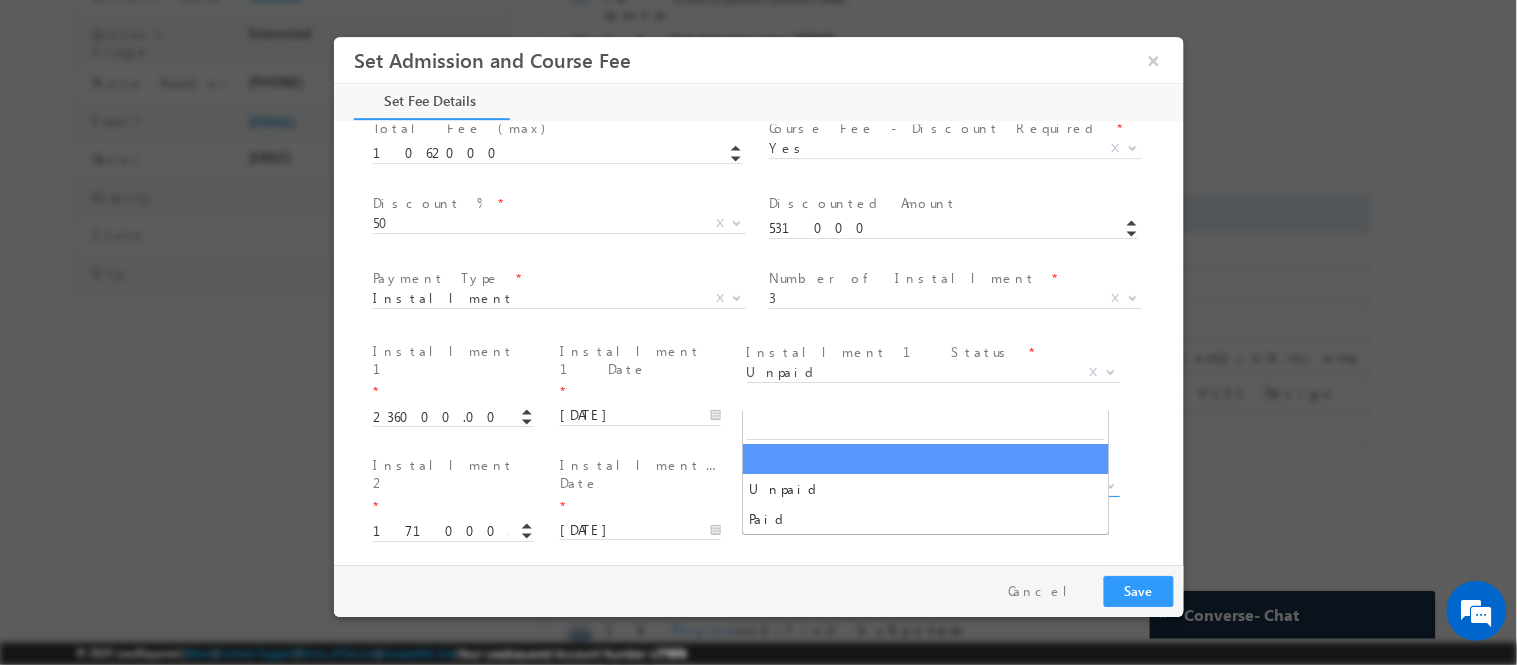 click on "X" at bounding box center [932, 486] 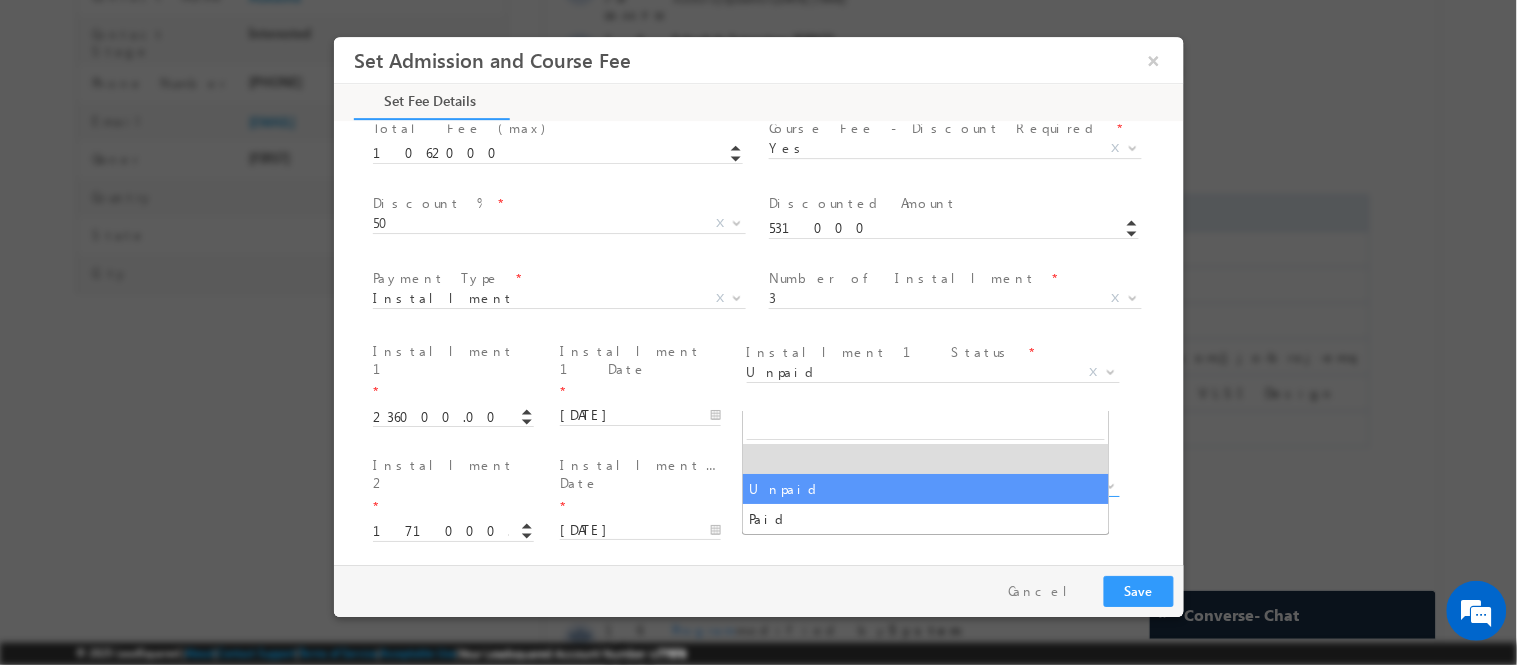 select on "Unpaid" 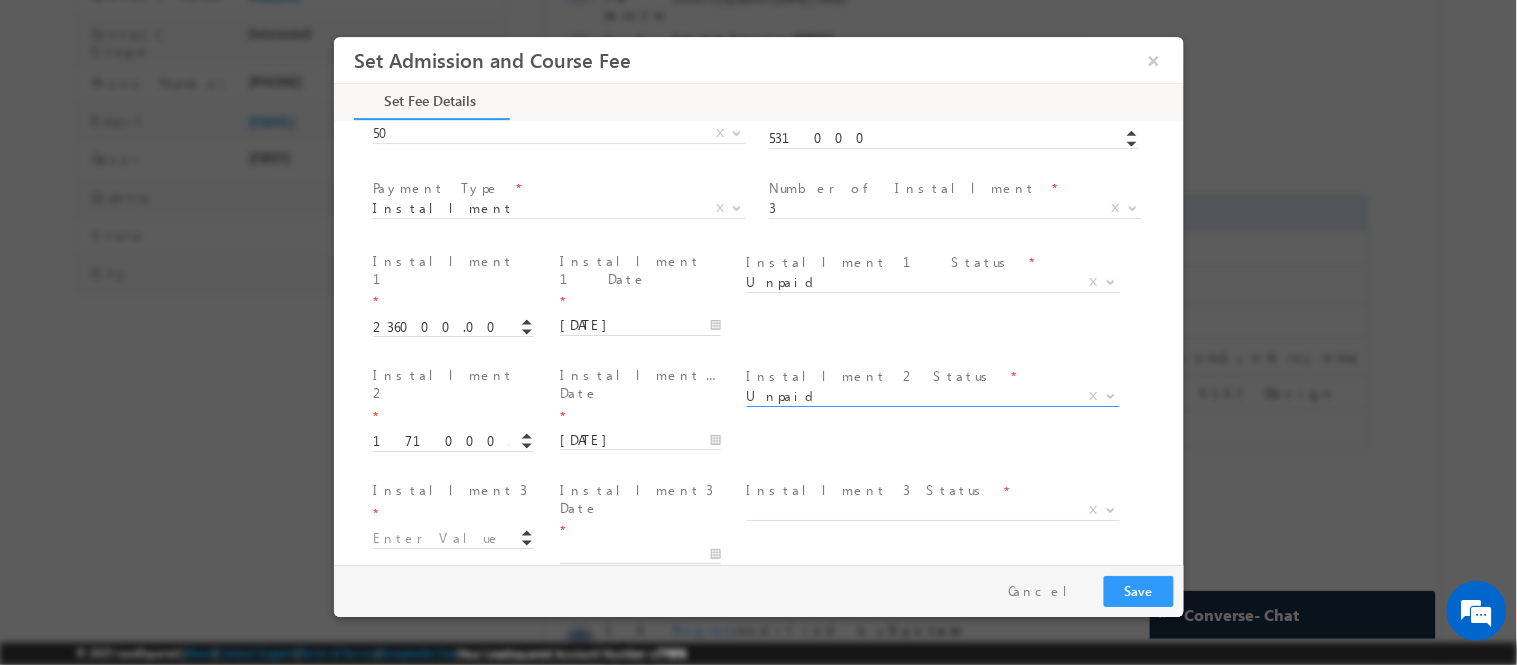 scroll, scrollTop: 801, scrollLeft: 0, axis: vertical 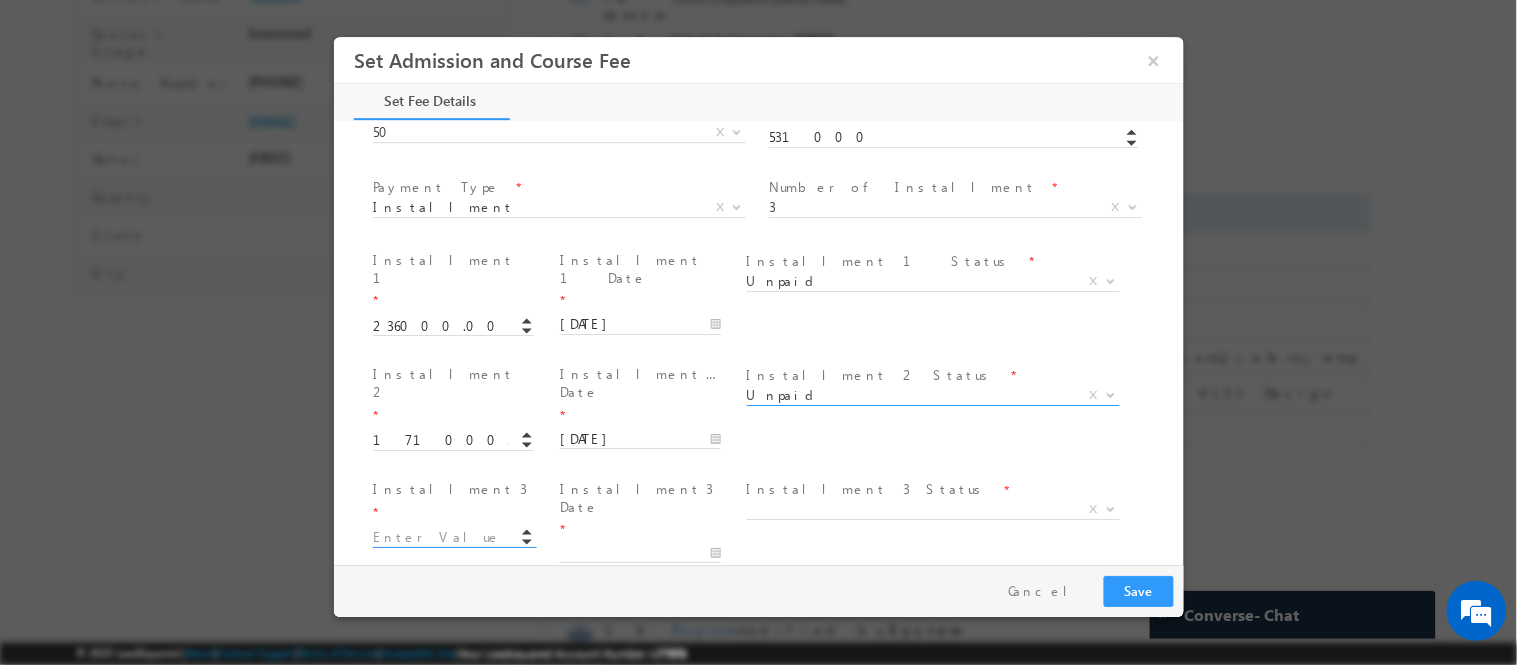click at bounding box center (452, 537) 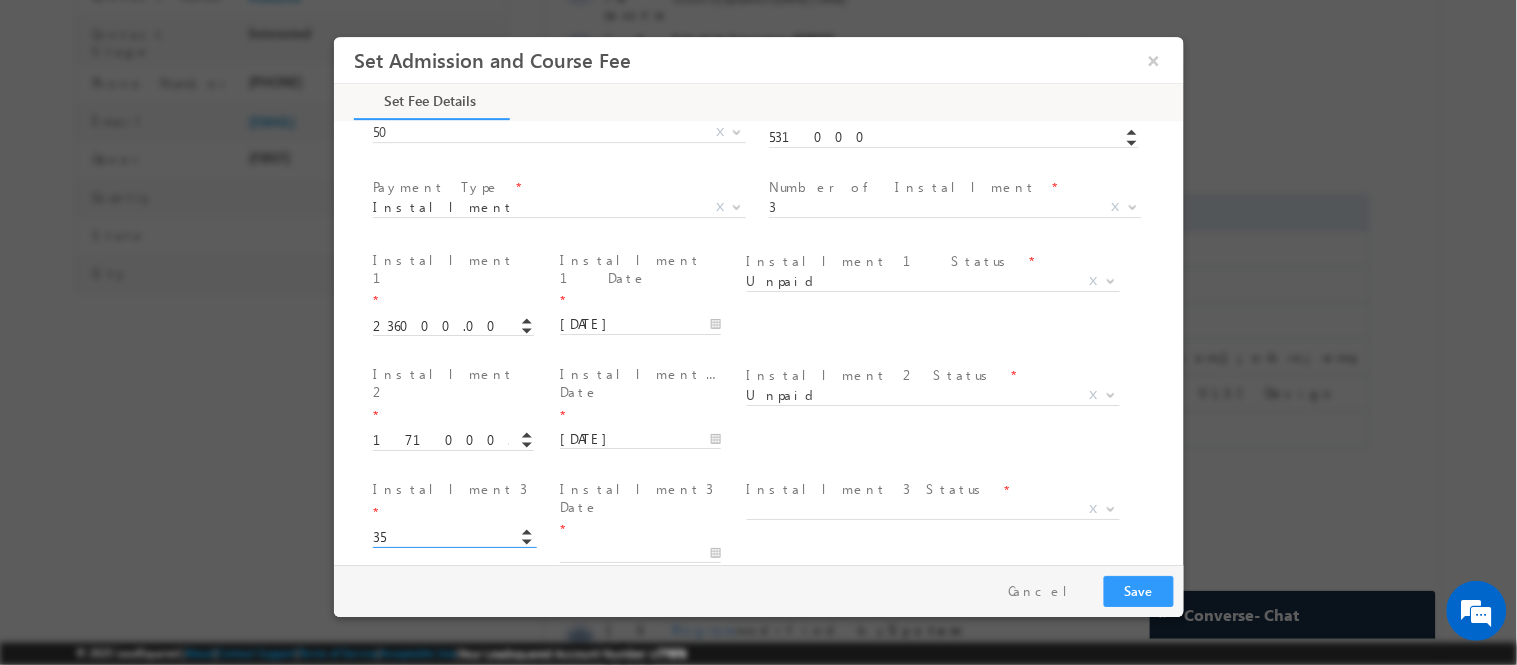 type on "3" 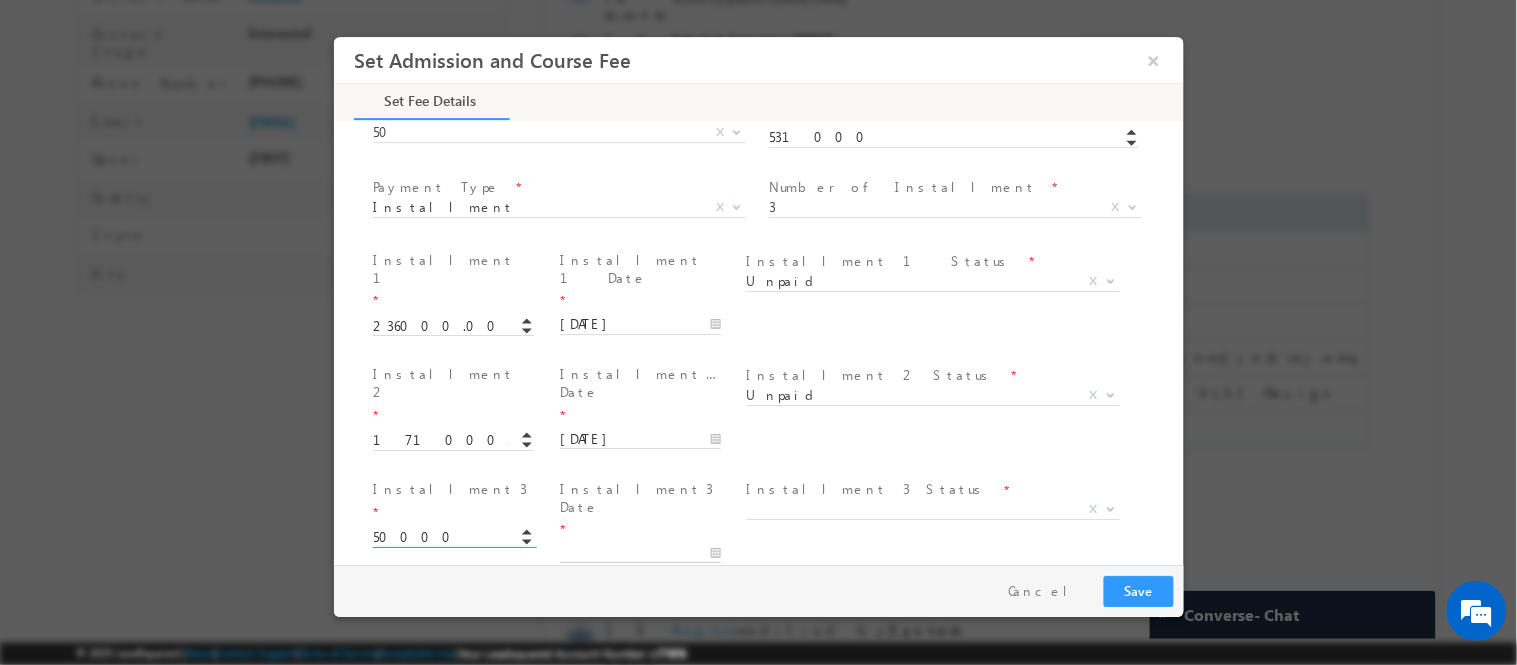type on "50000.00" 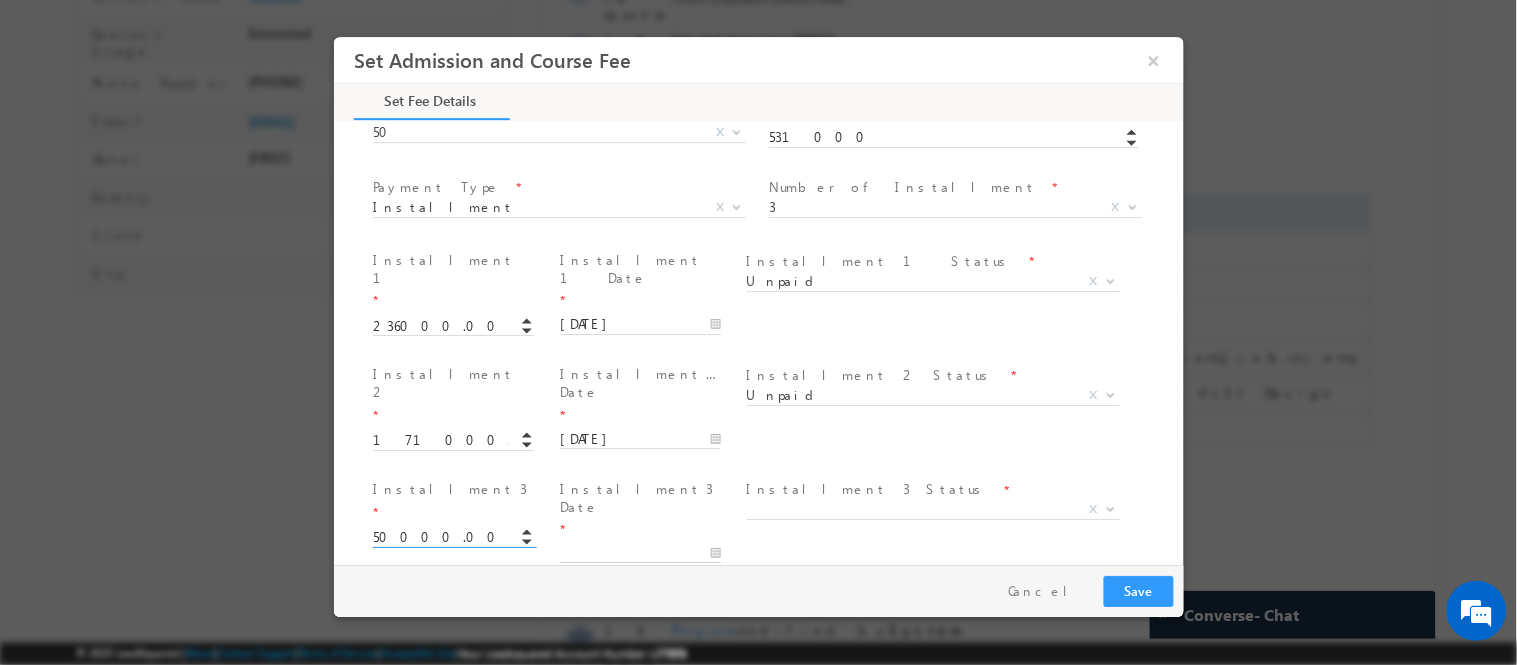 click at bounding box center (639, 553) 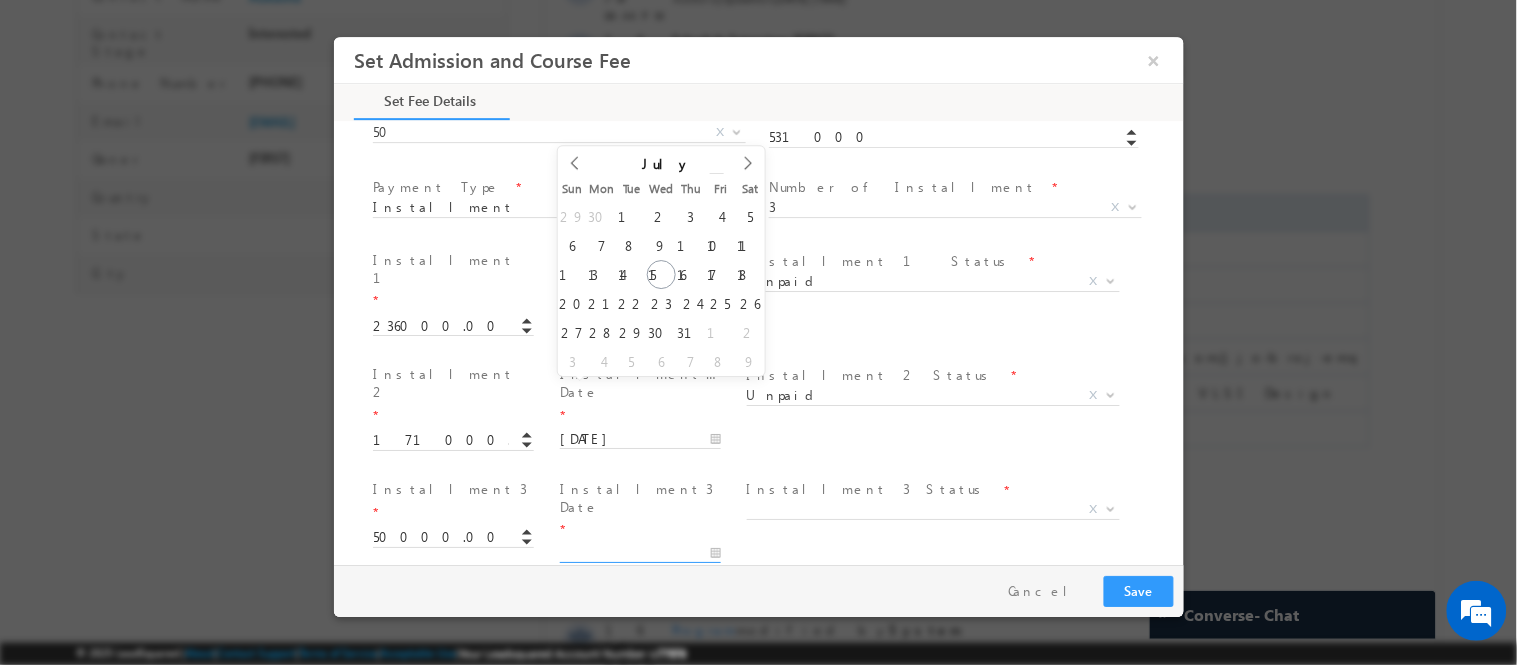 click on "2025" at bounding box center (660, 180) 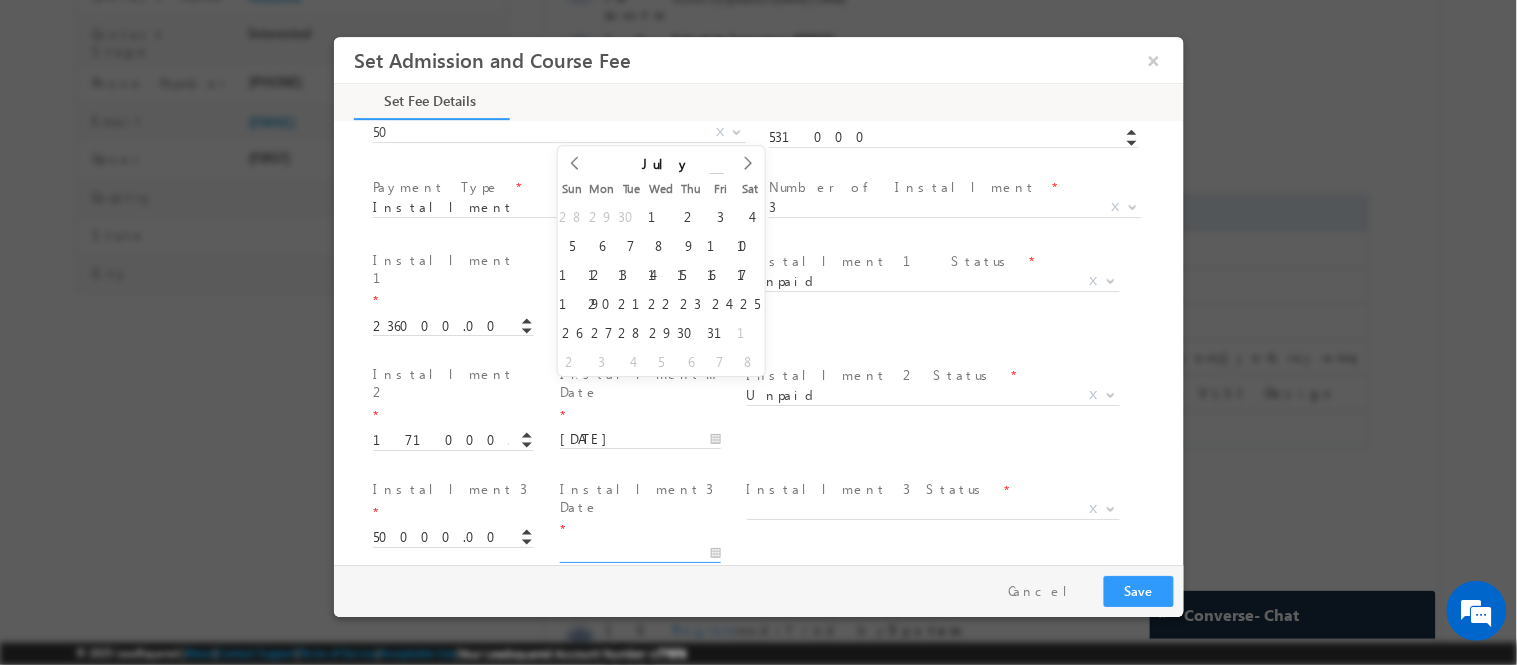 click at bounding box center [716, 176] 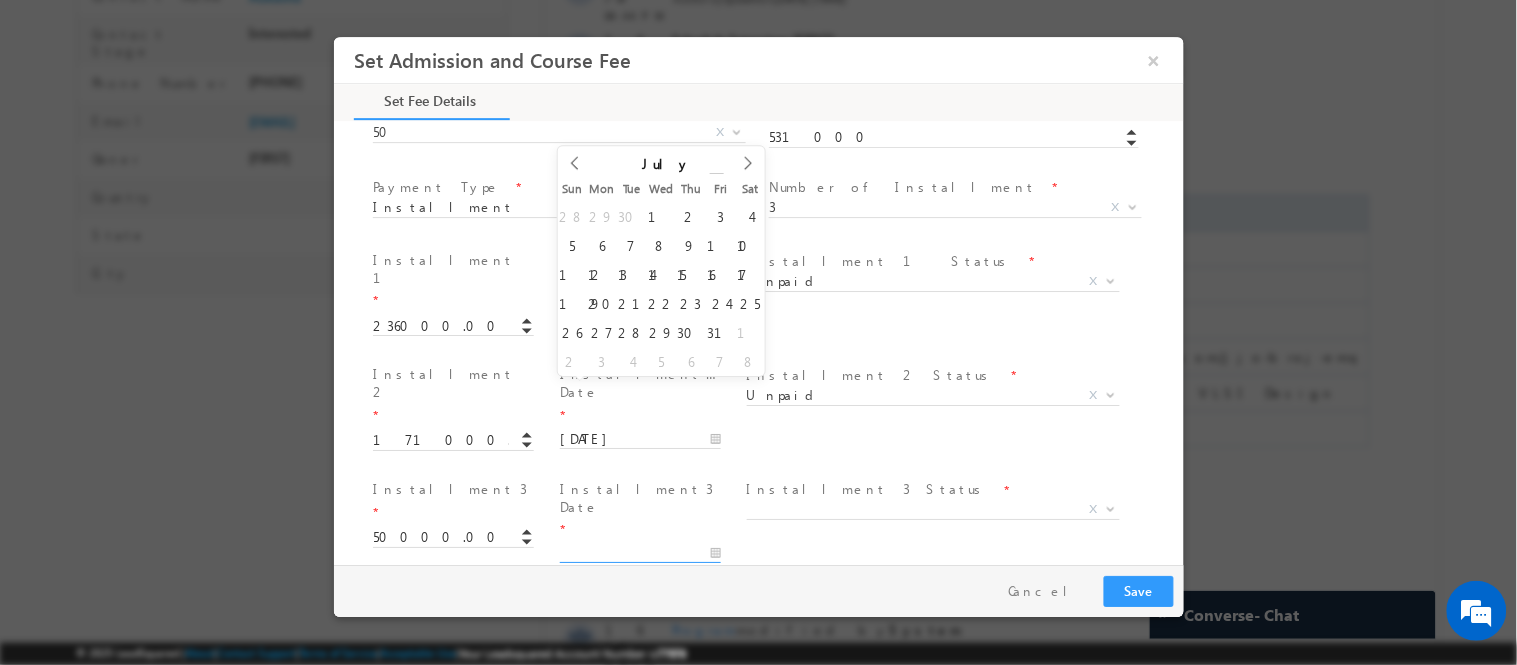 type on "2027" 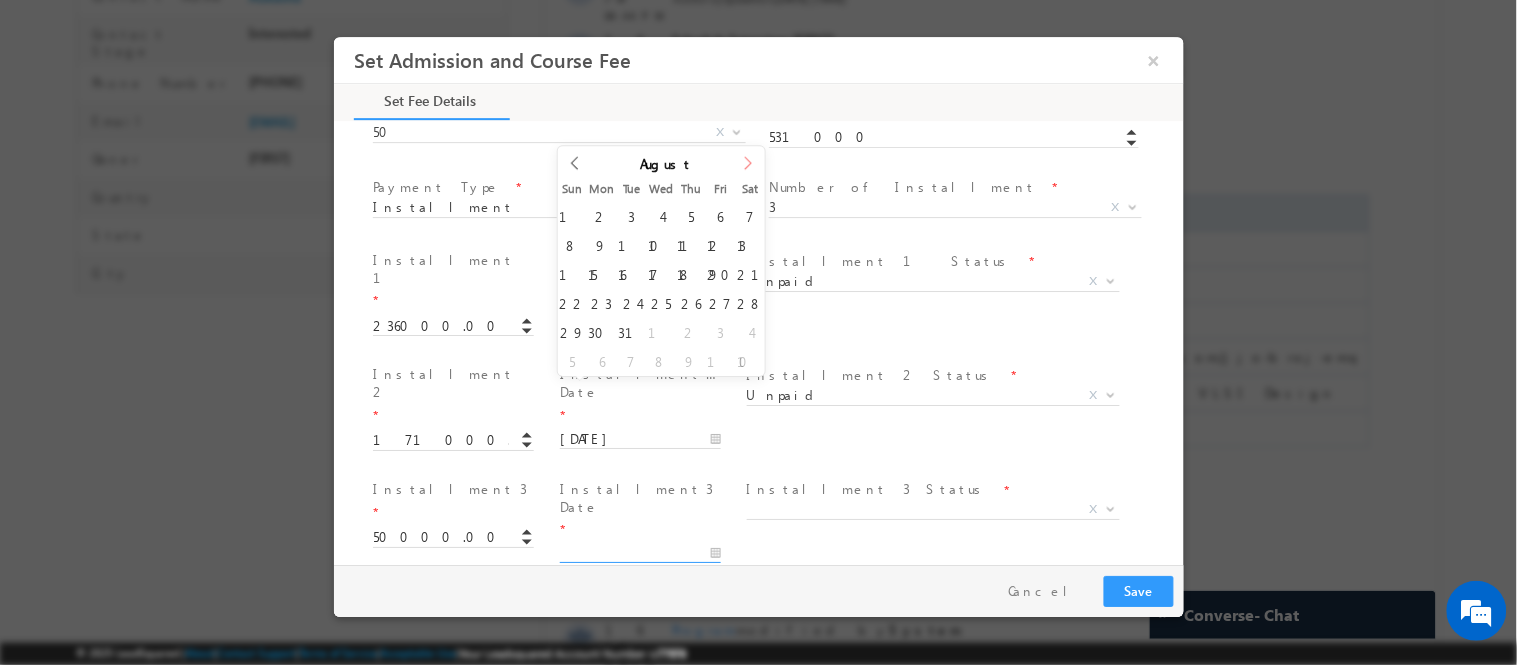 click 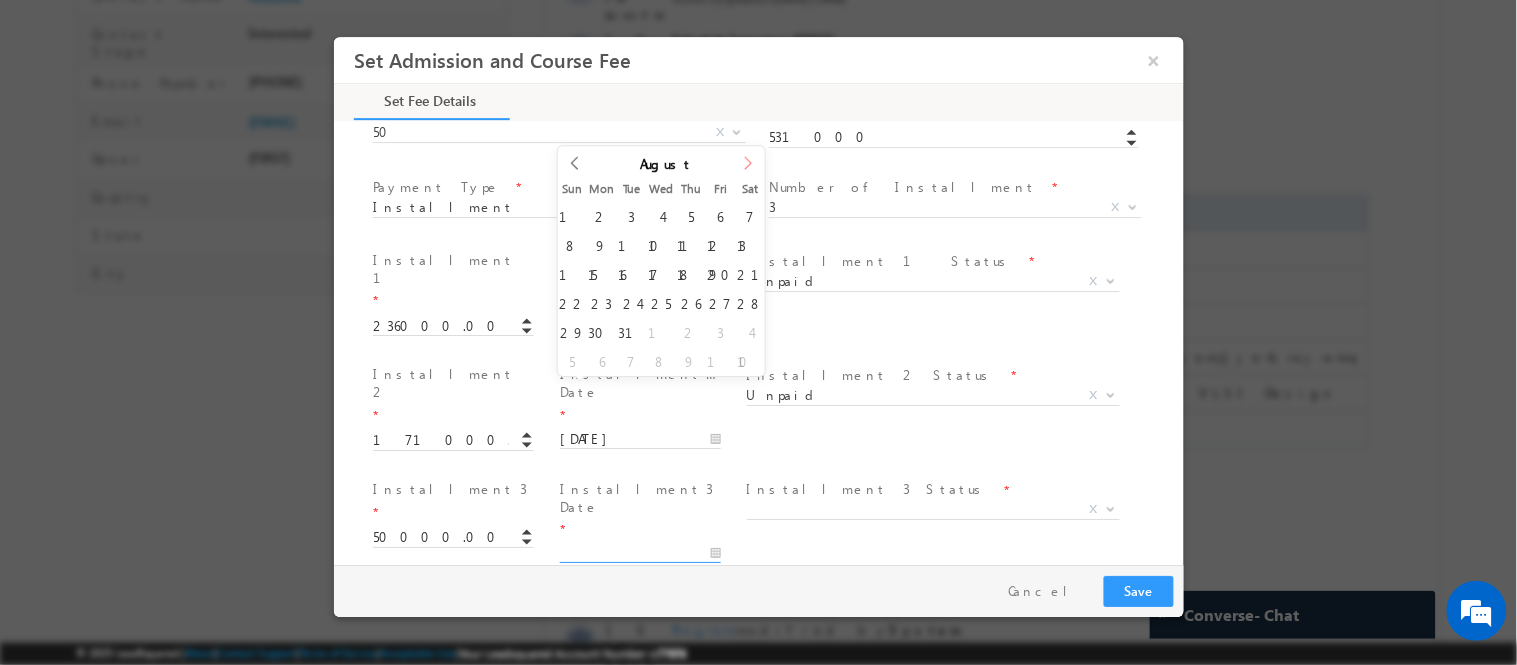 click 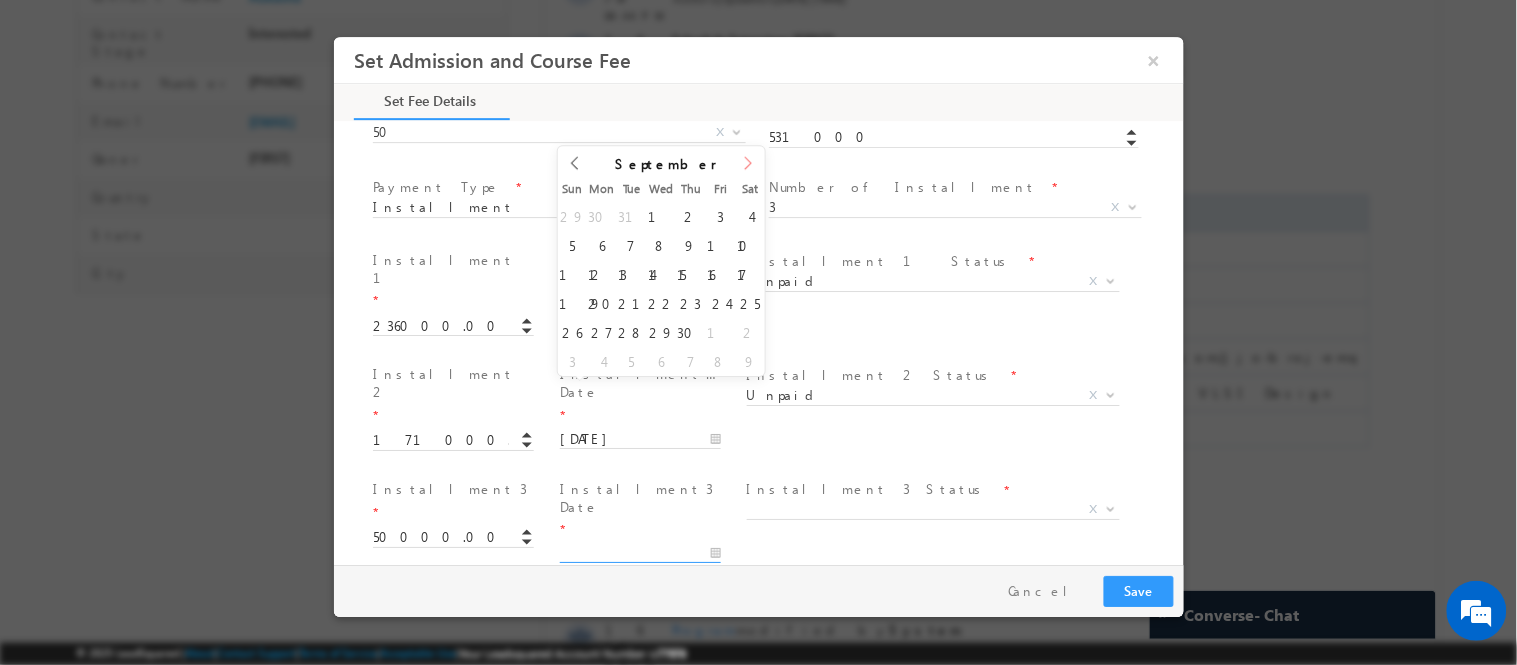 click 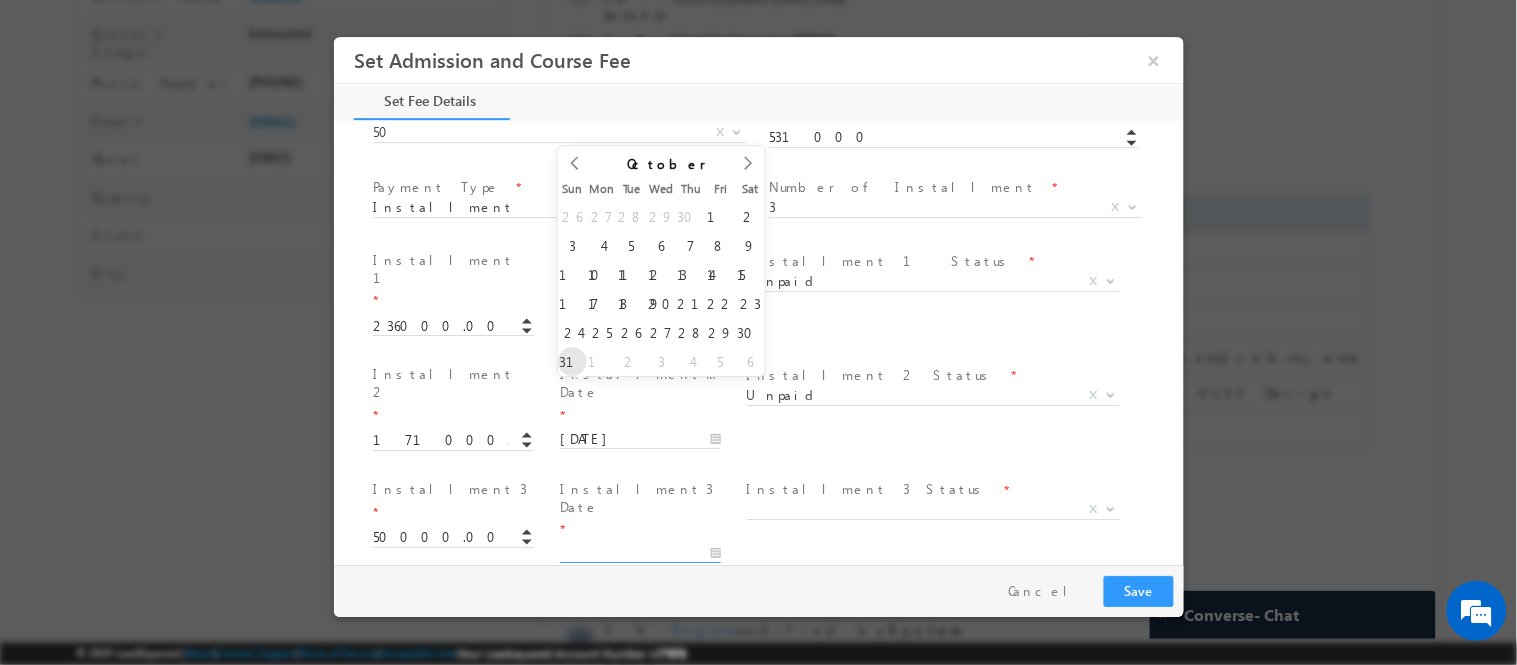 type on "31/10/2027" 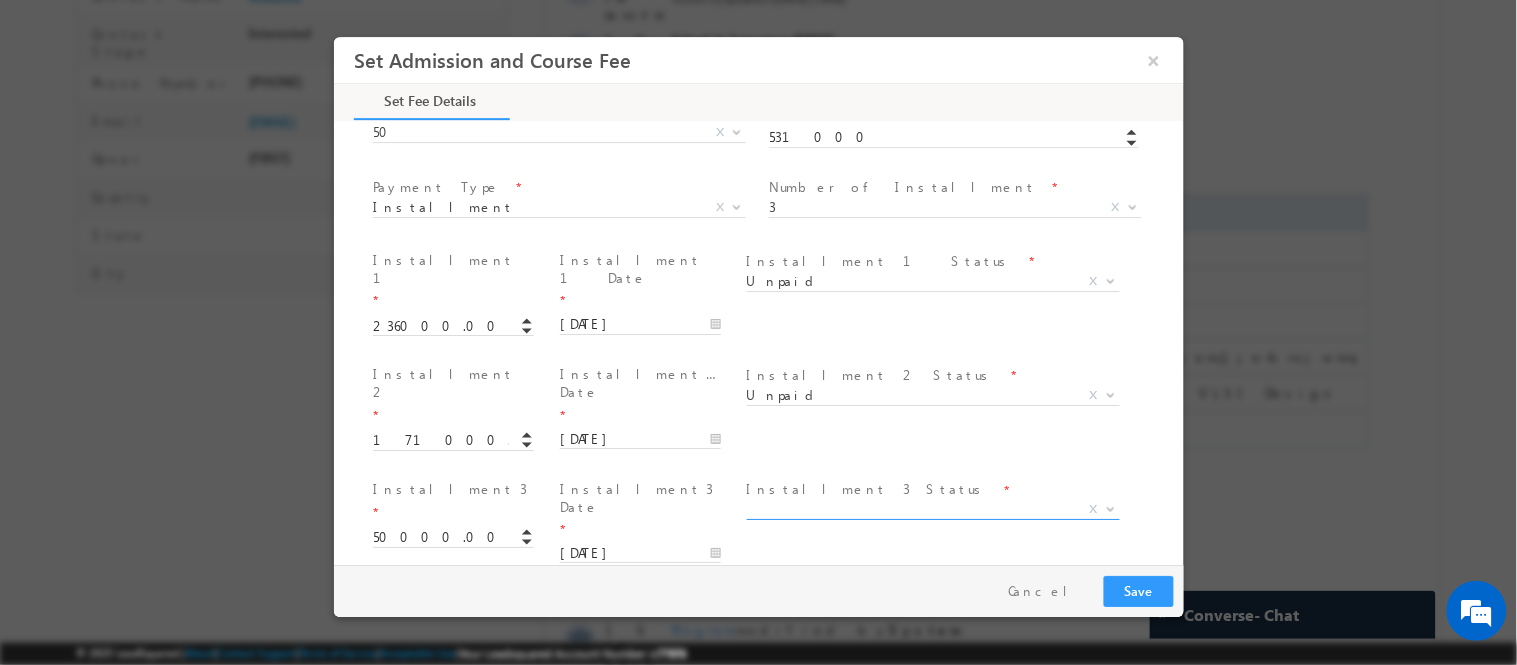 click on "X" at bounding box center (932, 509) 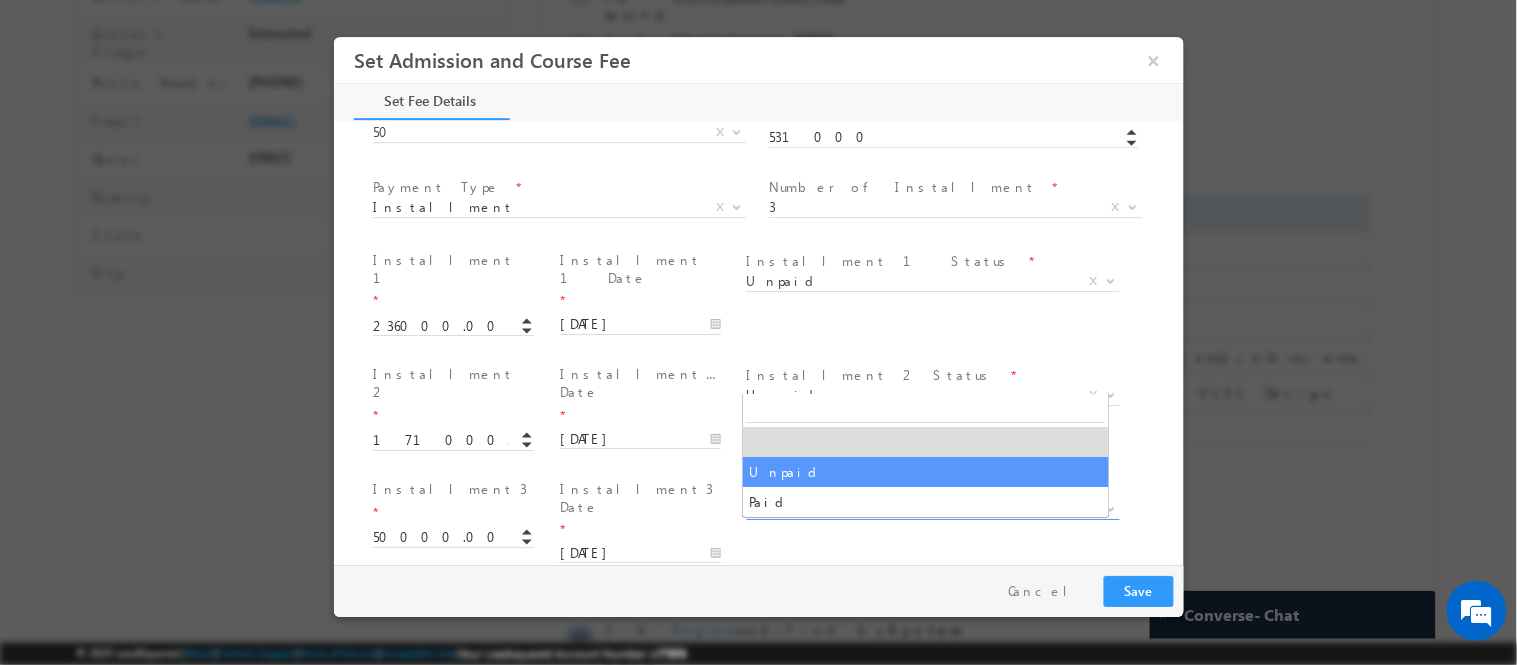 select on "Unpaid" 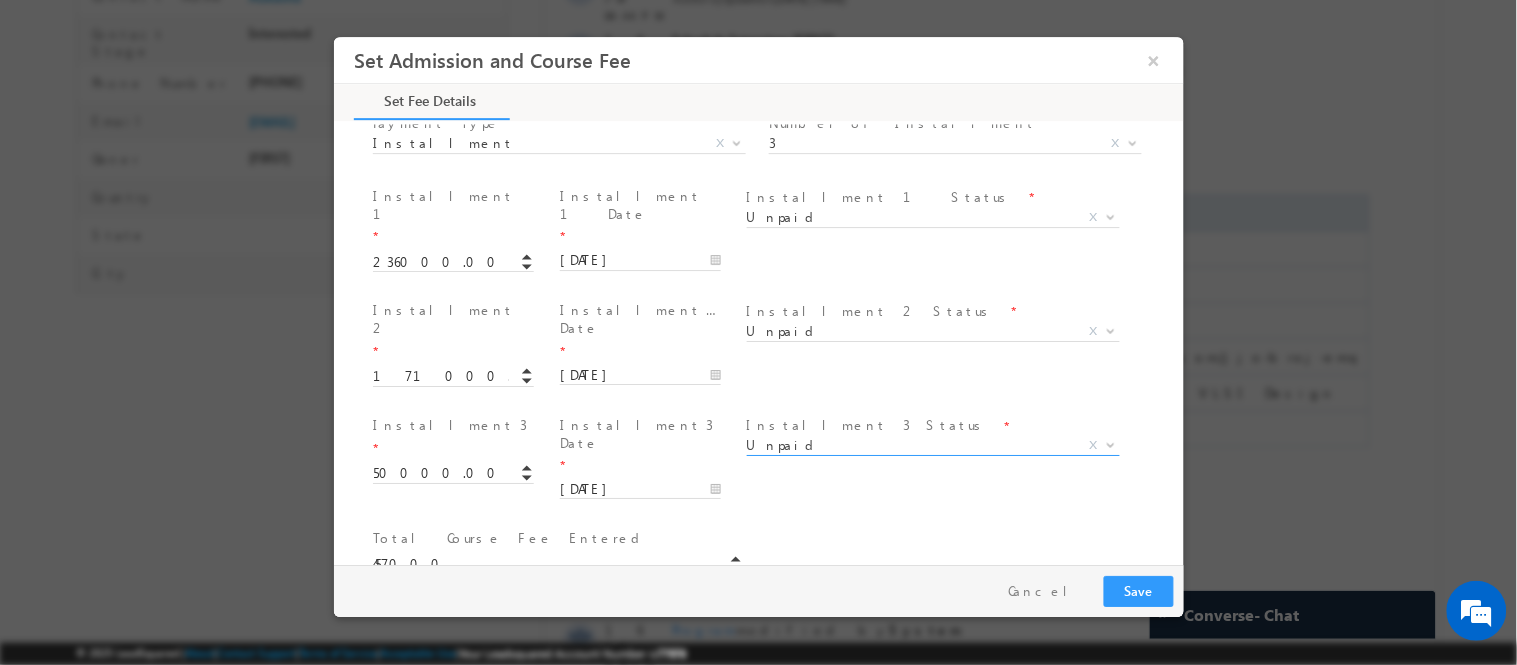 scroll, scrollTop: 865, scrollLeft: 0, axis: vertical 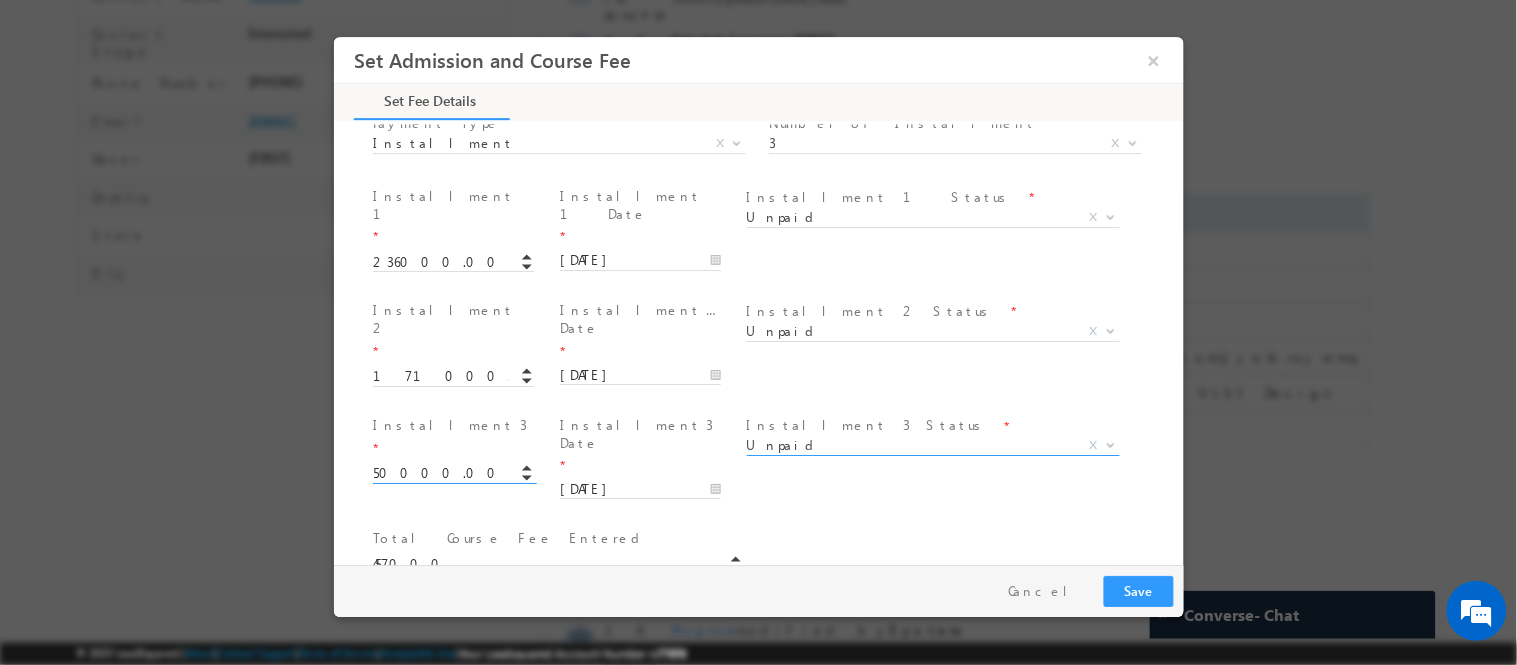 click on "50000.00" at bounding box center (452, 473) 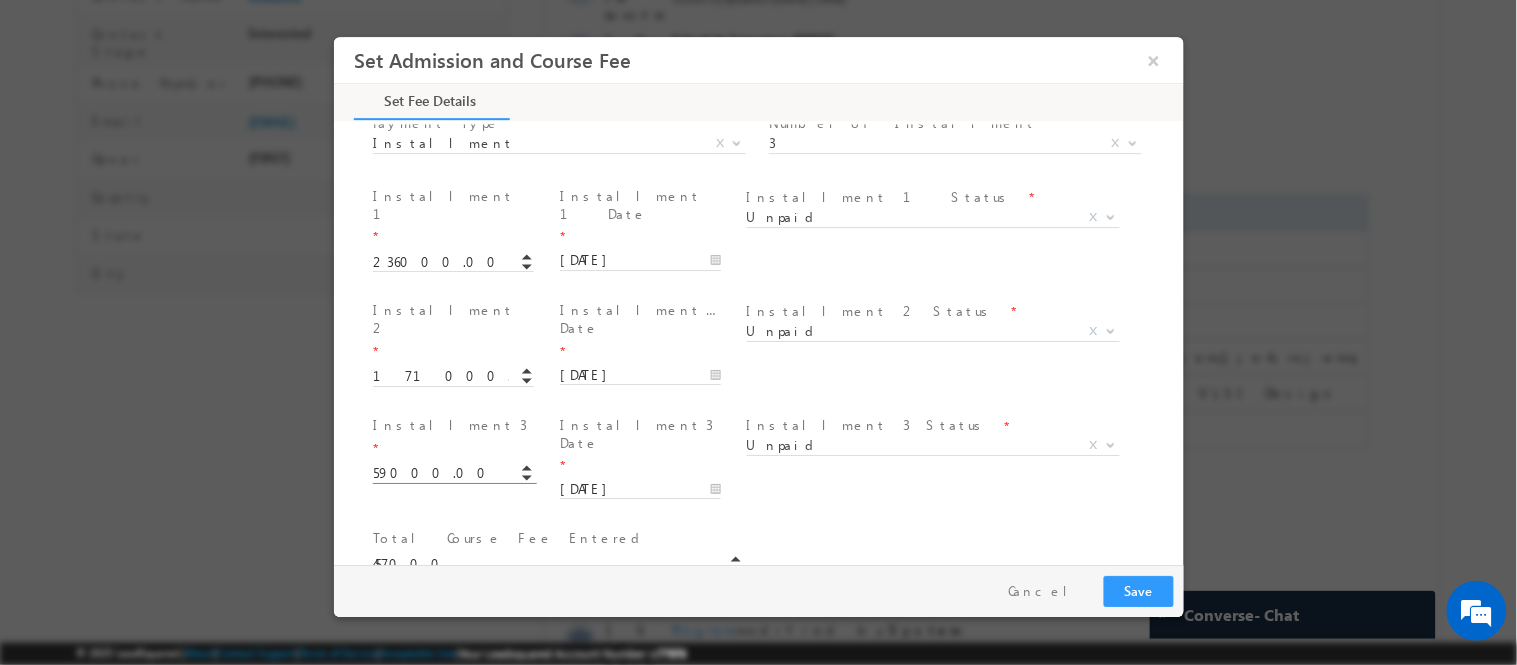 type on "59000.00" 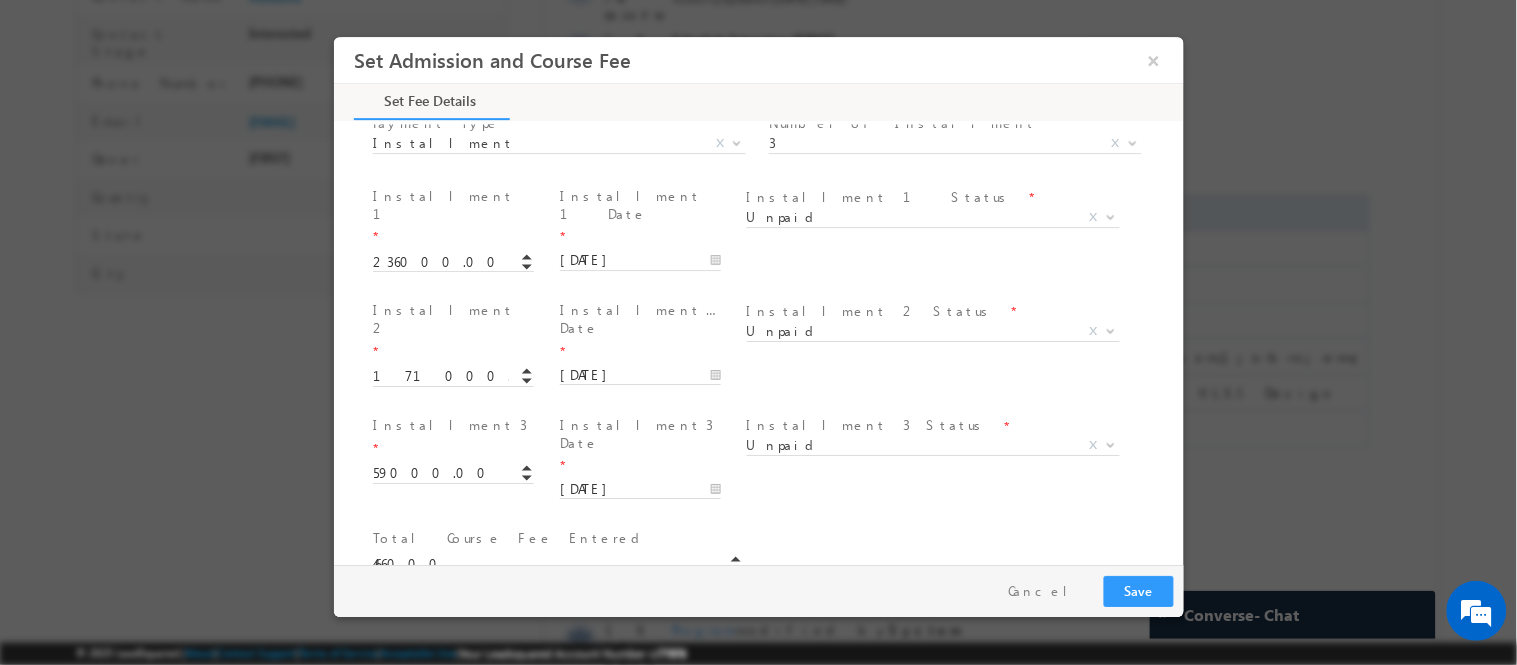 click on "Loan ID
*
Total Course Fee Entered
*
466000" at bounding box center (775, 560) 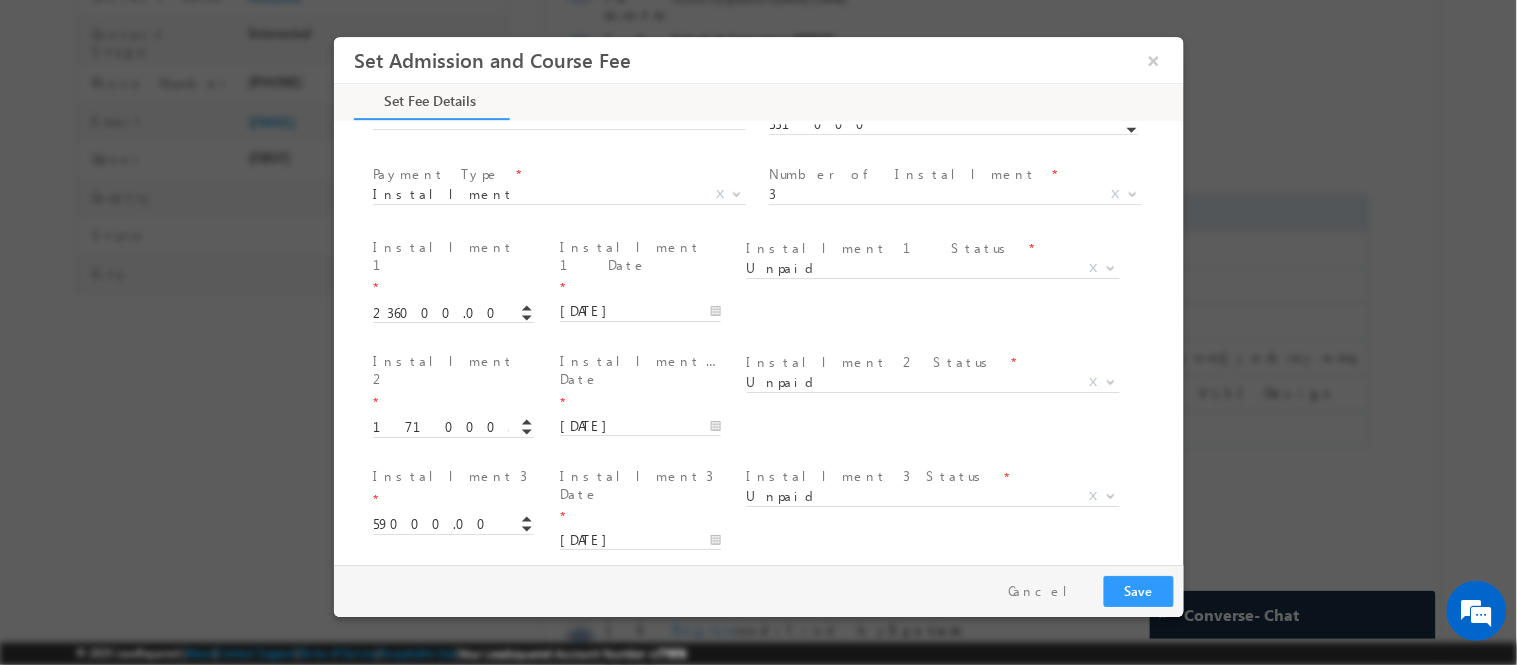 scroll, scrollTop: 815, scrollLeft: 0, axis: vertical 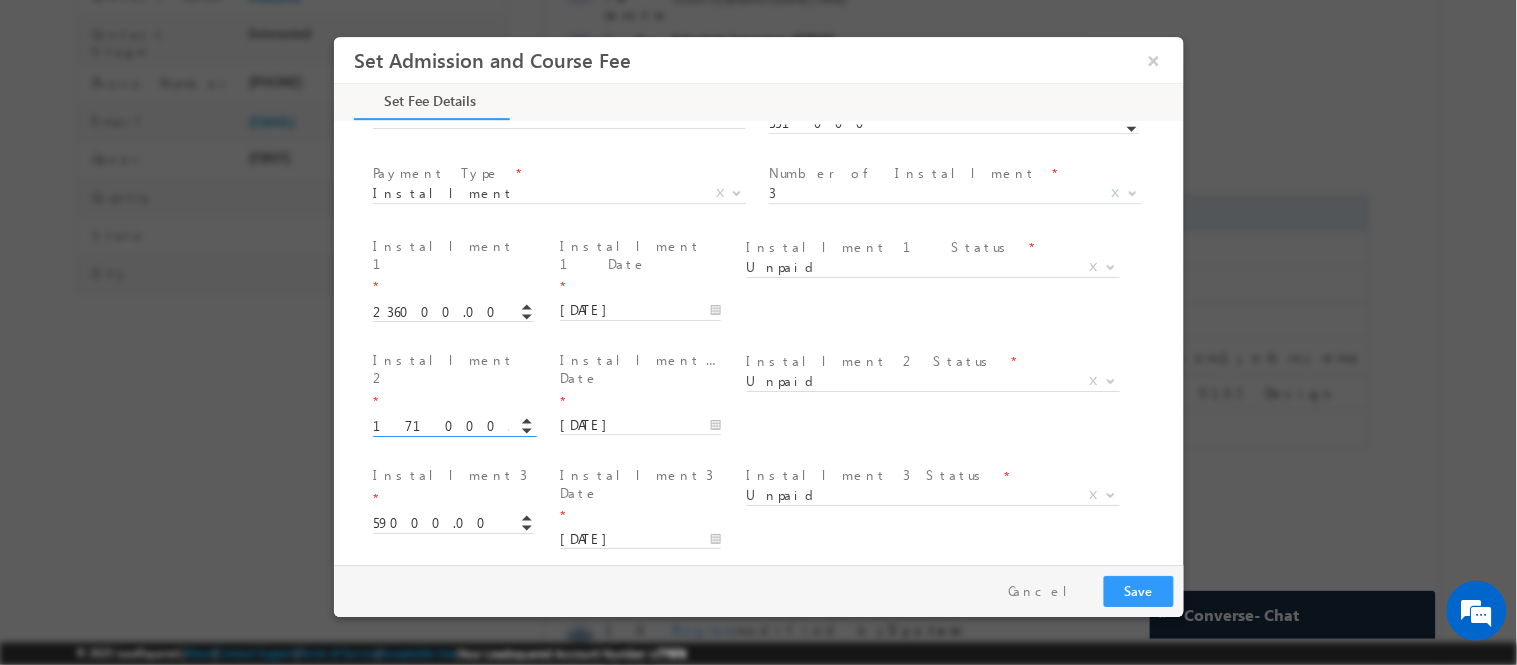 click on "171000.00" at bounding box center [452, 426] 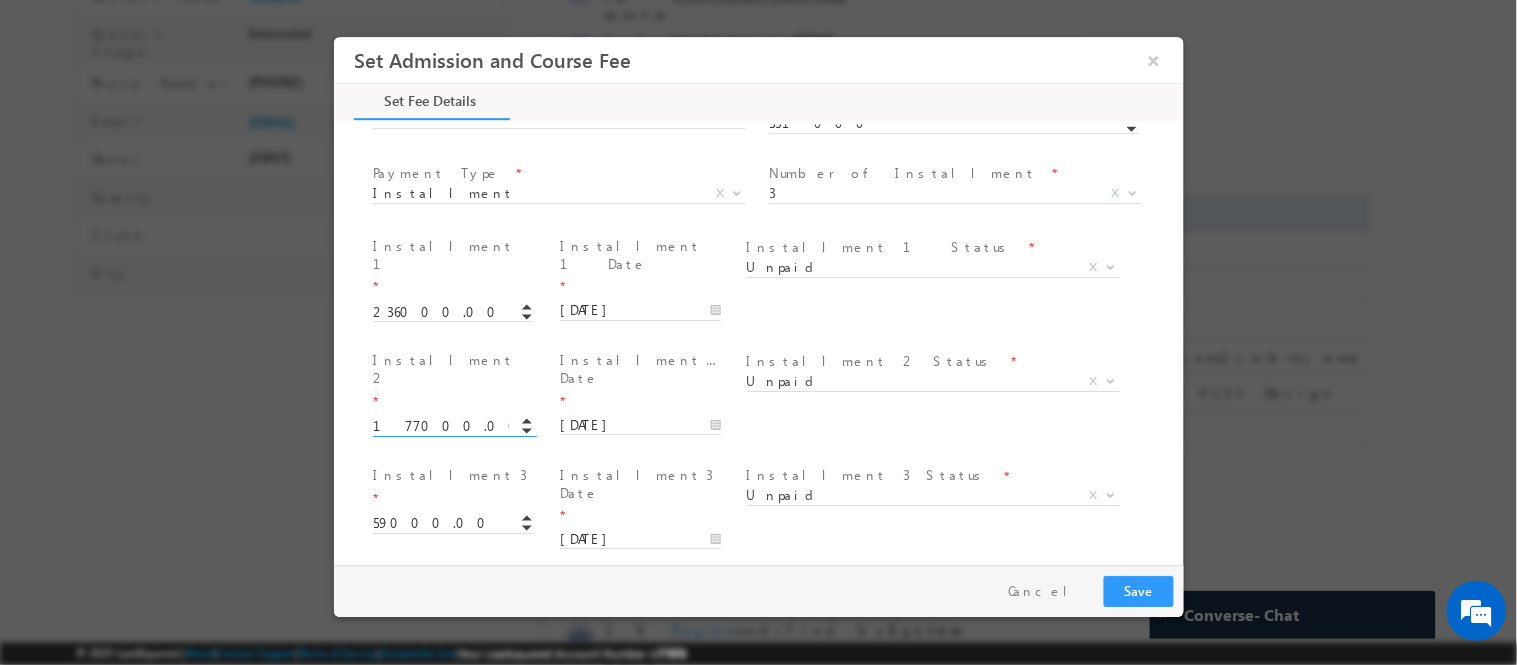 type on "177000.00" 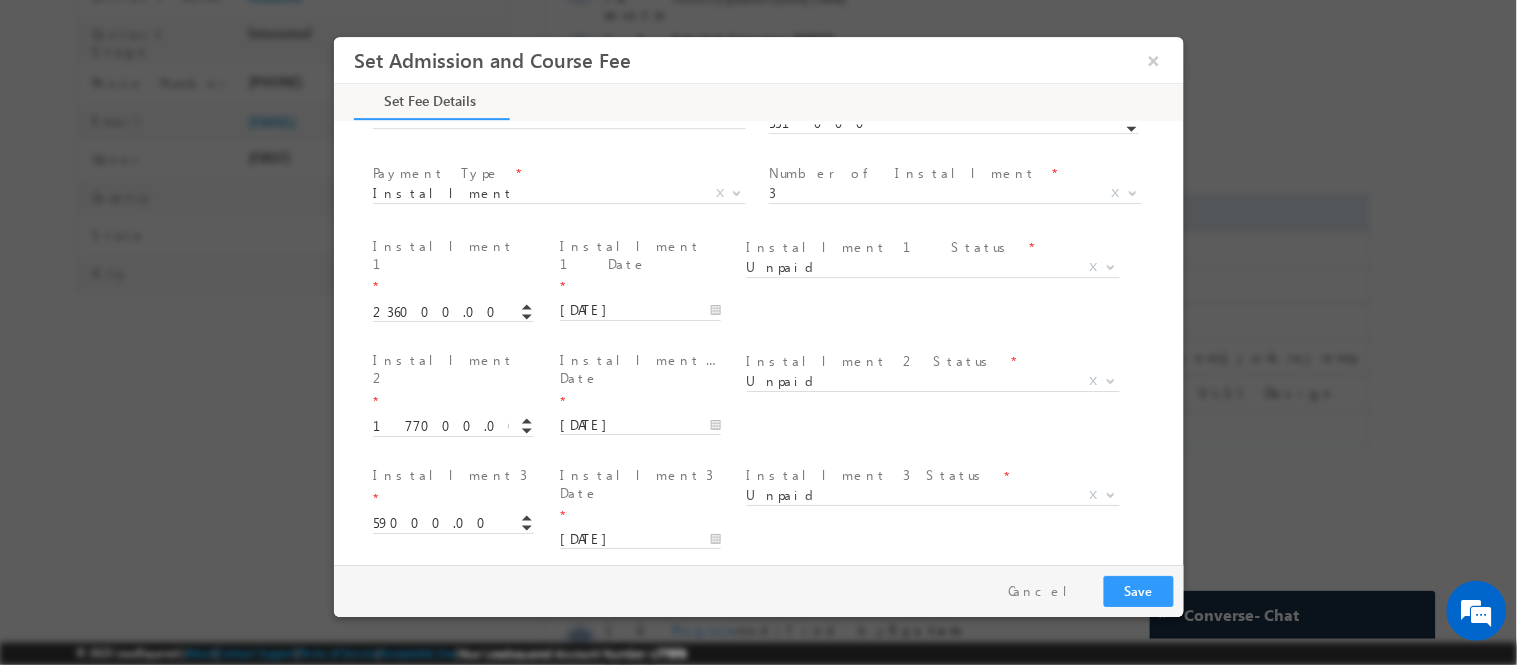 click at bounding box center [644, 558] 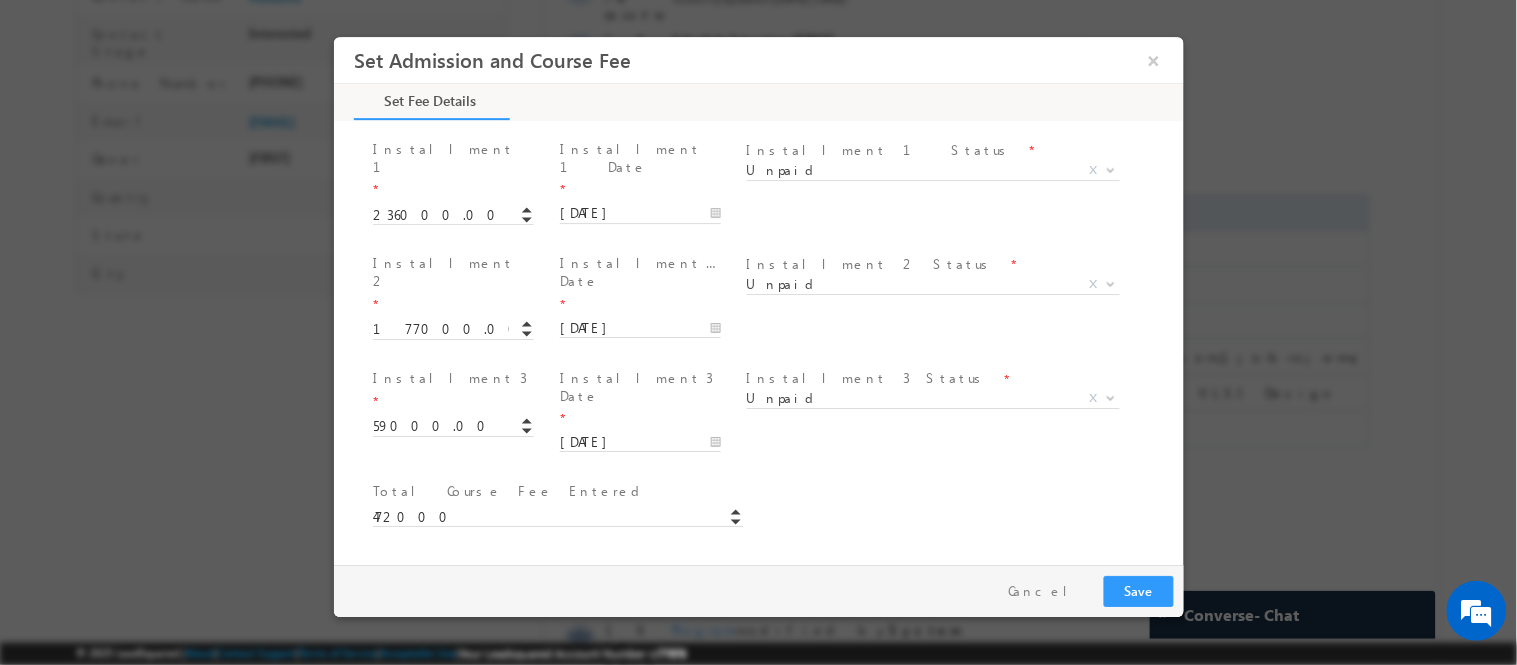 scroll, scrollTop: 933, scrollLeft: 0, axis: vertical 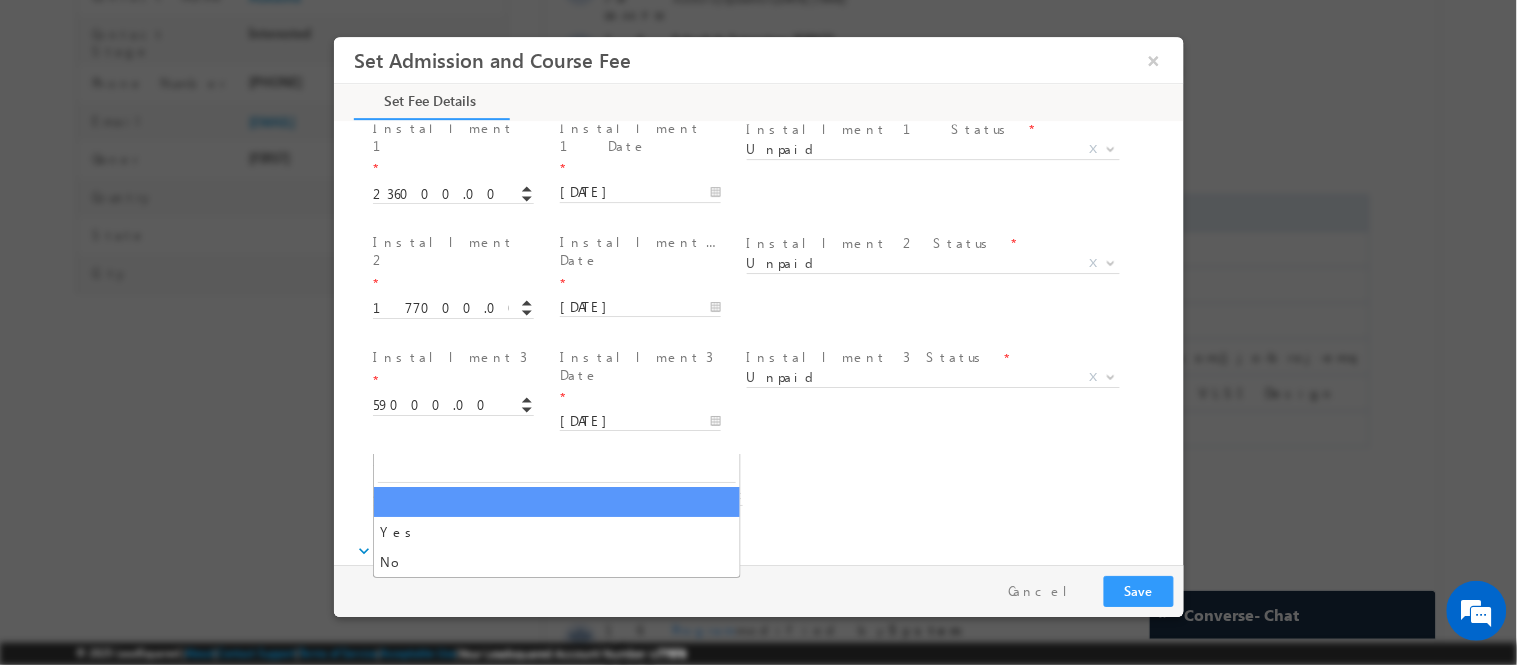 click on "X" at bounding box center (558, 608) 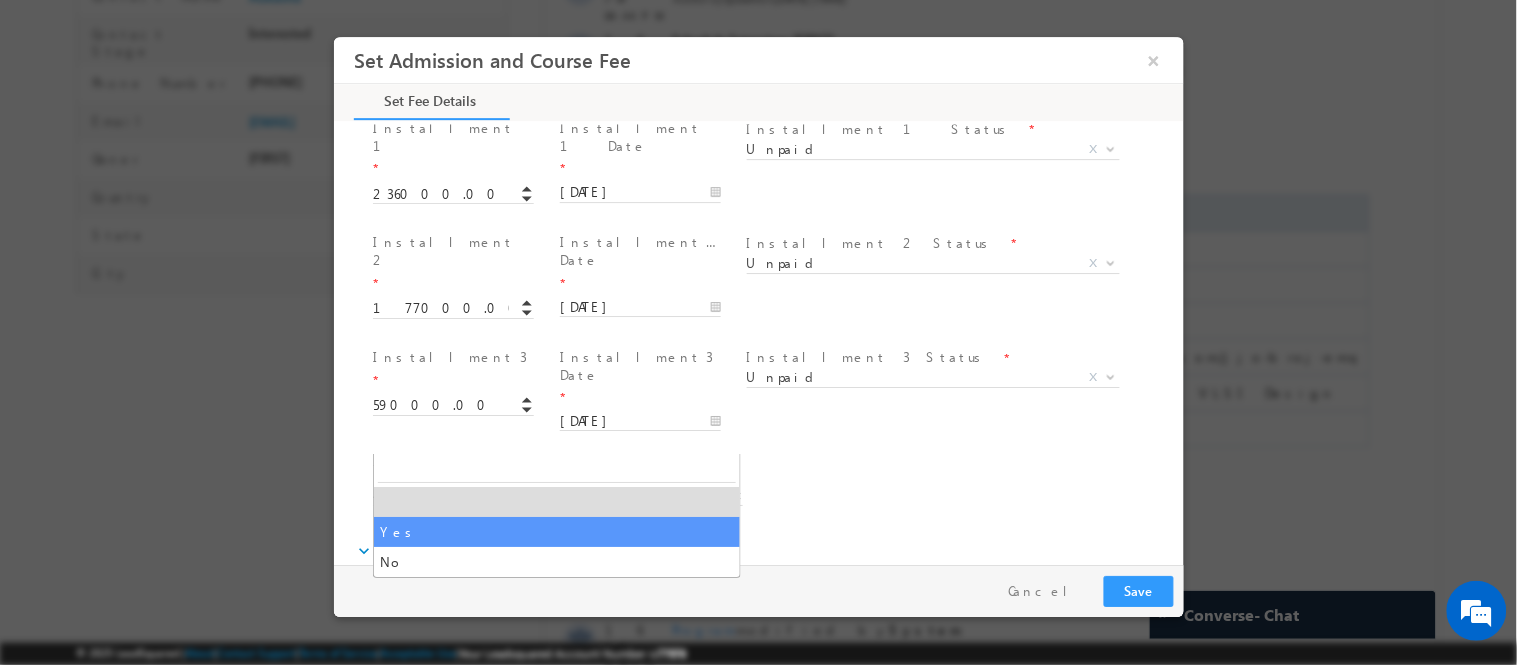 select on "Yes" 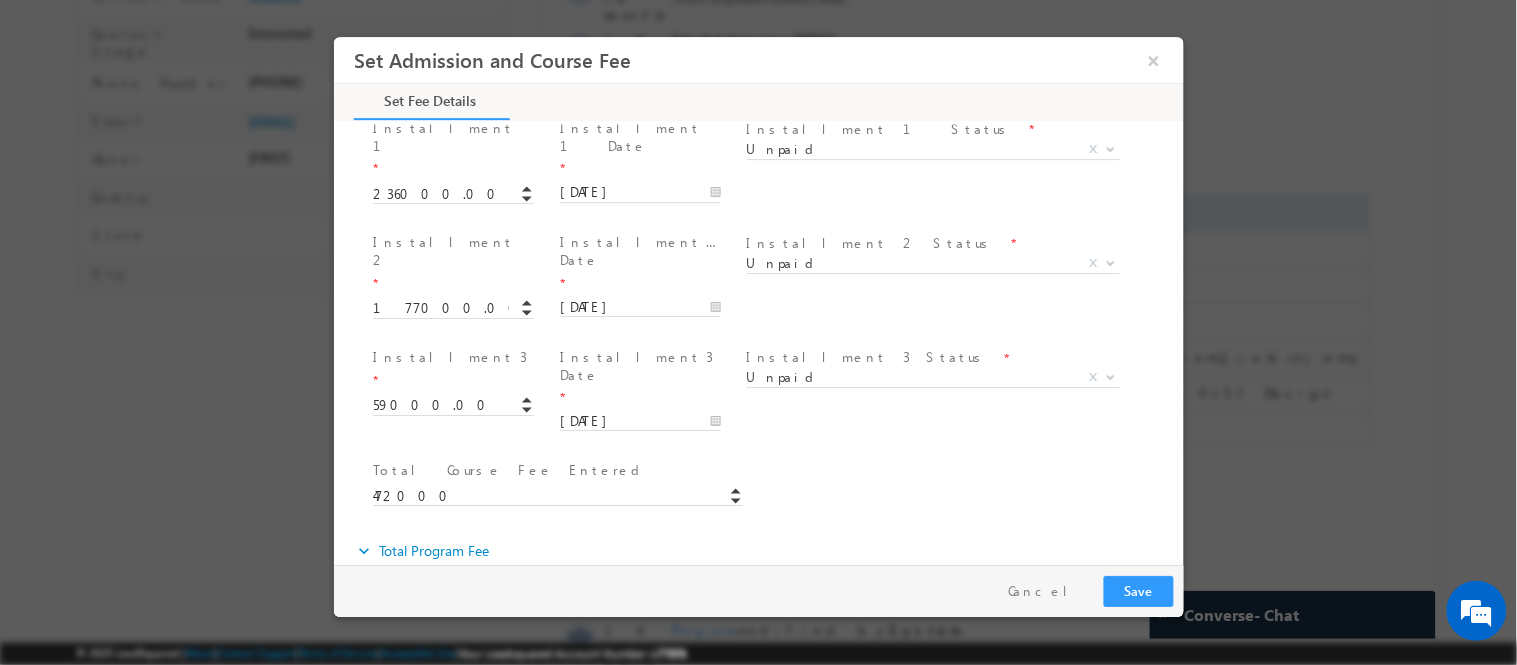 click on "expand_more Total Program Fee" at bounding box center [768, 550] 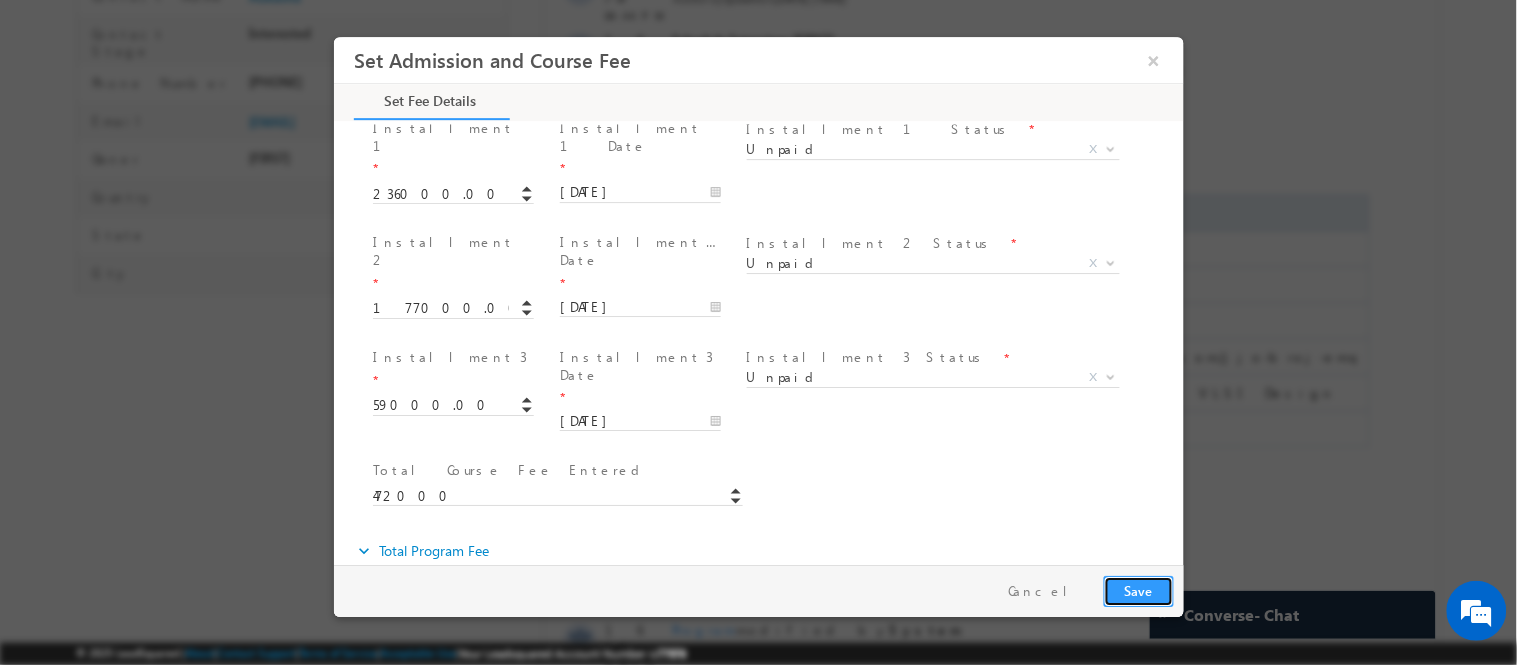 click on "Save" at bounding box center (1138, 590) 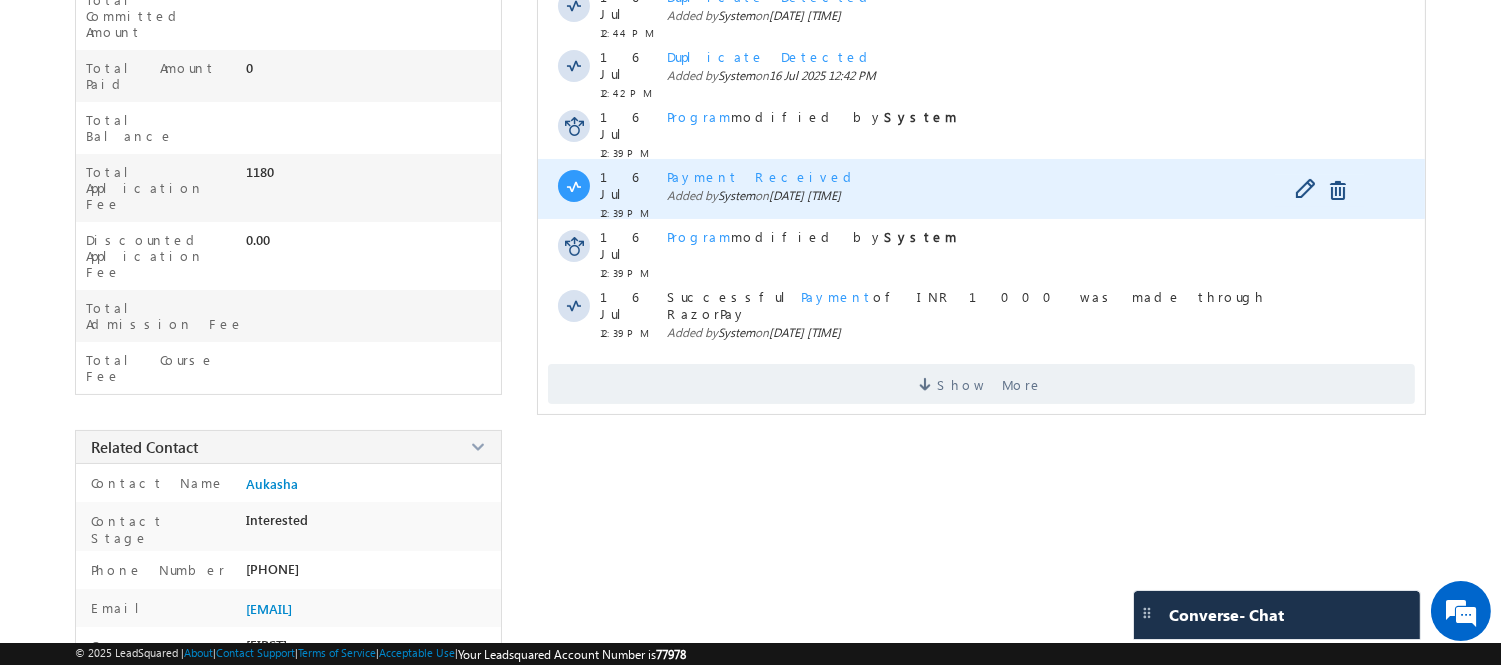 scroll, scrollTop: 0, scrollLeft: 0, axis: both 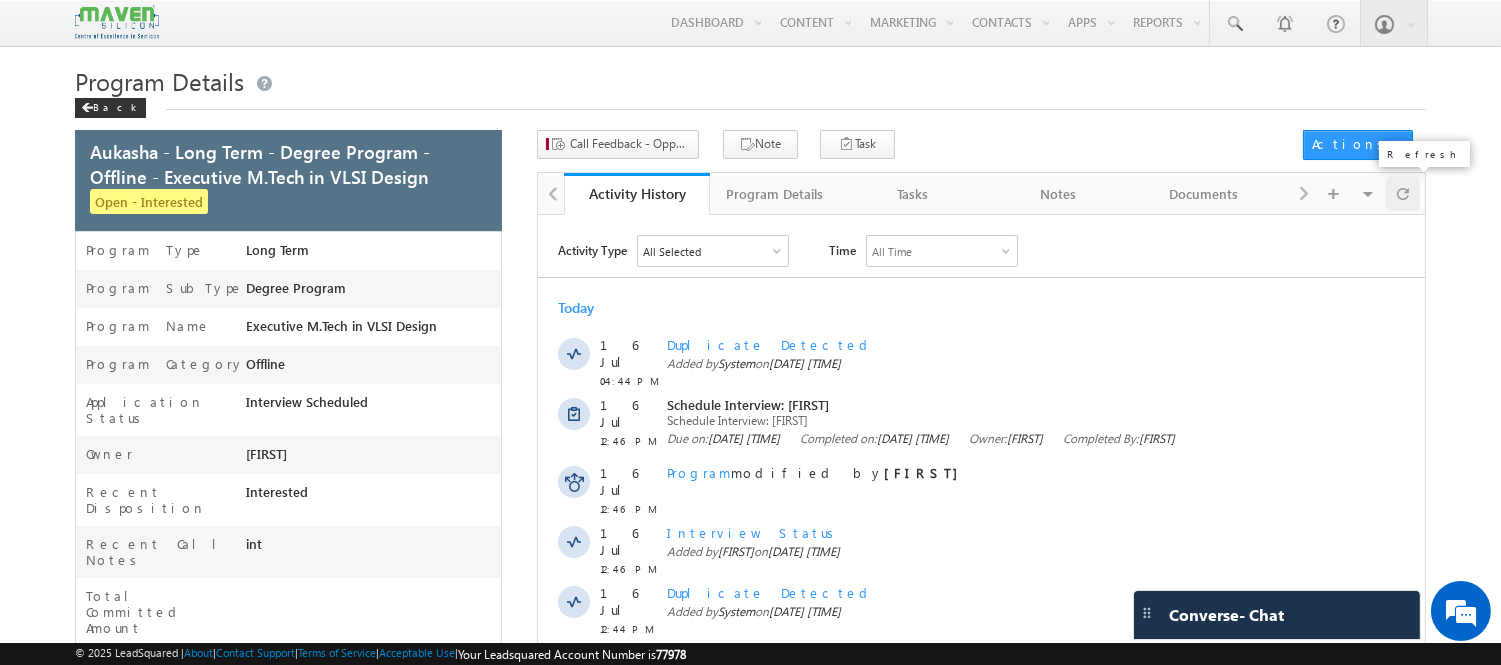 click at bounding box center [1403, 193] 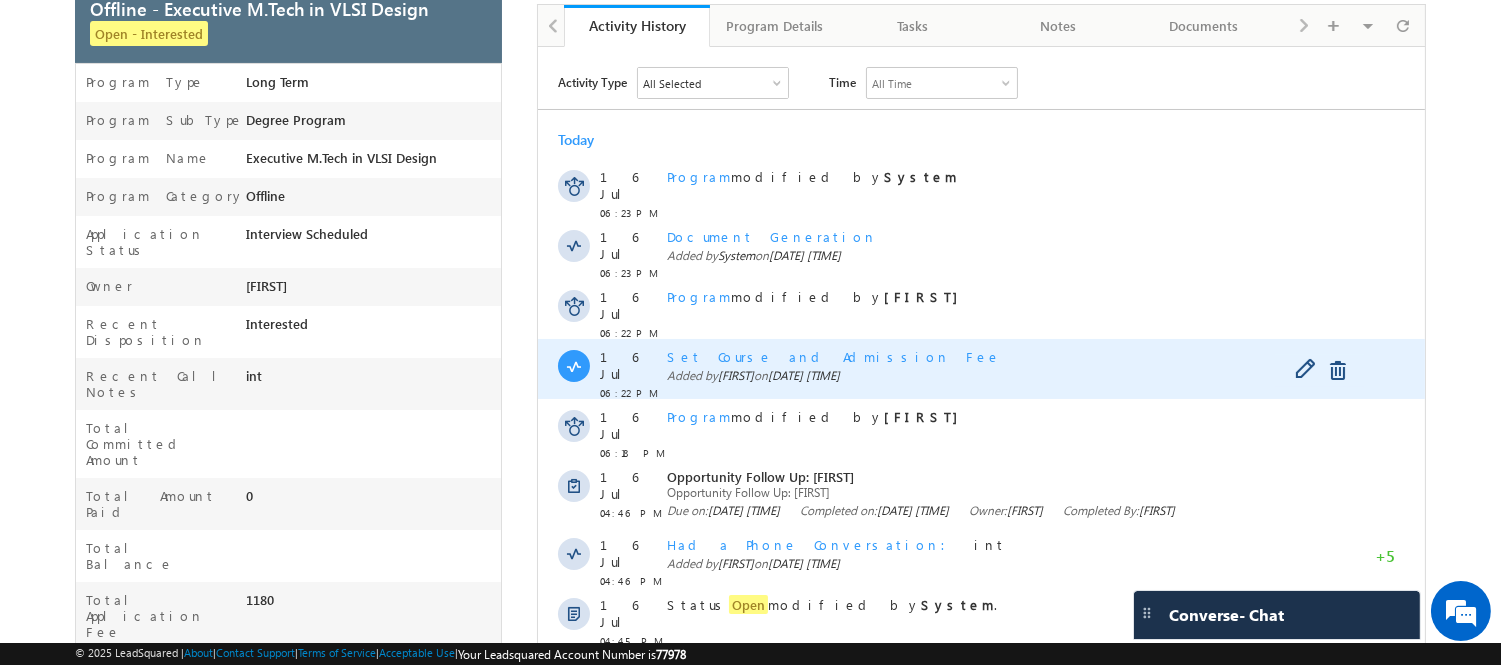 scroll, scrollTop: 0, scrollLeft: 0, axis: both 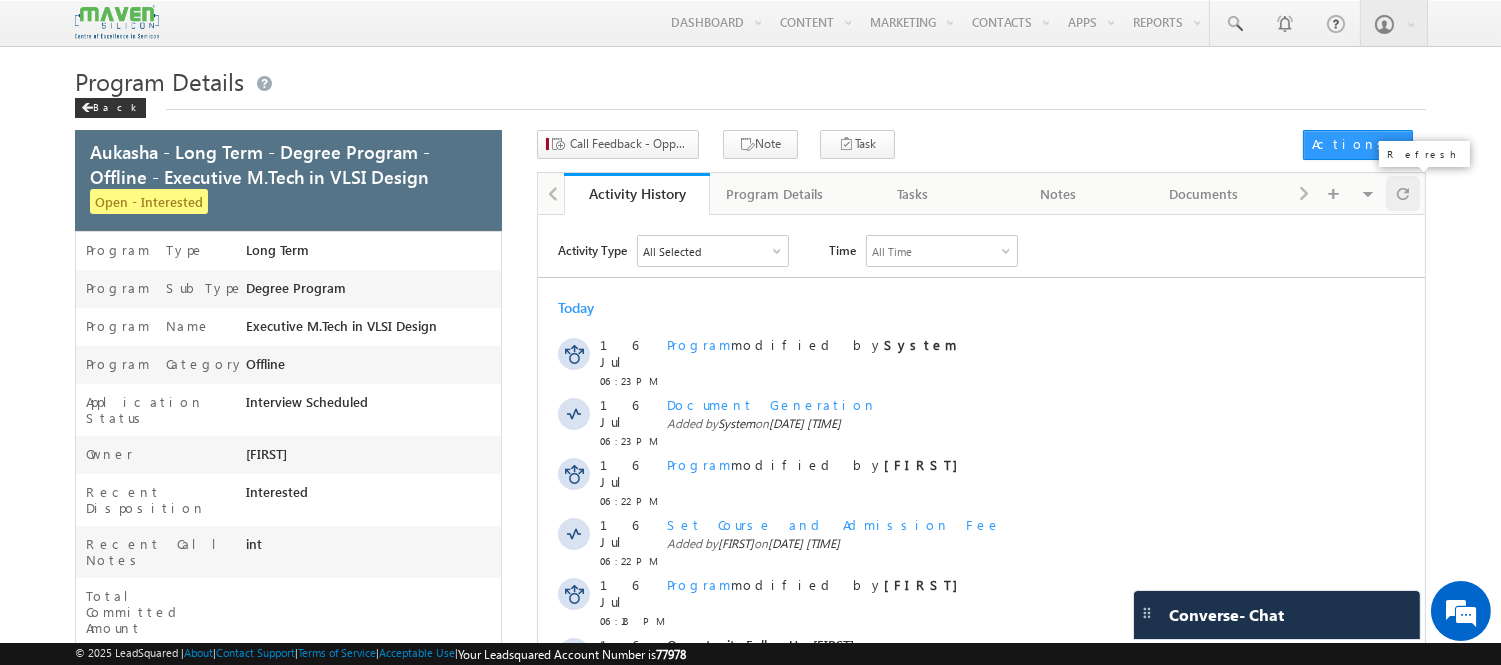 click at bounding box center (1403, 193) 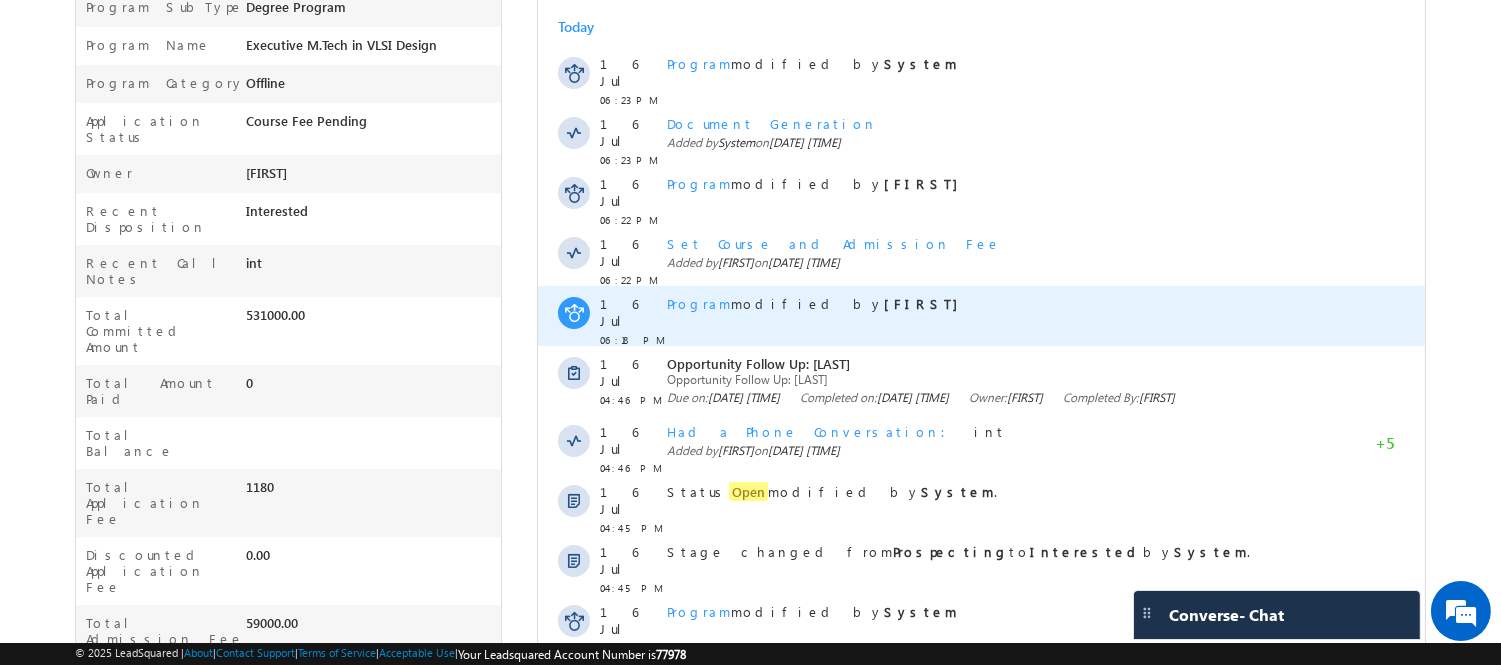 scroll, scrollTop: 0, scrollLeft: 0, axis: both 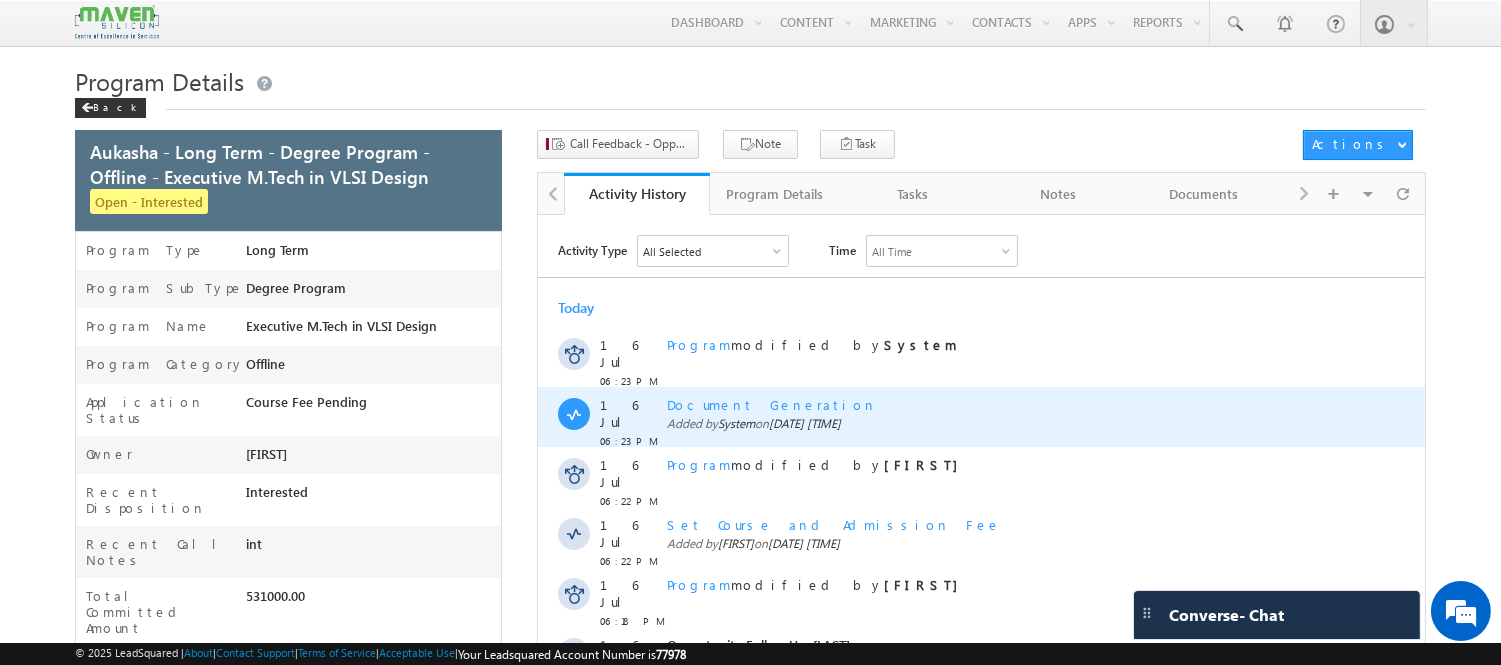 click on "Document Generation" at bounding box center [772, 404] 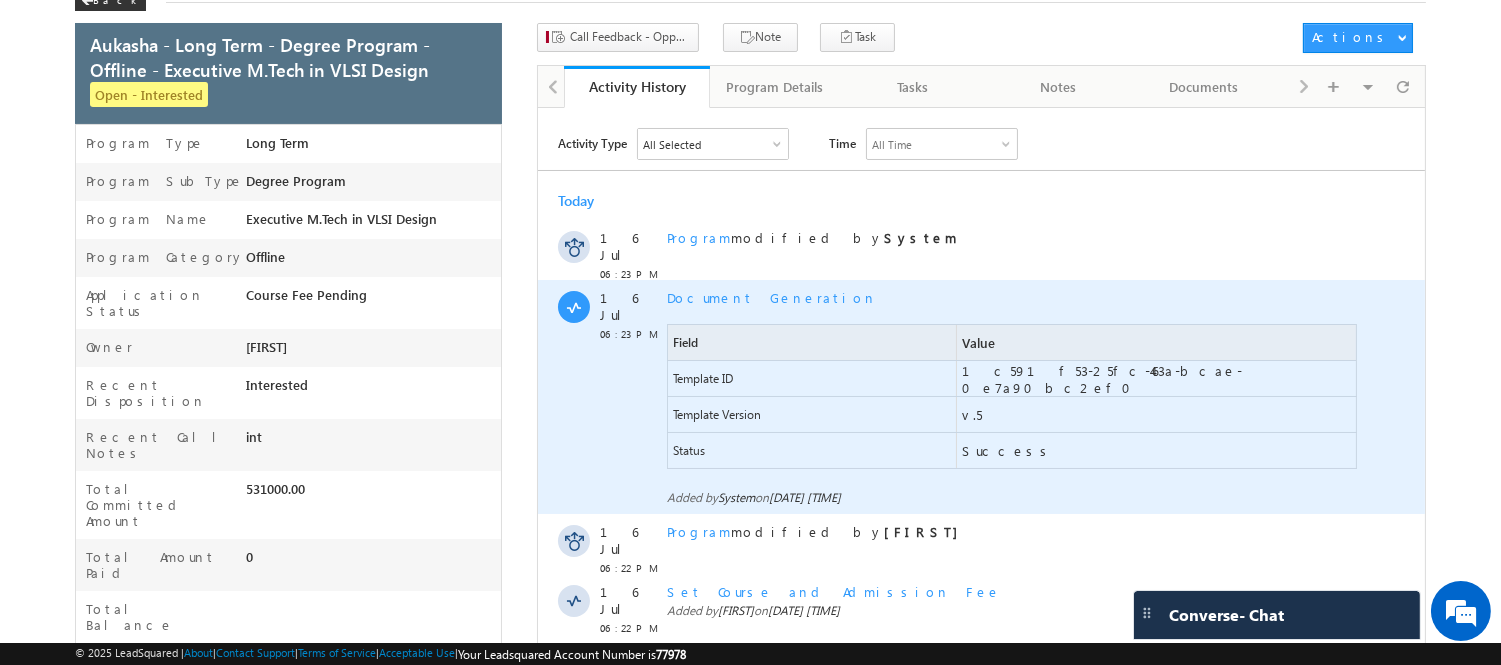 scroll, scrollTop: 0, scrollLeft: 0, axis: both 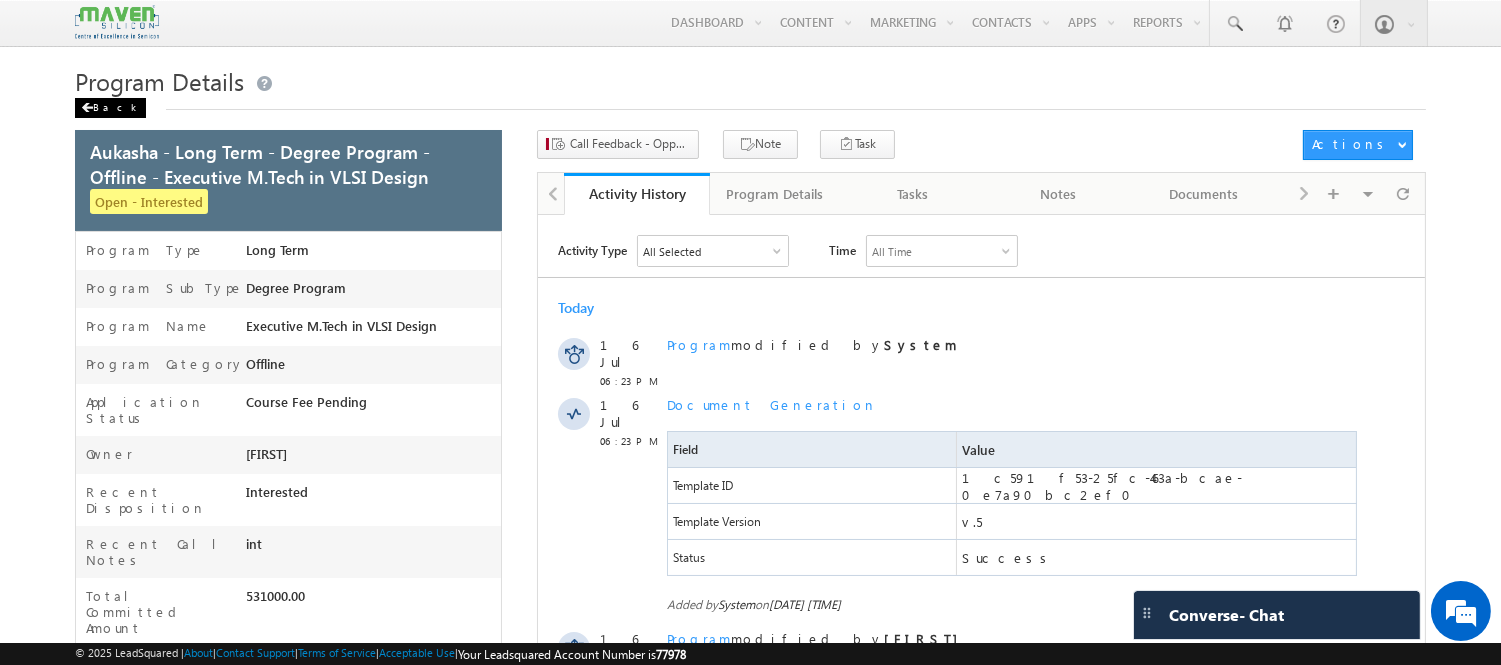 click on "Back" at bounding box center [110, 108] 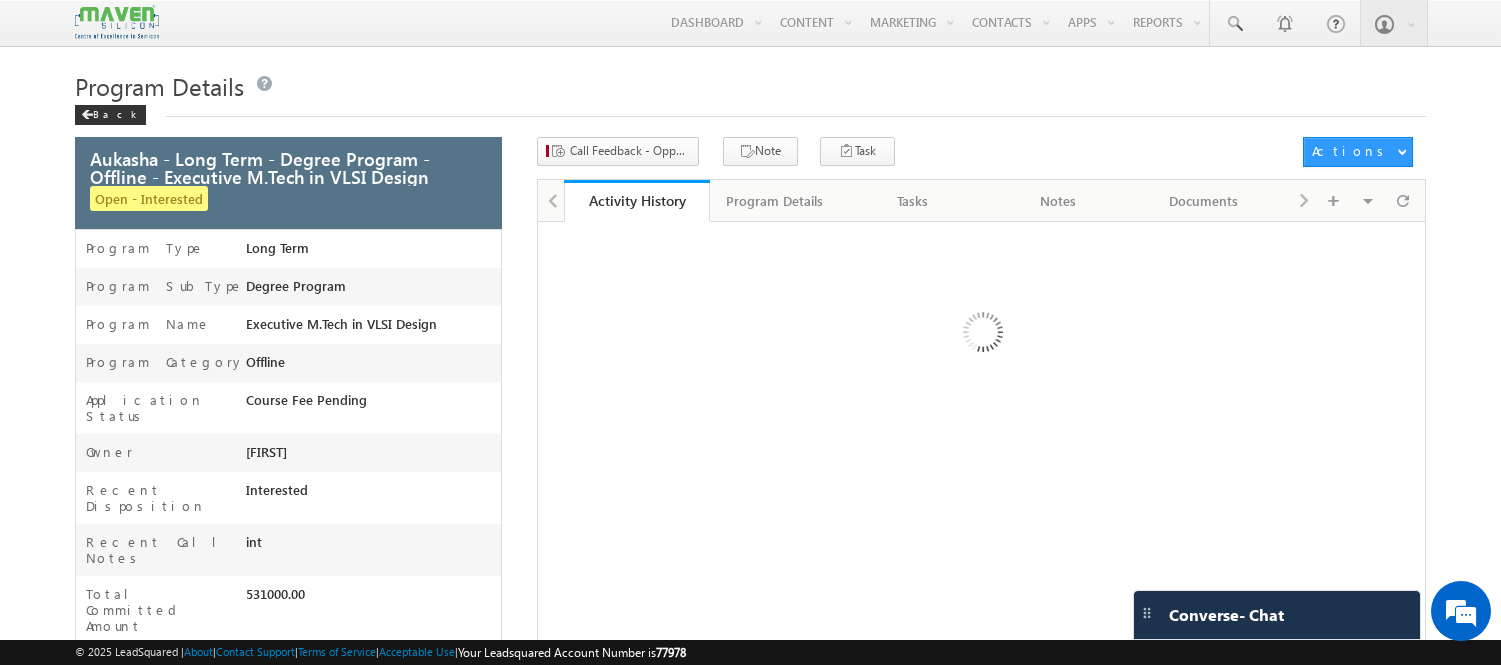 scroll, scrollTop: 0, scrollLeft: 0, axis: both 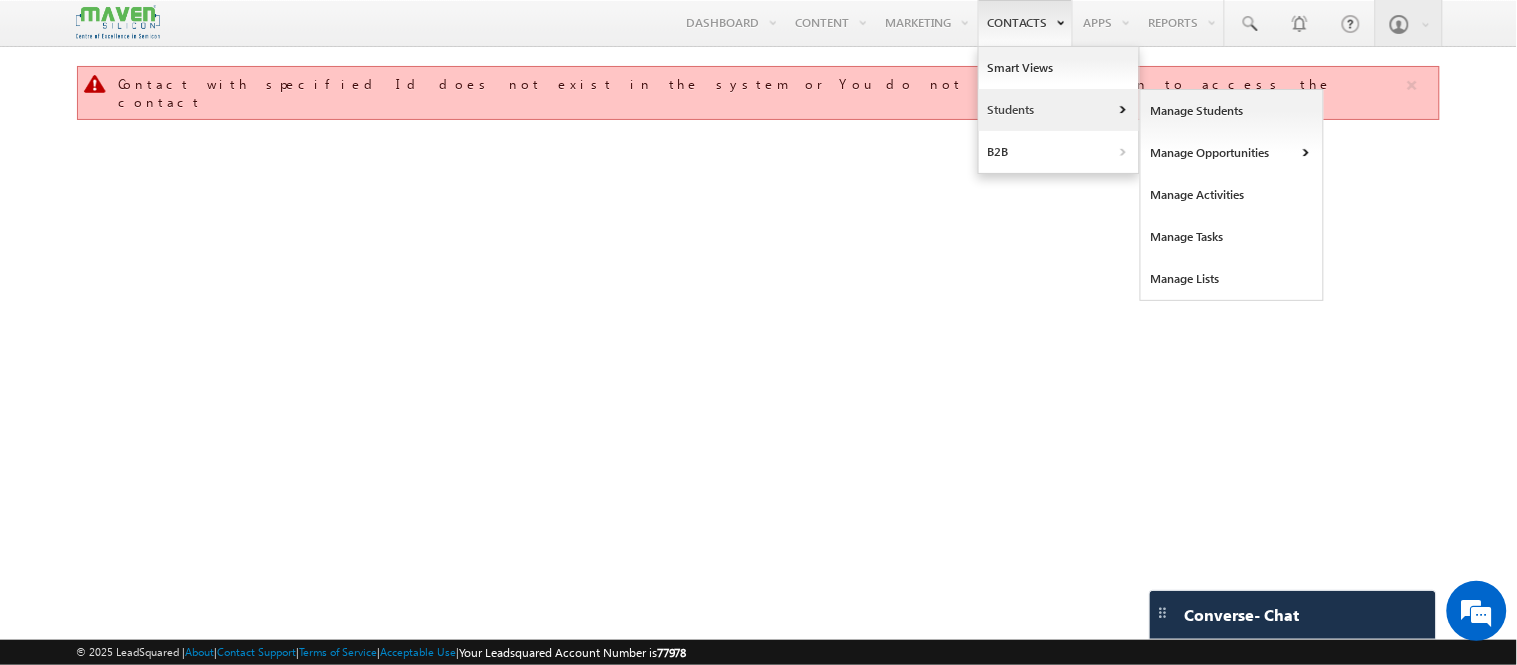 click on "Students" at bounding box center [1059, 110] 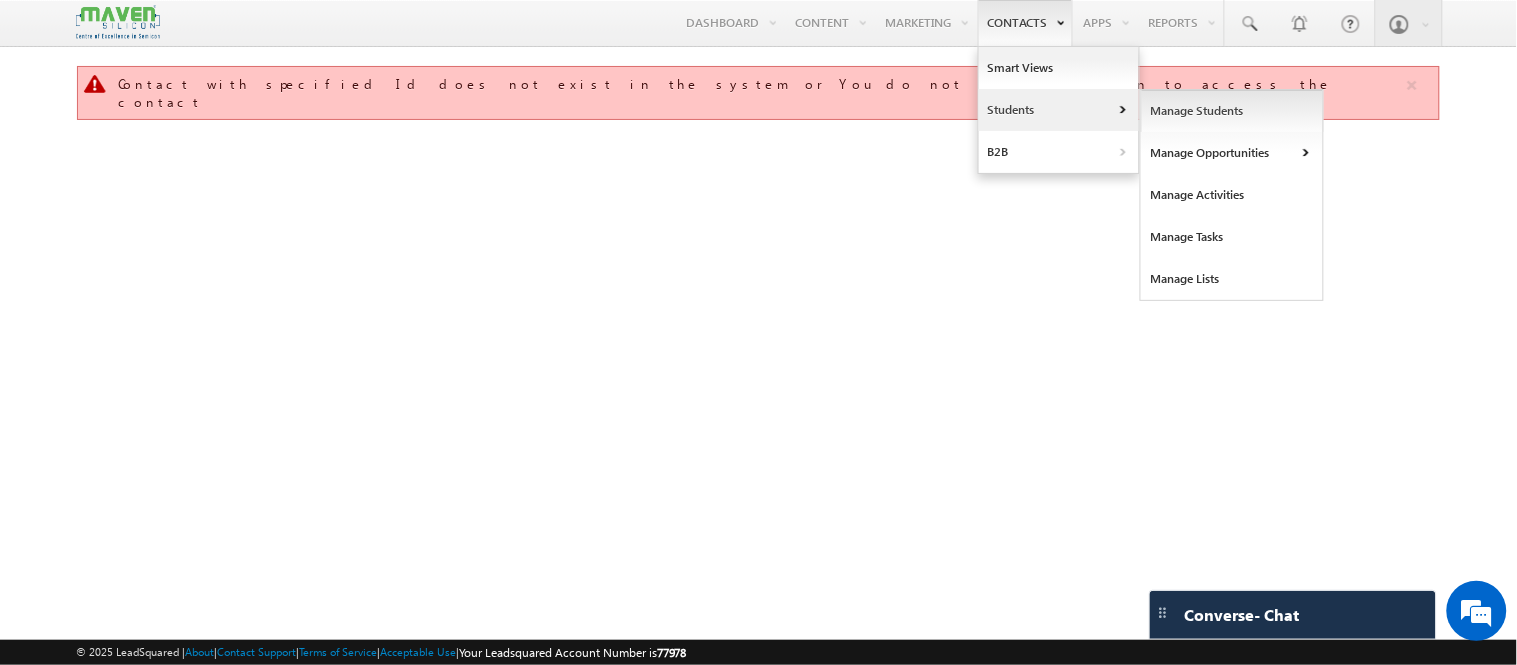 click on "Manage Students" at bounding box center (1232, 111) 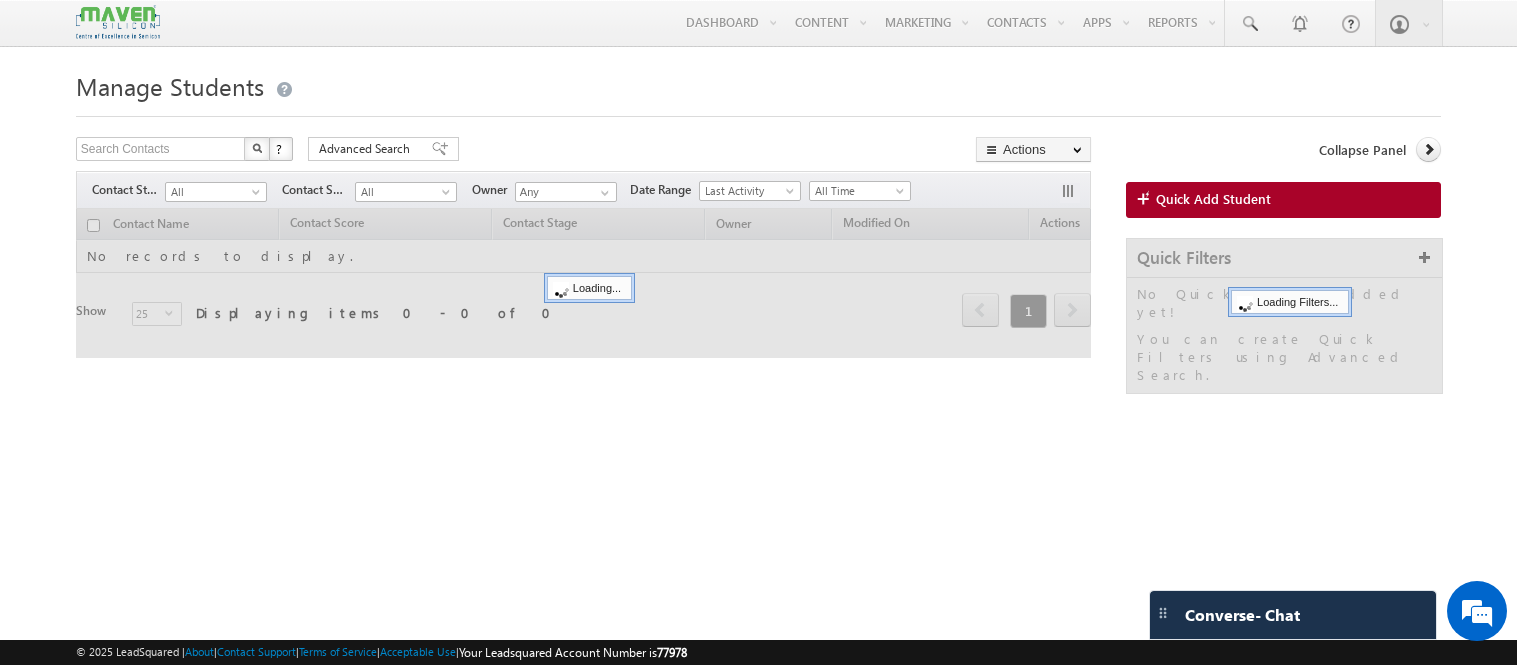 scroll, scrollTop: 0, scrollLeft: 0, axis: both 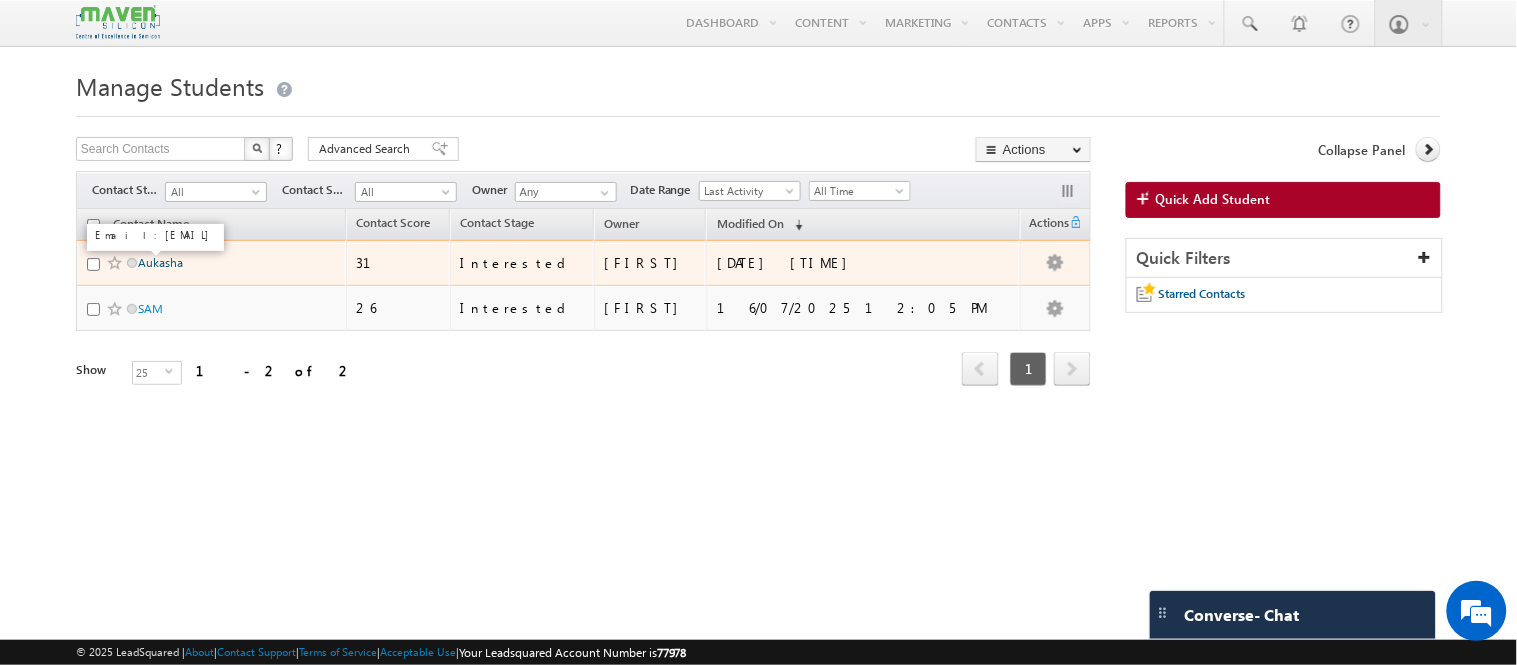 click on "Aukasha" at bounding box center [160, 262] 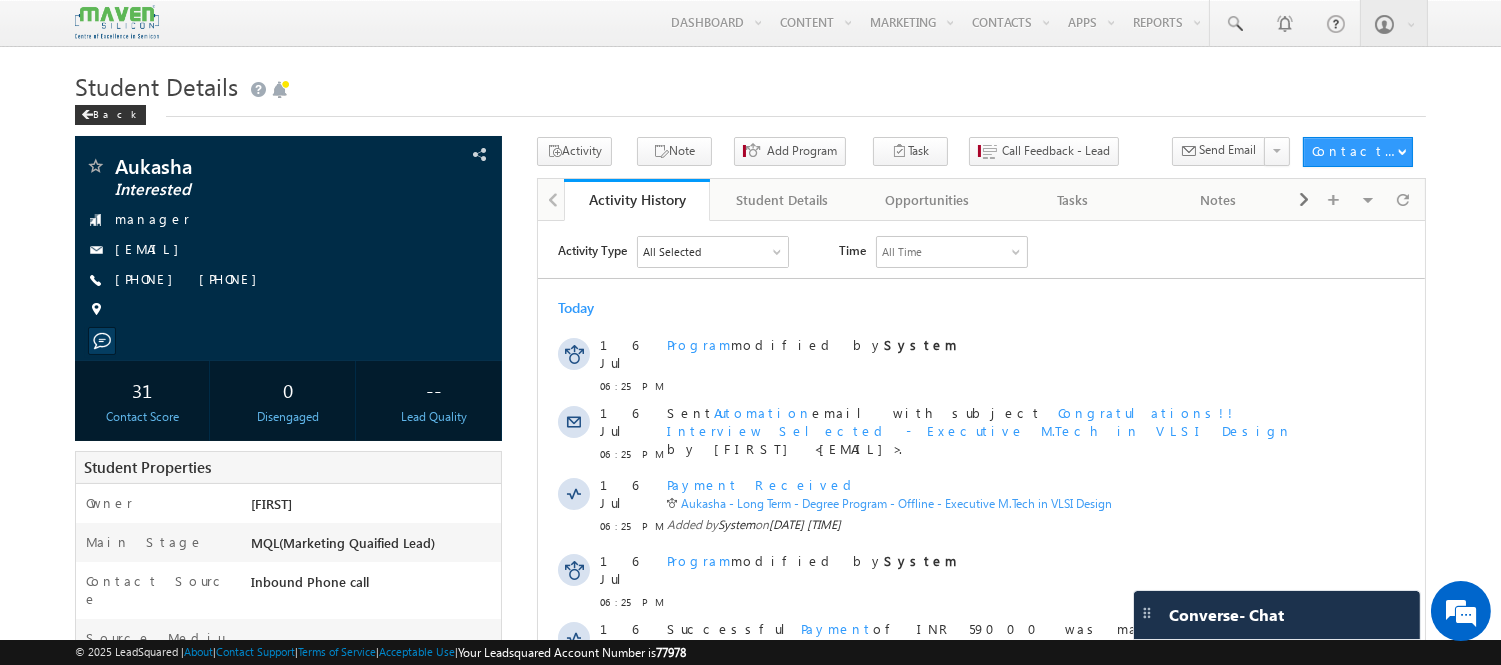 scroll, scrollTop: 0, scrollLeft: 0, axis: both 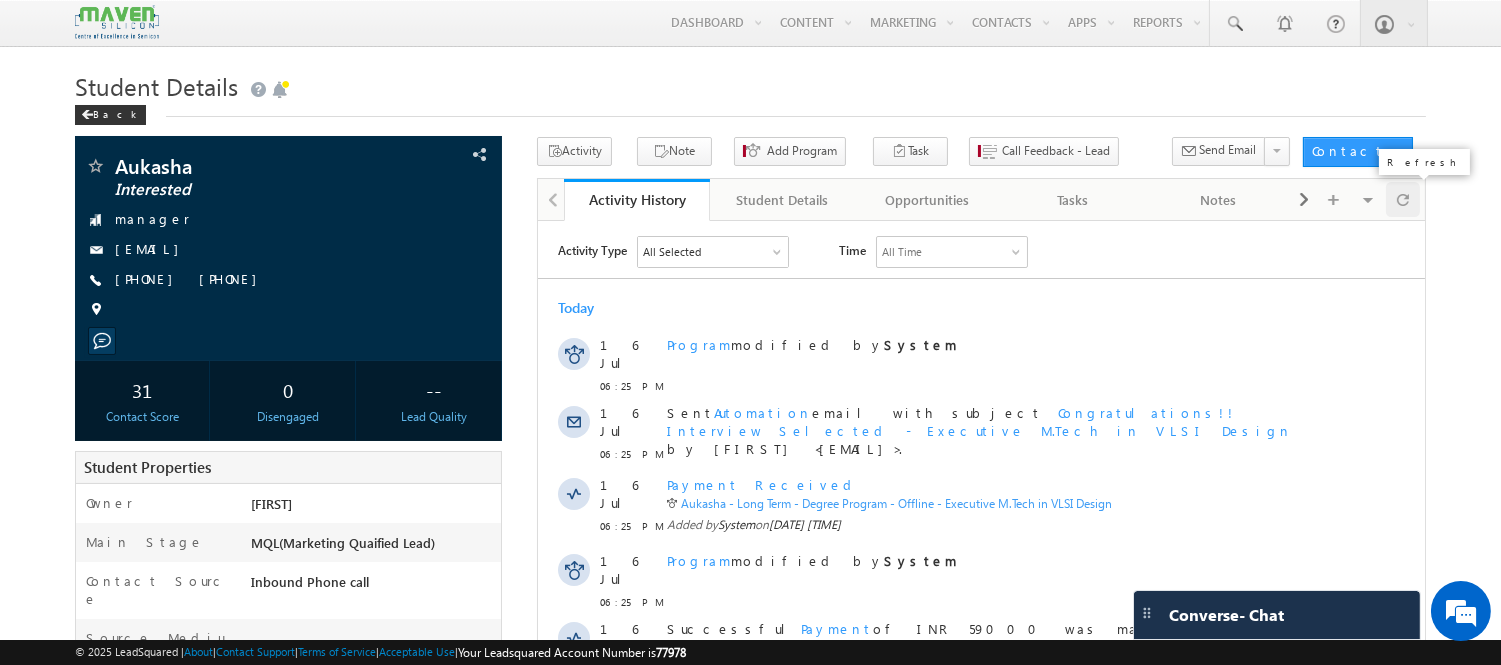 click at bounding box center [1403, 199] 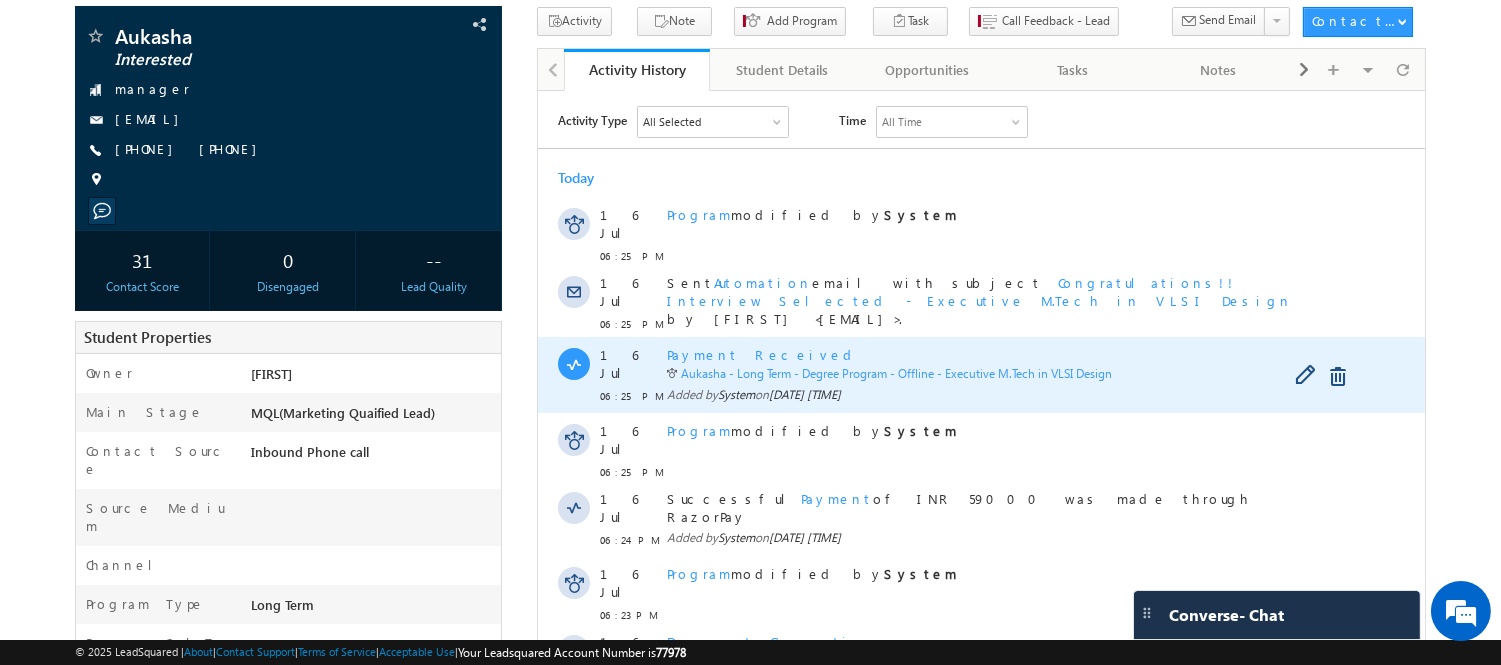 scroll, scrollTop: 0, scrollLeft: 0, axis: both 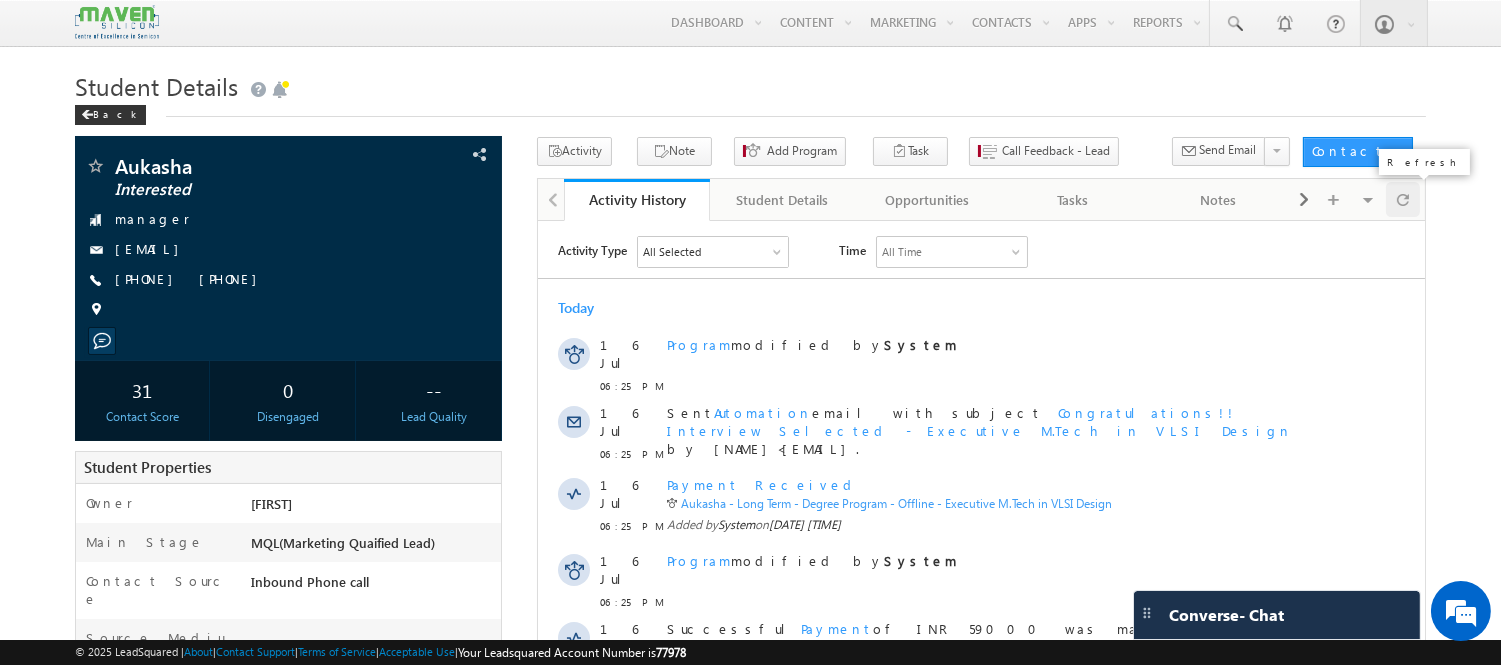 click at bounding box center (1403, 199) 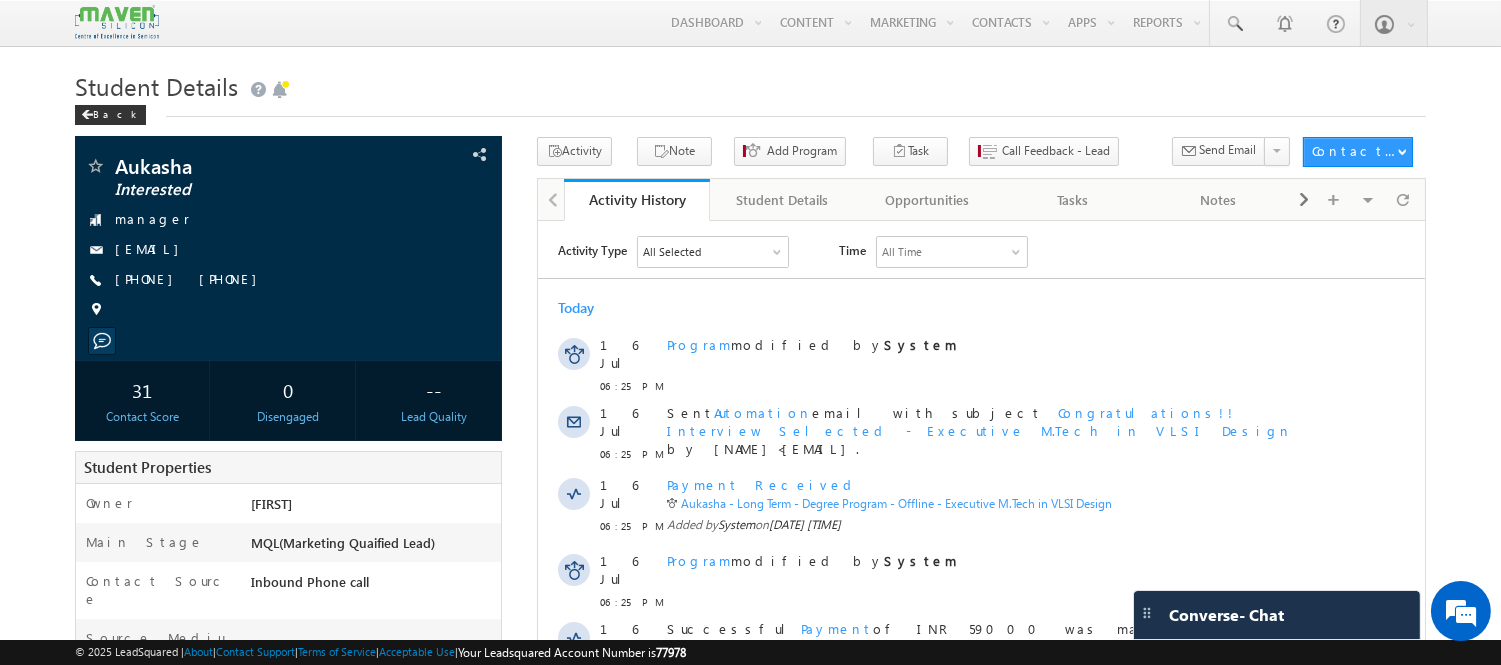 scroll, scrollTop: 0, scrollLeft: 0, axis: both 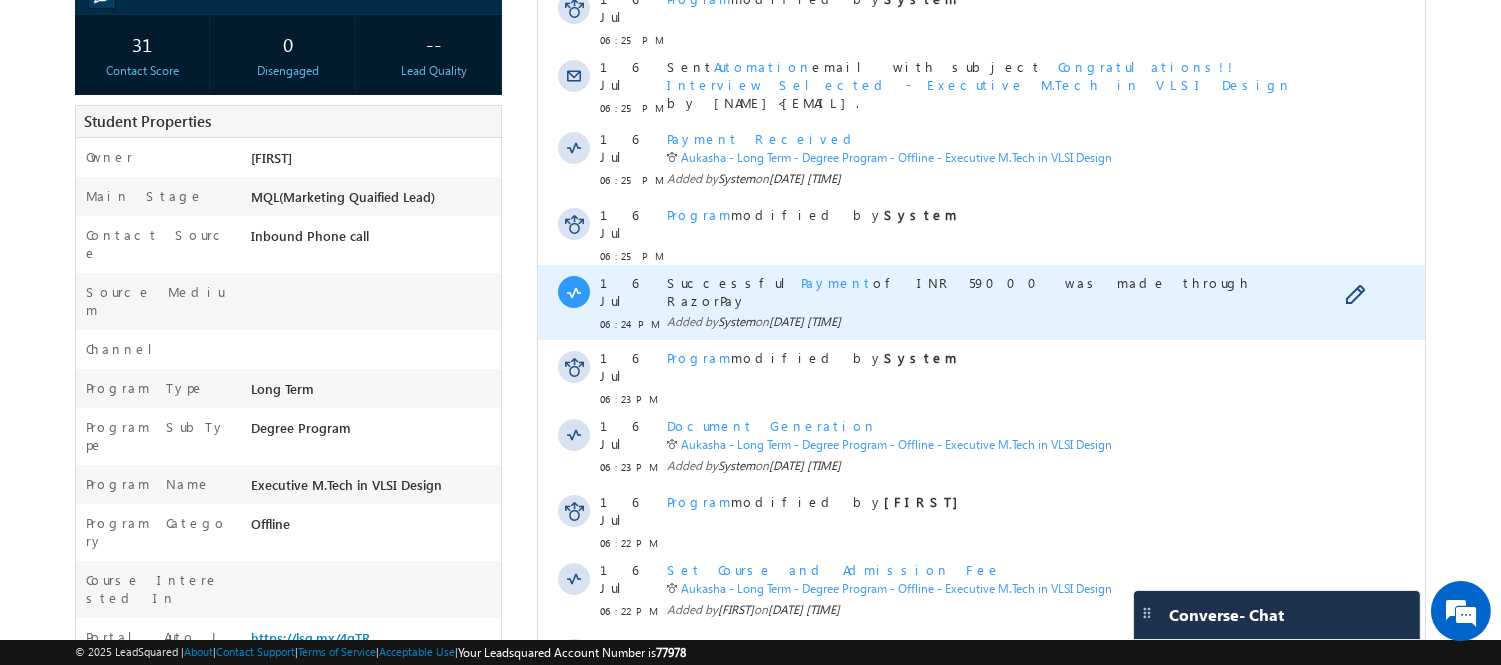 drag, startPoint x: 678, startPoint y: 253, endPoint x: 1034, endPoint y: 252, distance: 356.0014 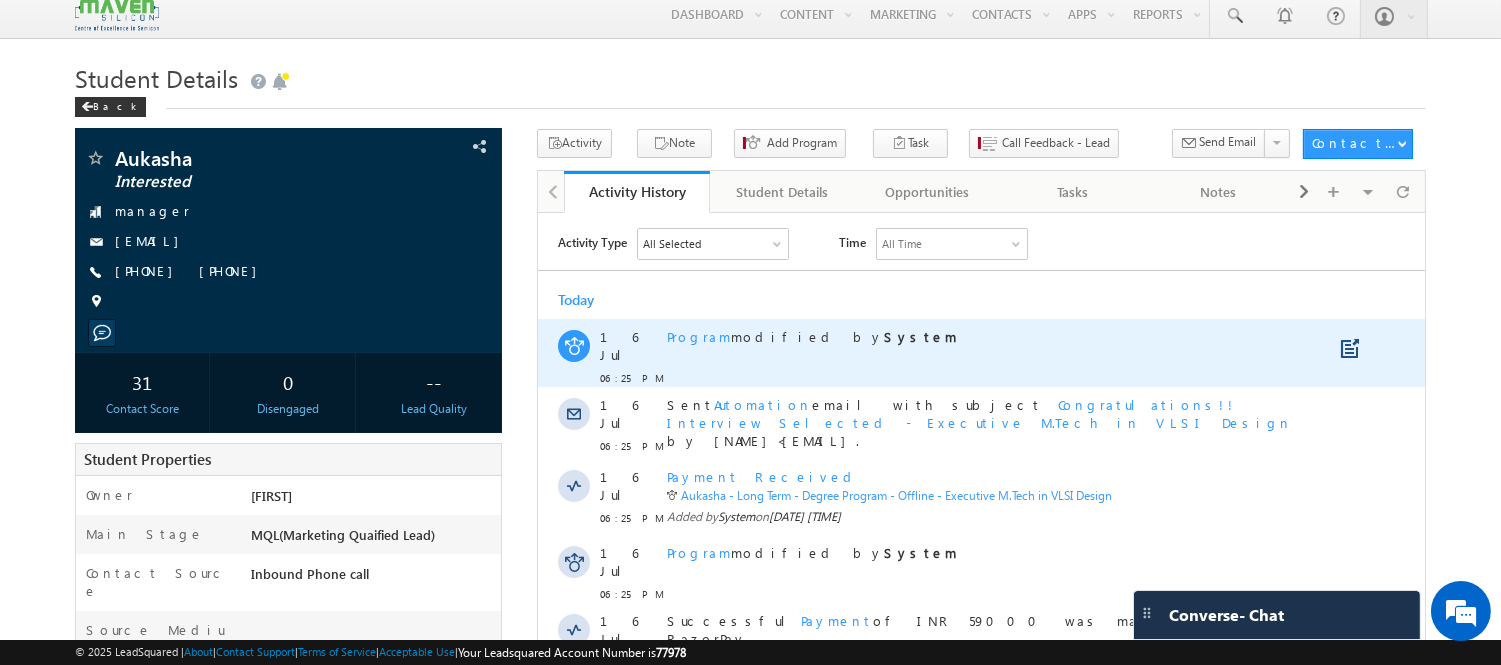 scroll, scrollTop: 0, scrollLeft: 0, axis: both 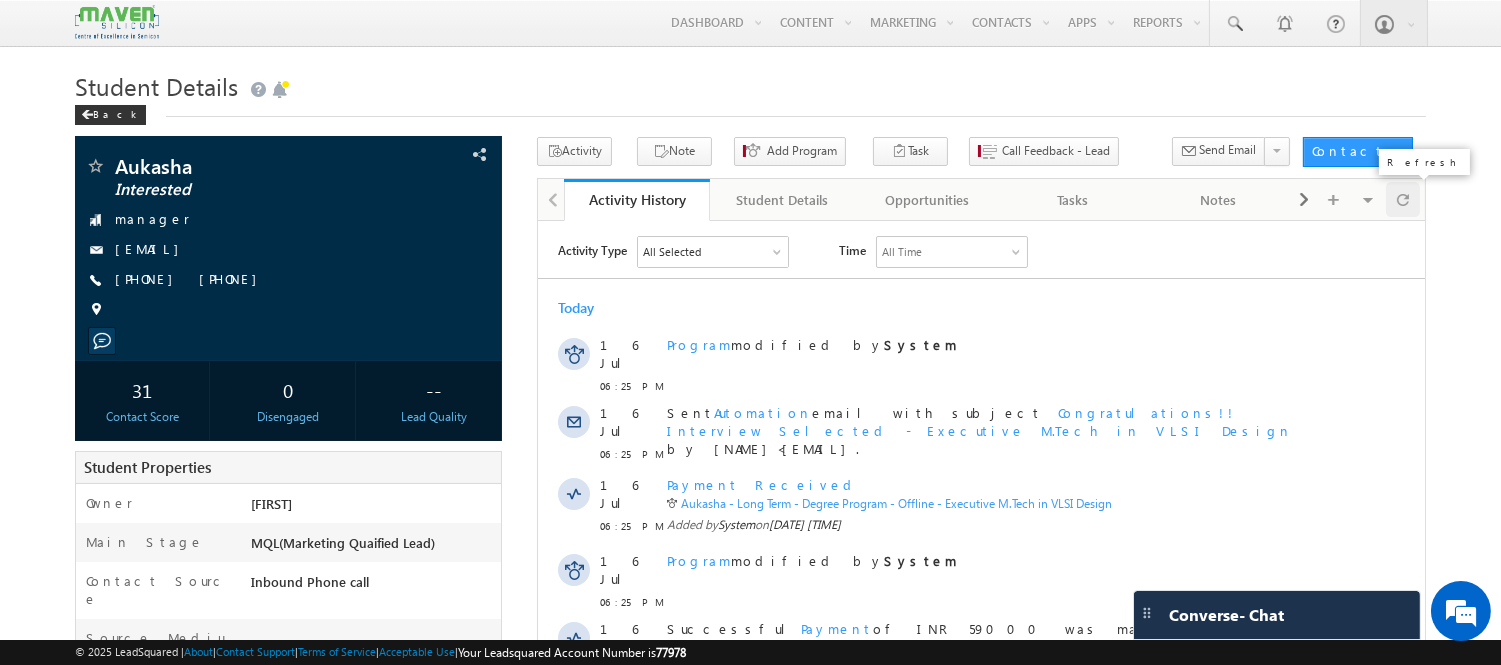 click at bounding box center (1403, 199) 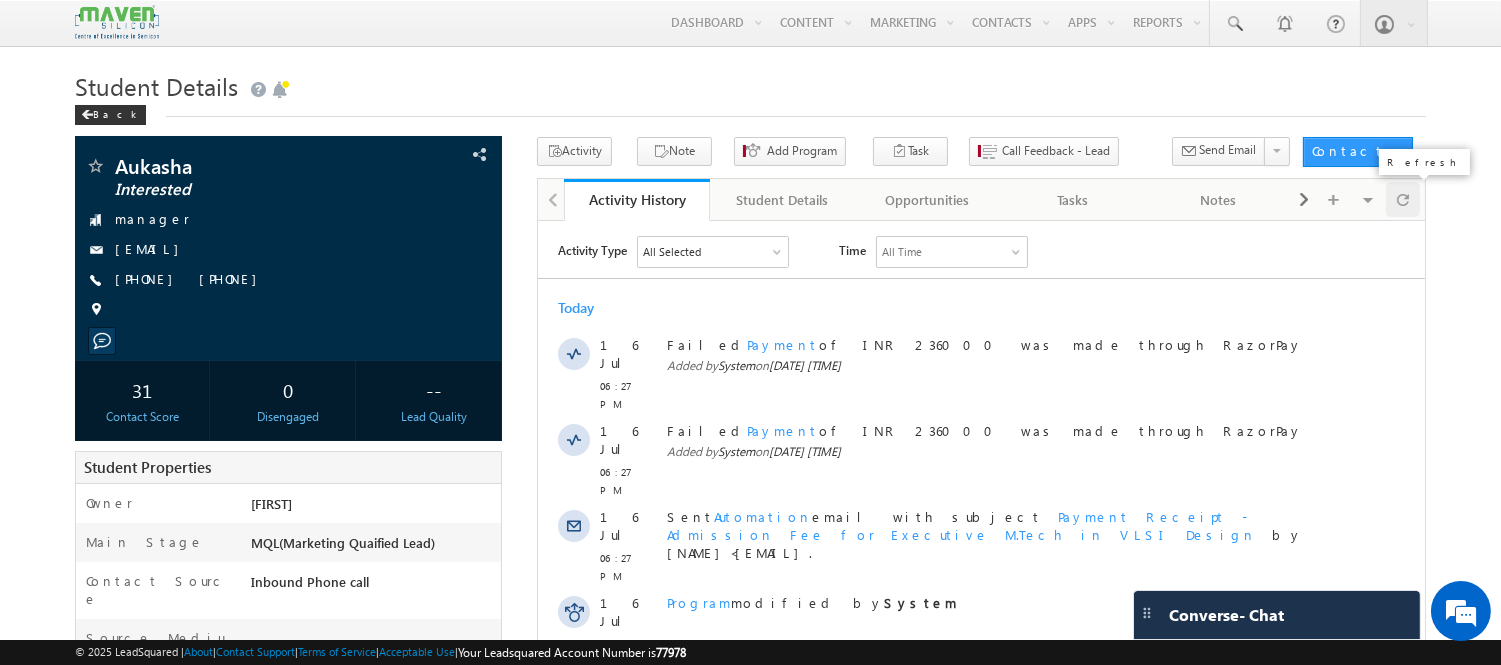 scroll, scrollTop: 0, scrollLeft: 0, axis: both 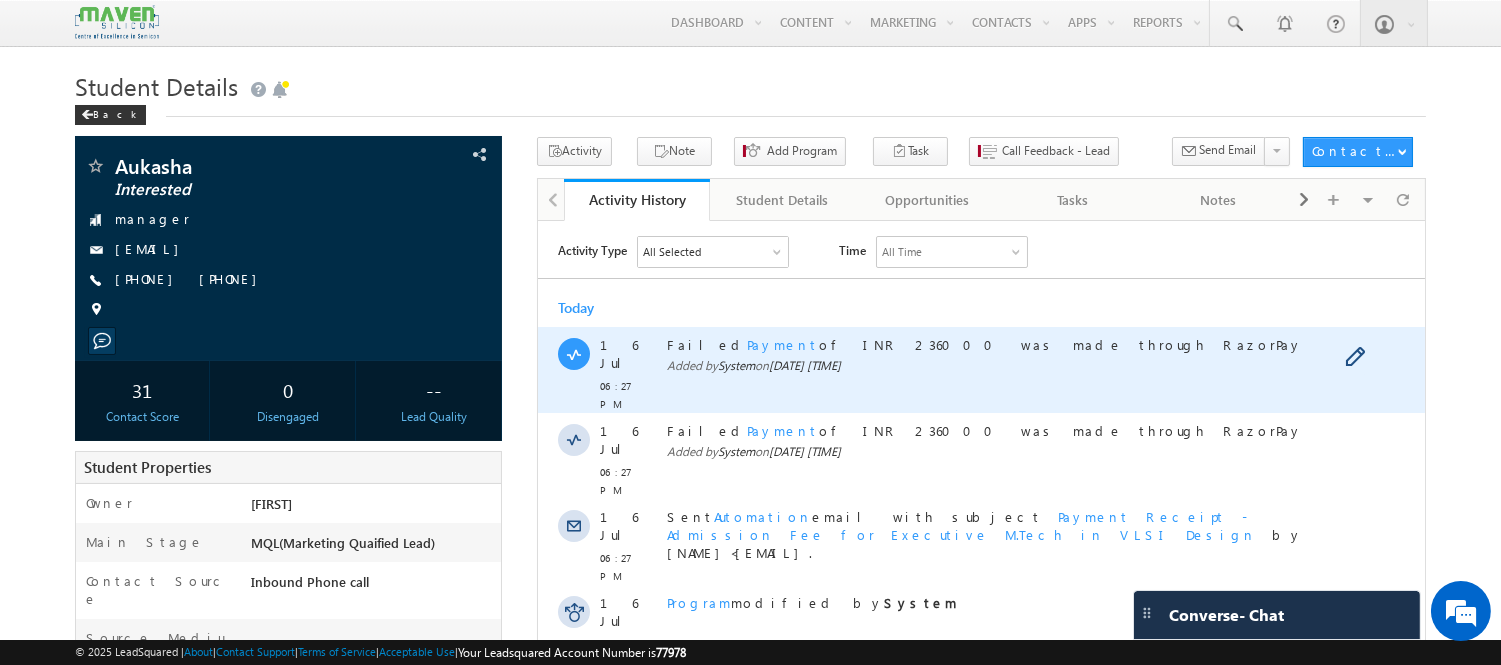 click on "Failed
Payment
of INR 236000 was made through RazorPay" at bounding box center (984, 343) 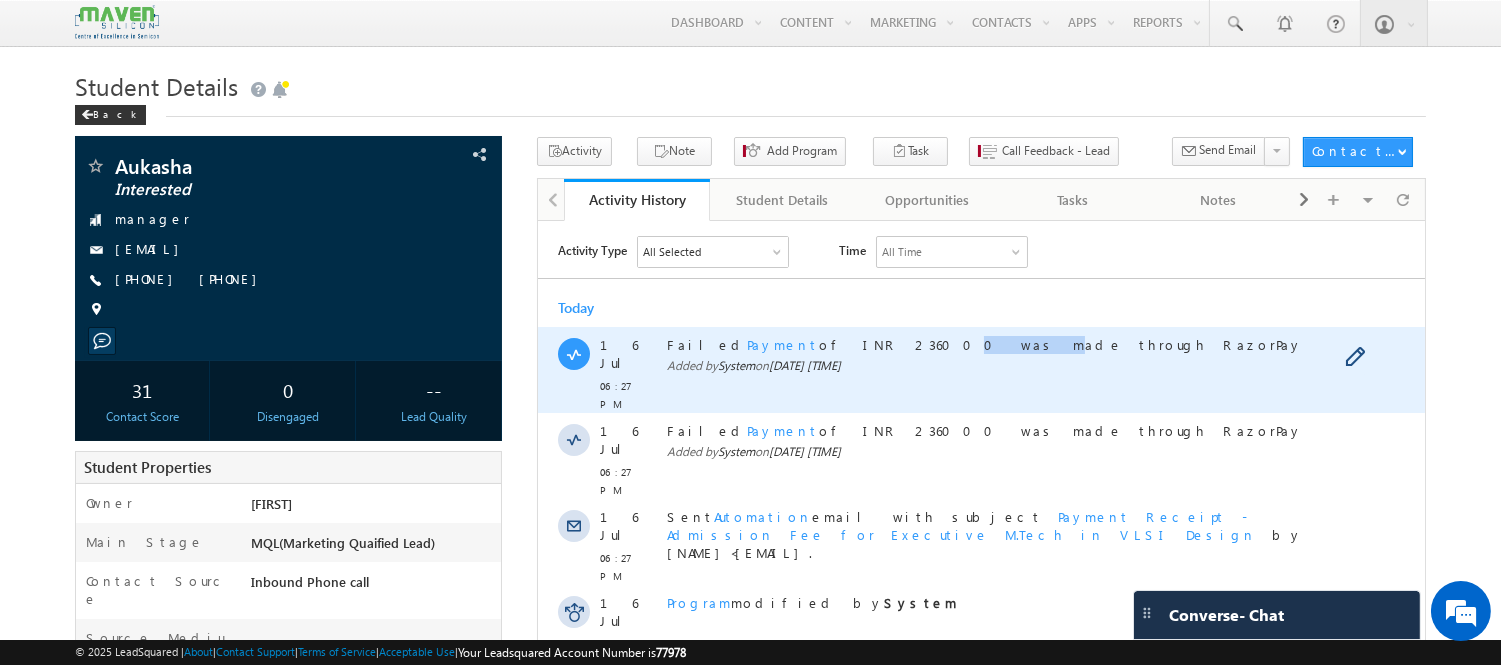 click on "Failed
Payment
of INR 236000 was made through RazorPay" at bounding box center [984, 343] 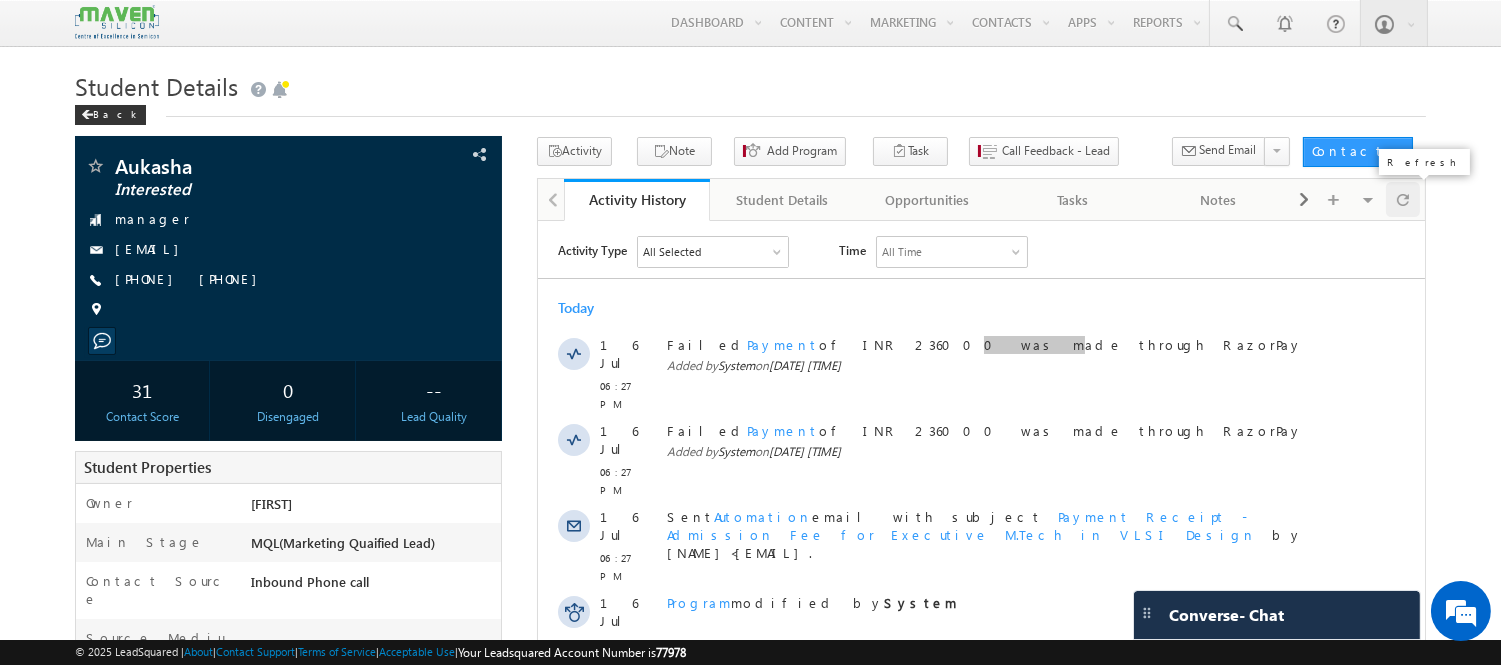 click at bounding box center (1403, 199) 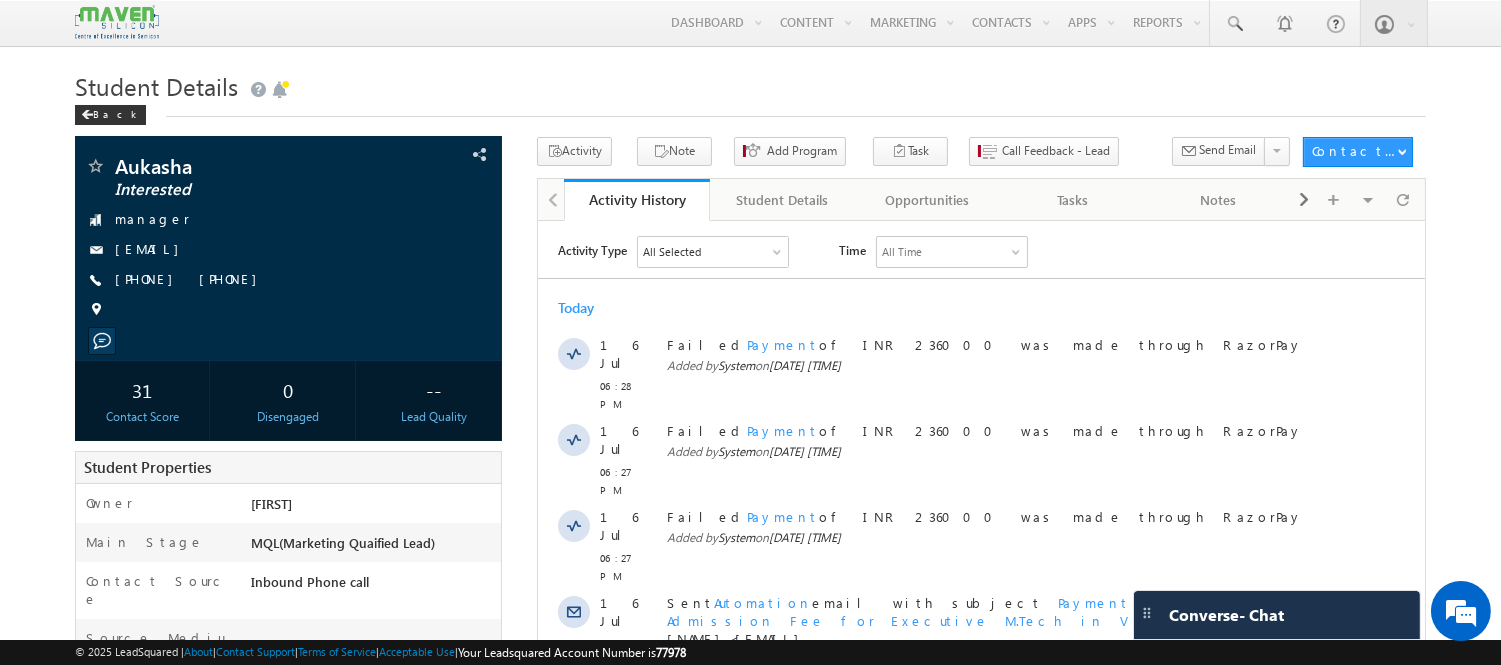 scroll, scrollTop: 0, scrollLeft: 0, axis: both 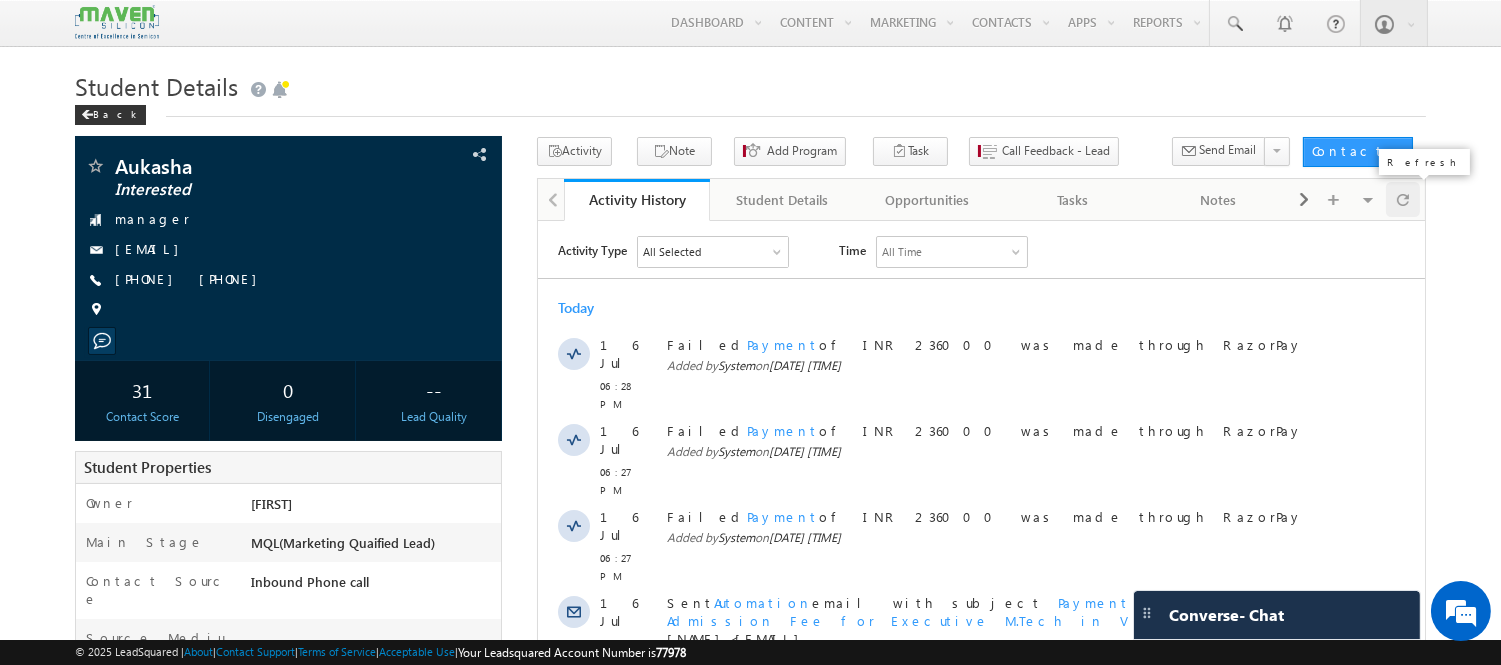 click at bounding box center [1403, 199] 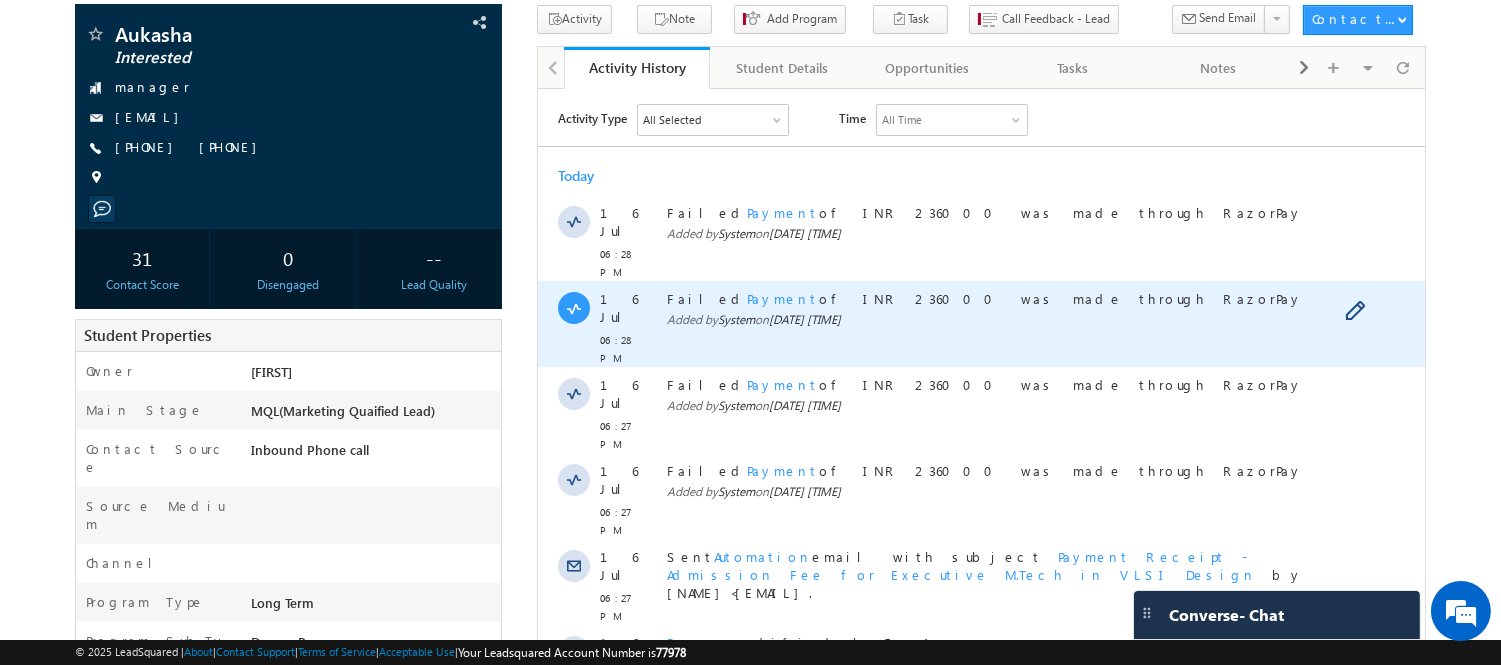 scroll, scrollTop: 0, scrollLeft: 0, axis: both 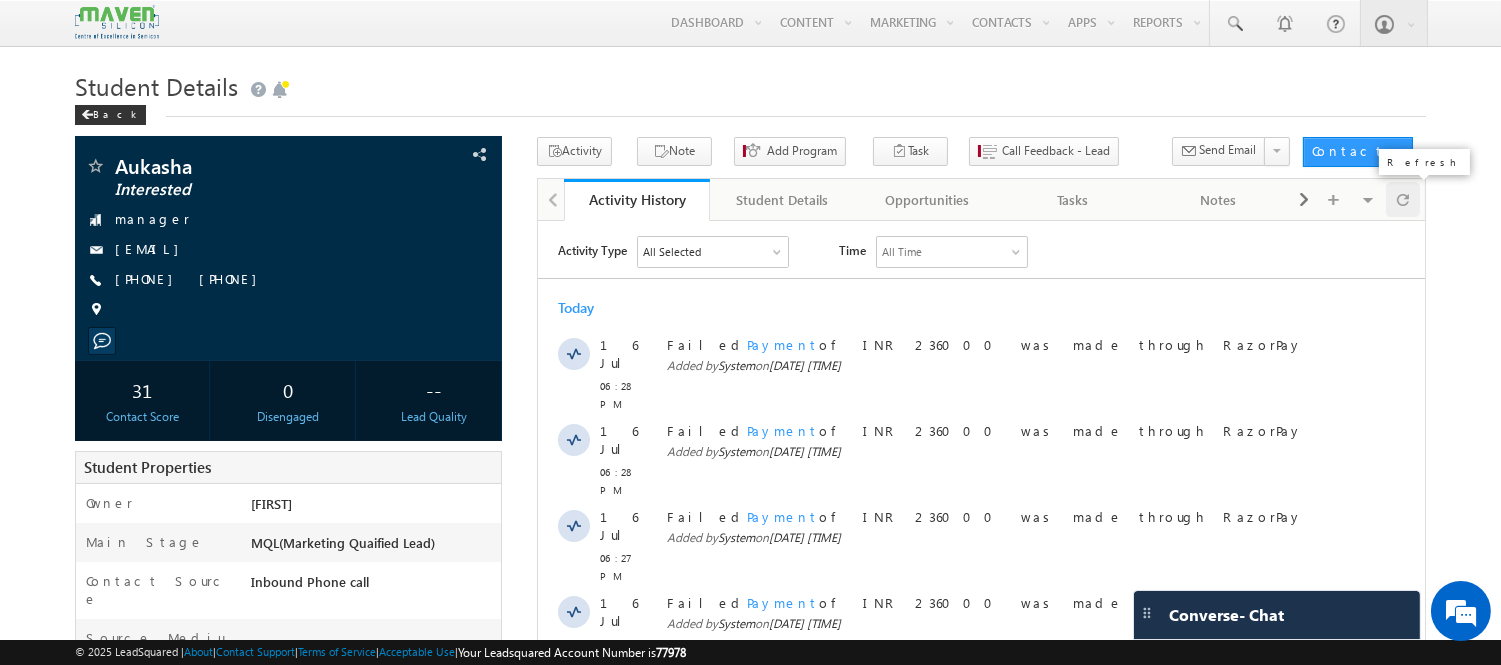 click at bounding box center [1403, 199] 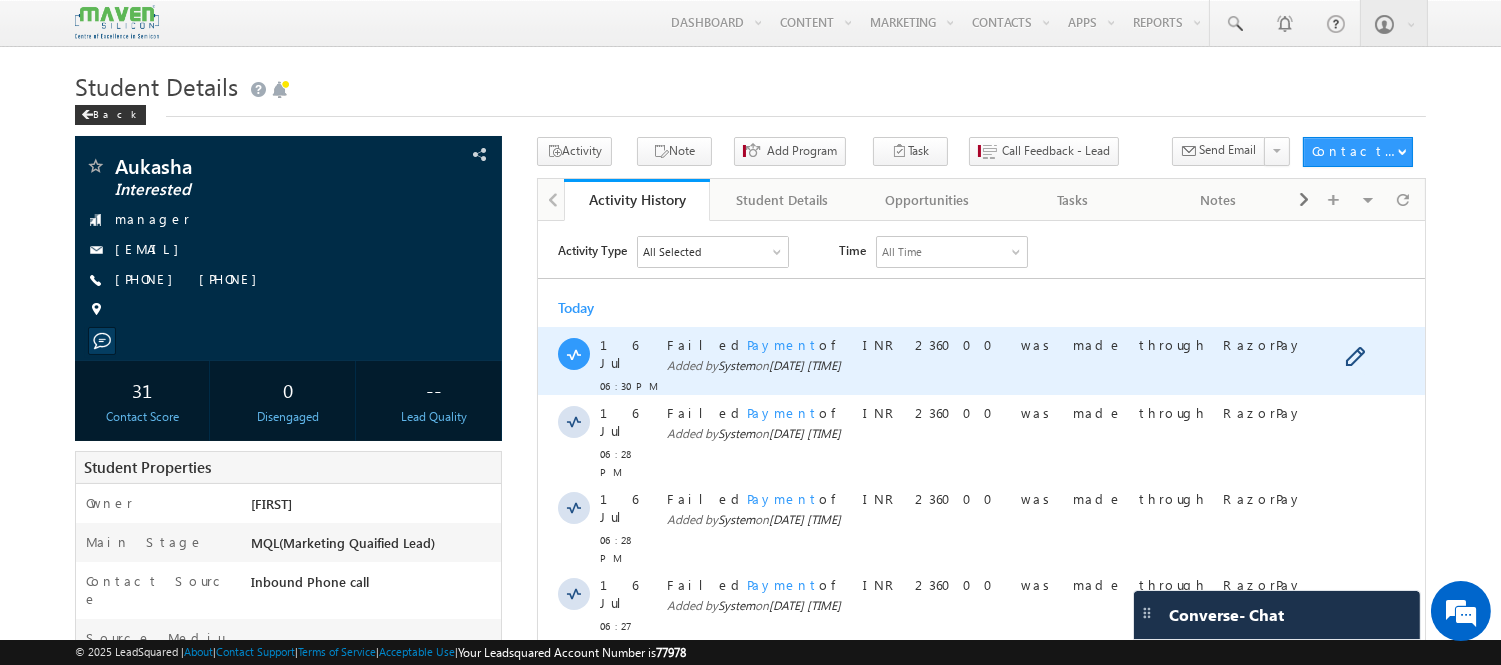 scroll, scrollTop: 0, scrollLeft: 0, axis: both 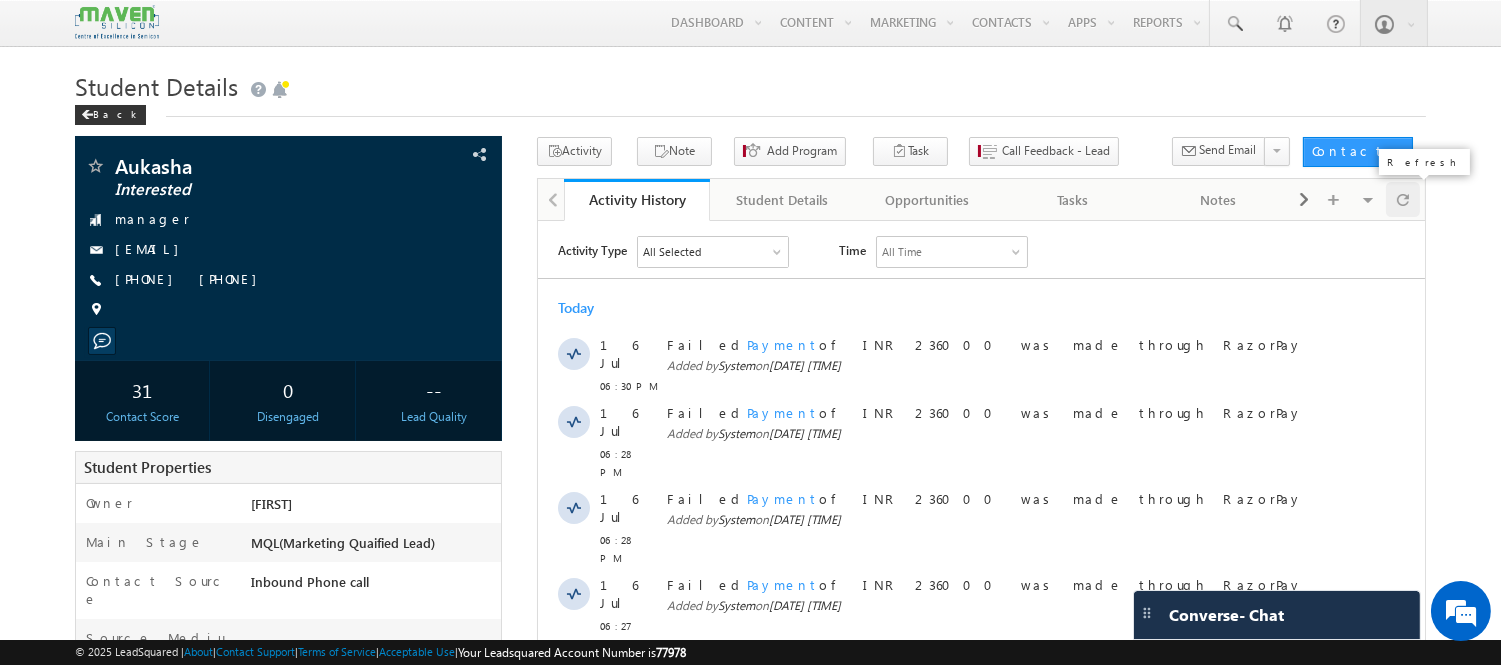 click at bounding box center (1403, 199) 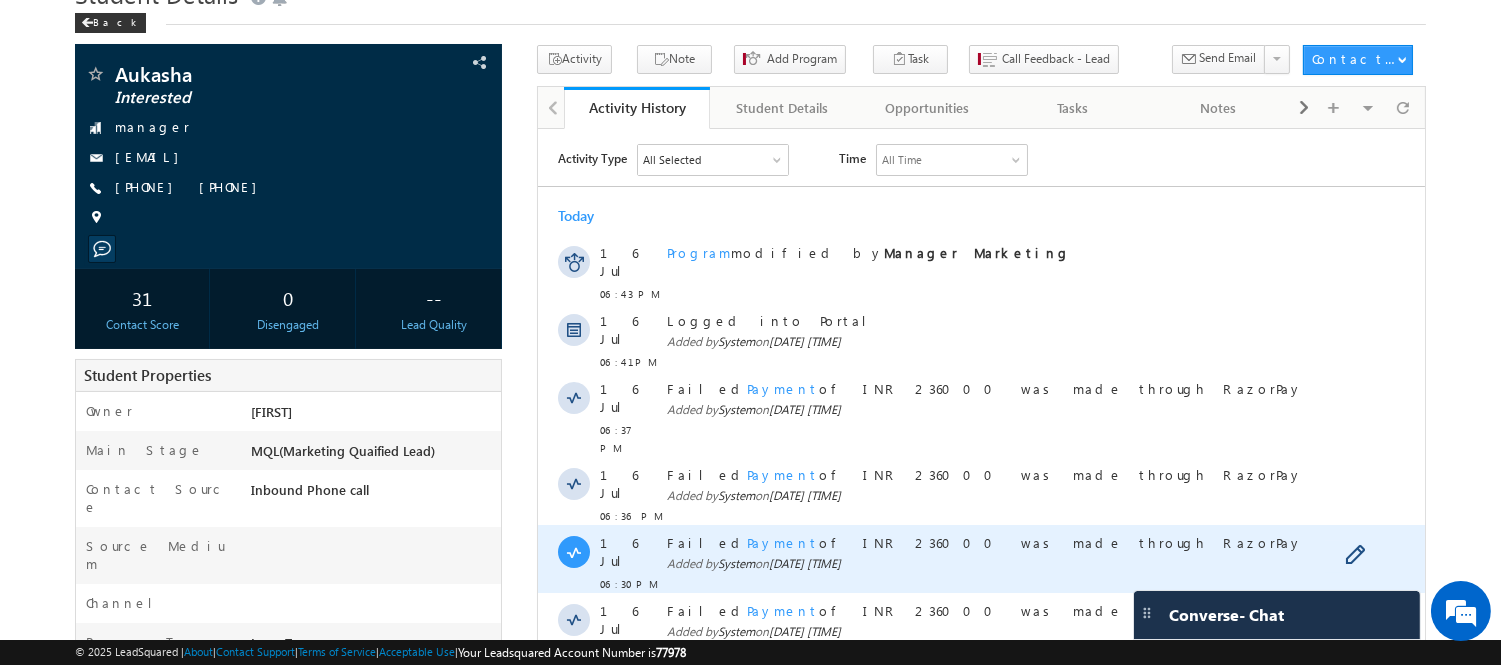 scroll, scrollTop: 0, scrollLeft: 0, axis: both 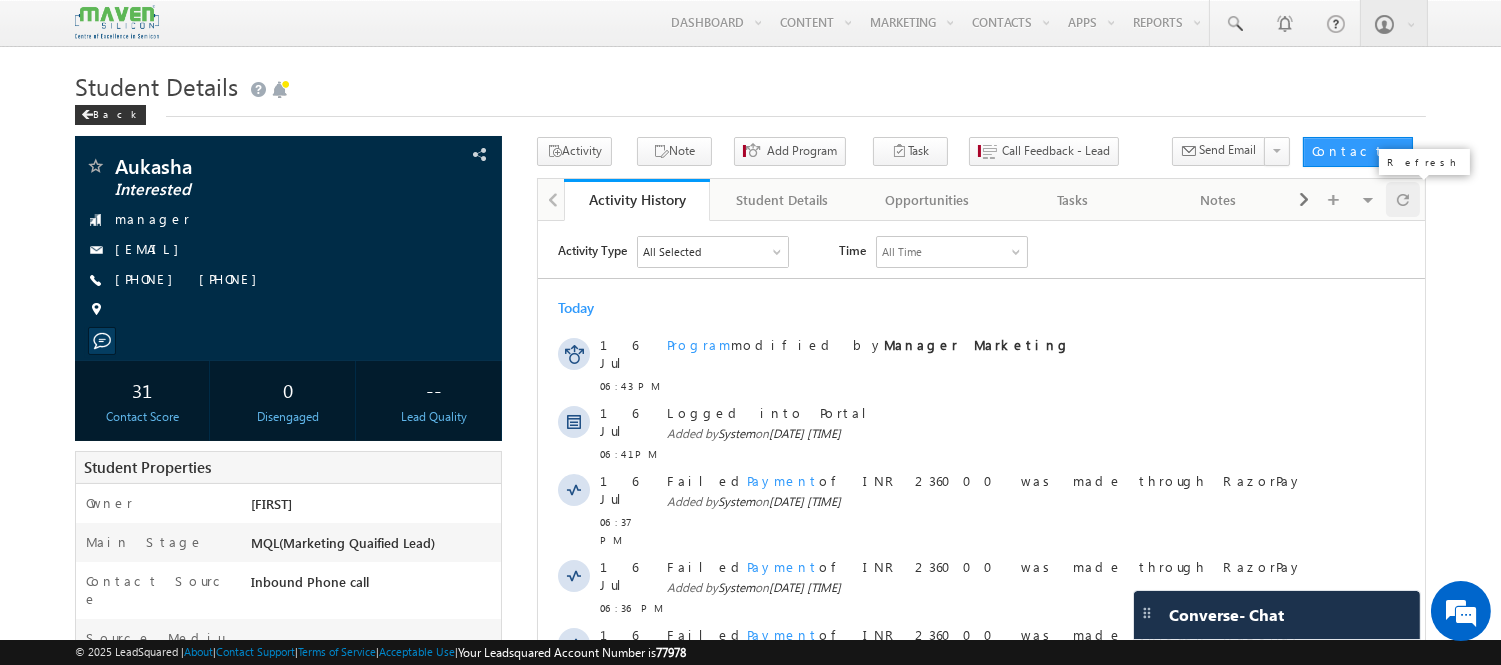 click at bounding box center [1403, 199] 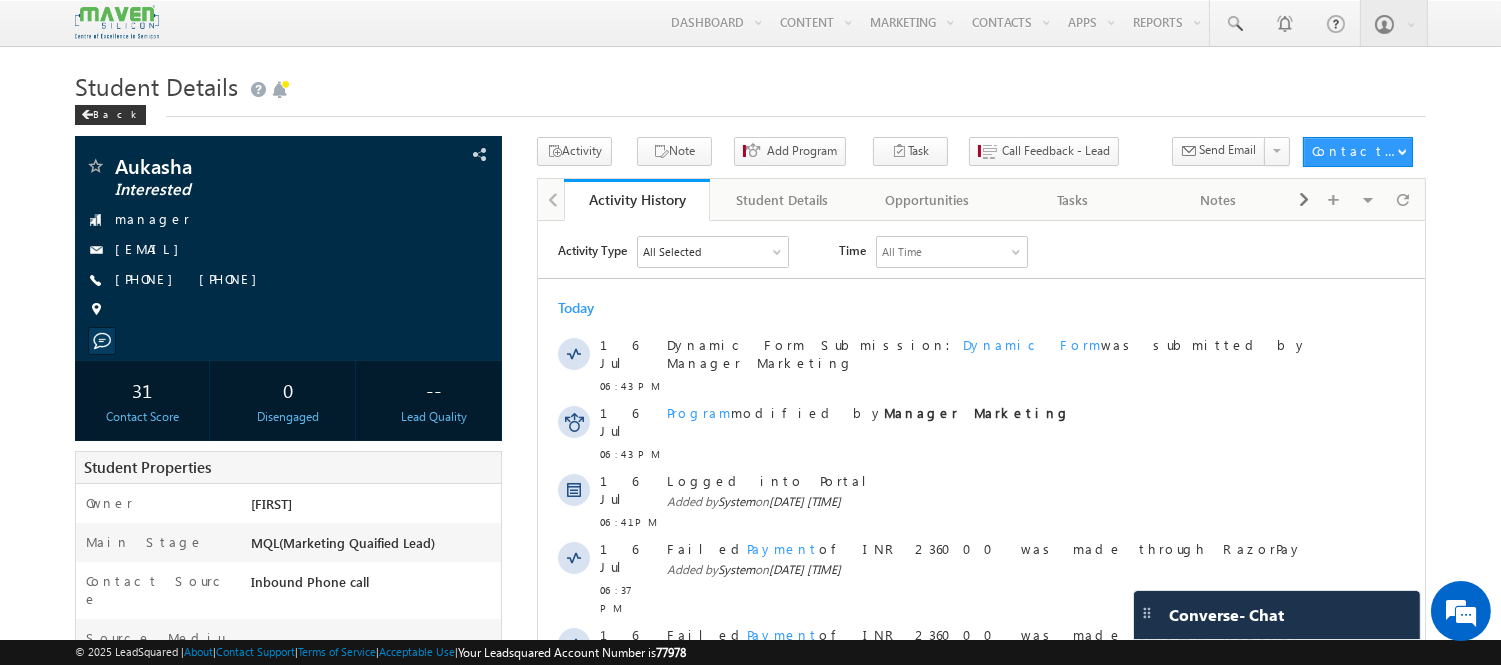 scroll, scrollTop: 0, scrollLeft: 0, axis: both 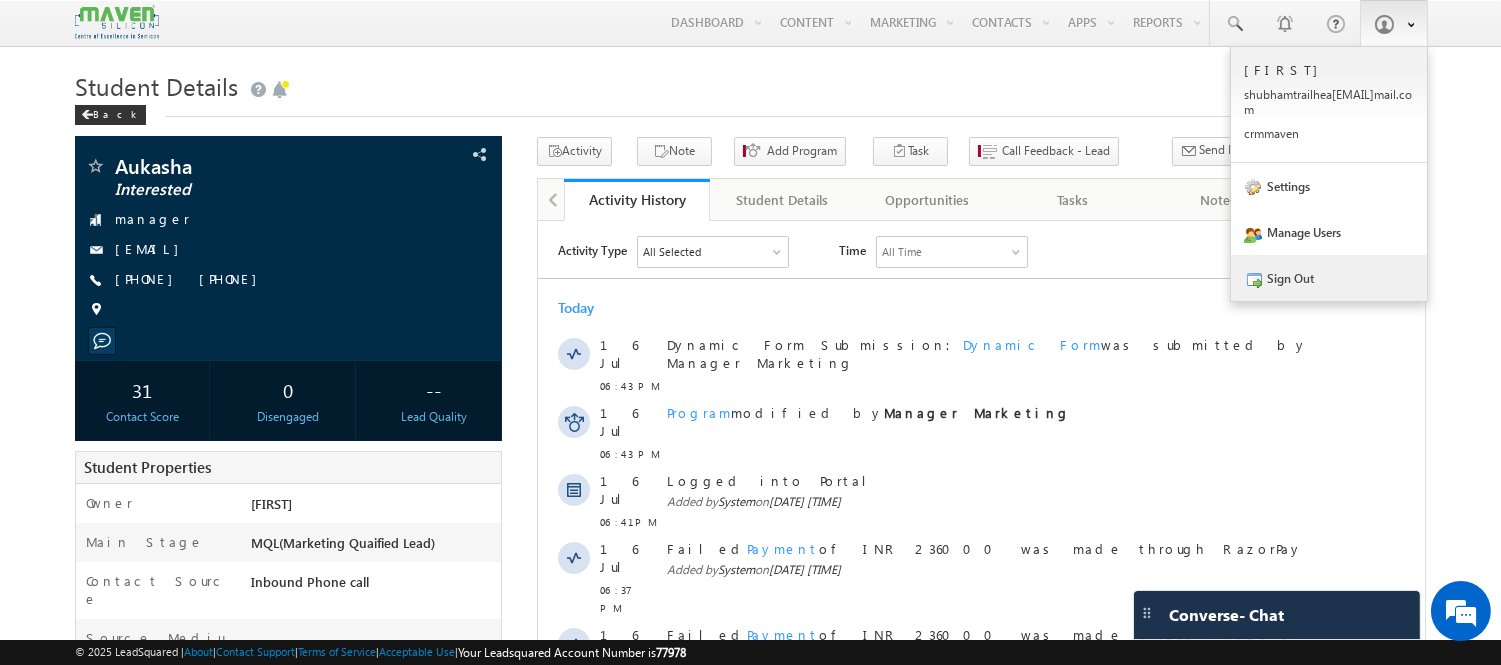 click on "Sign Out" at bounding box center (1329, 278) 